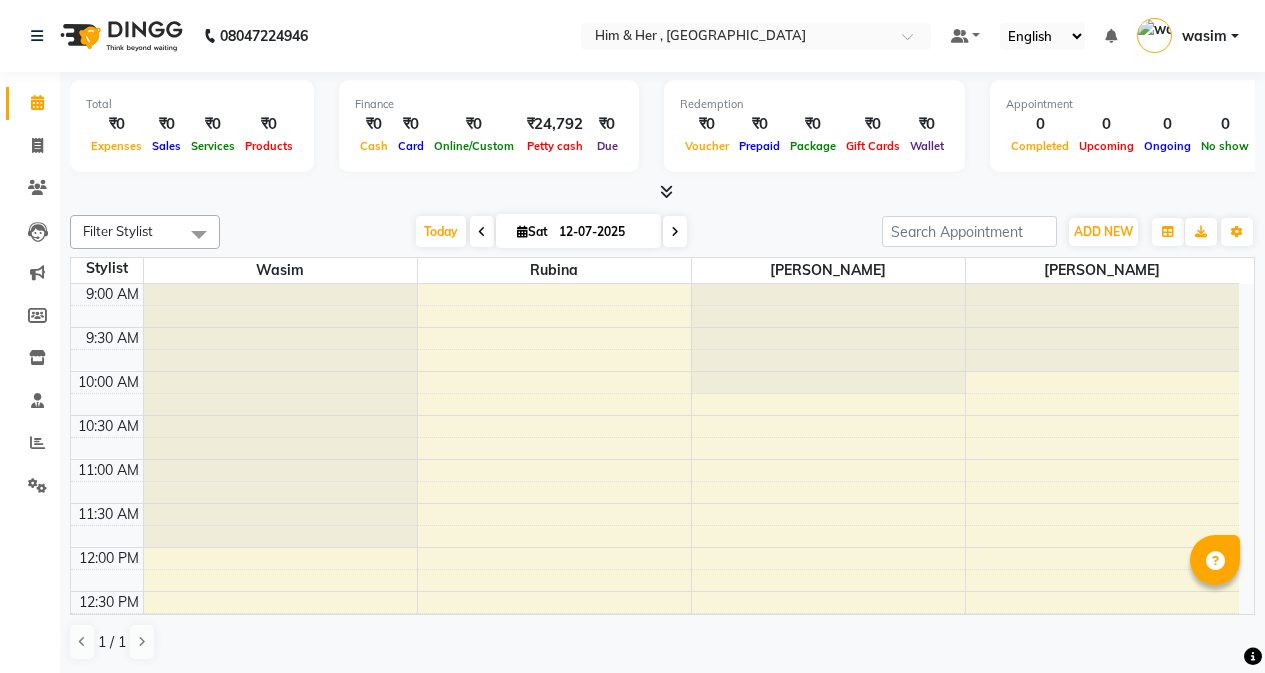 scroll, scrollTop: 0, scrollLeft: 0, axis: both 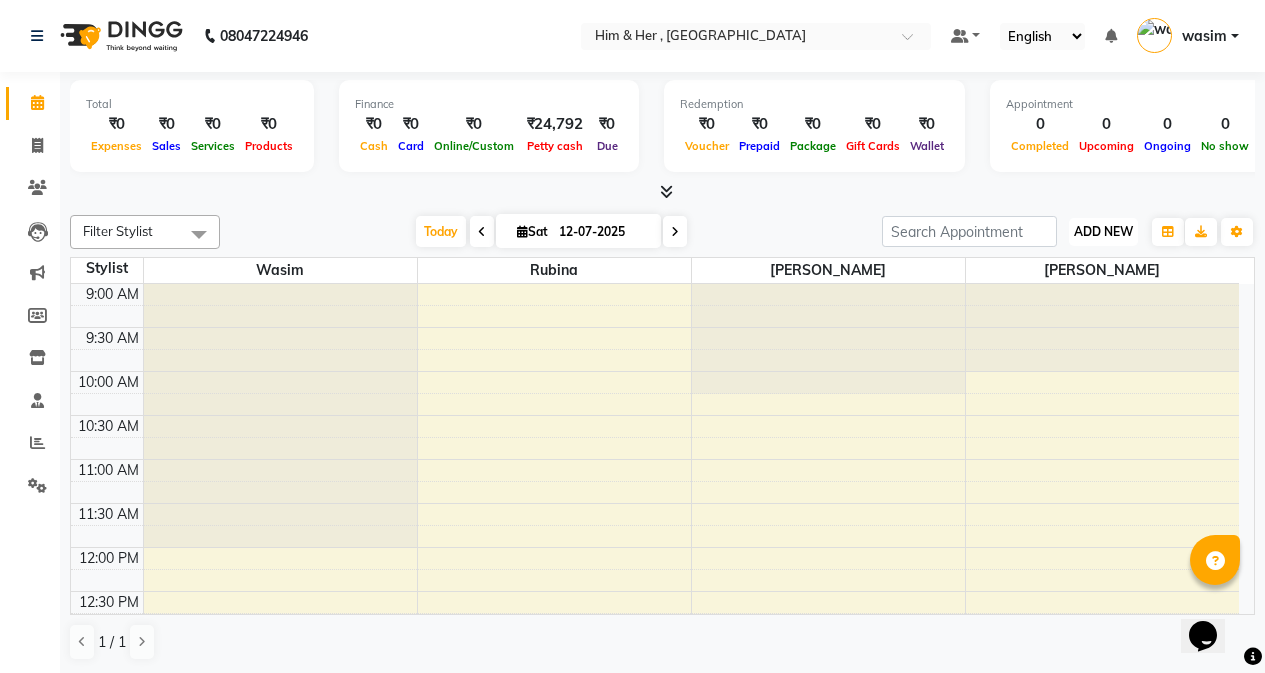 click on "ADD NEW Toggle Dropdown" at bounding box center (1103, 232) 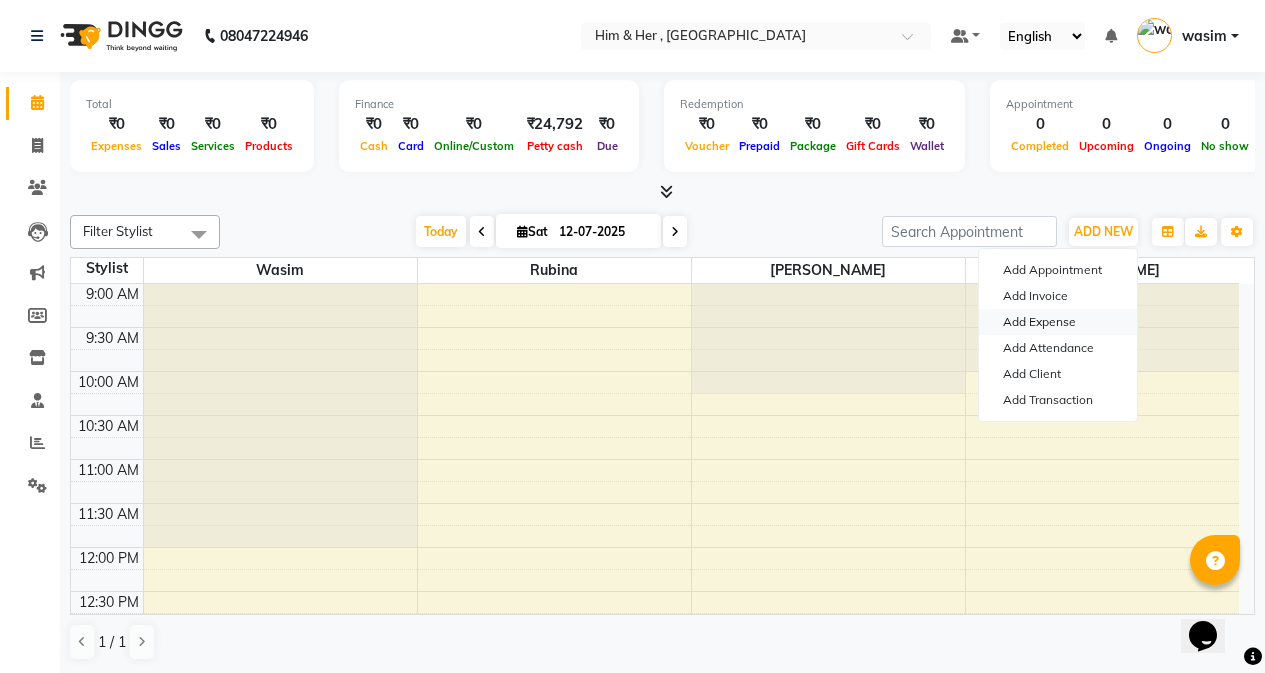 click on "Add Expense" at bounding box center (1058, 322) 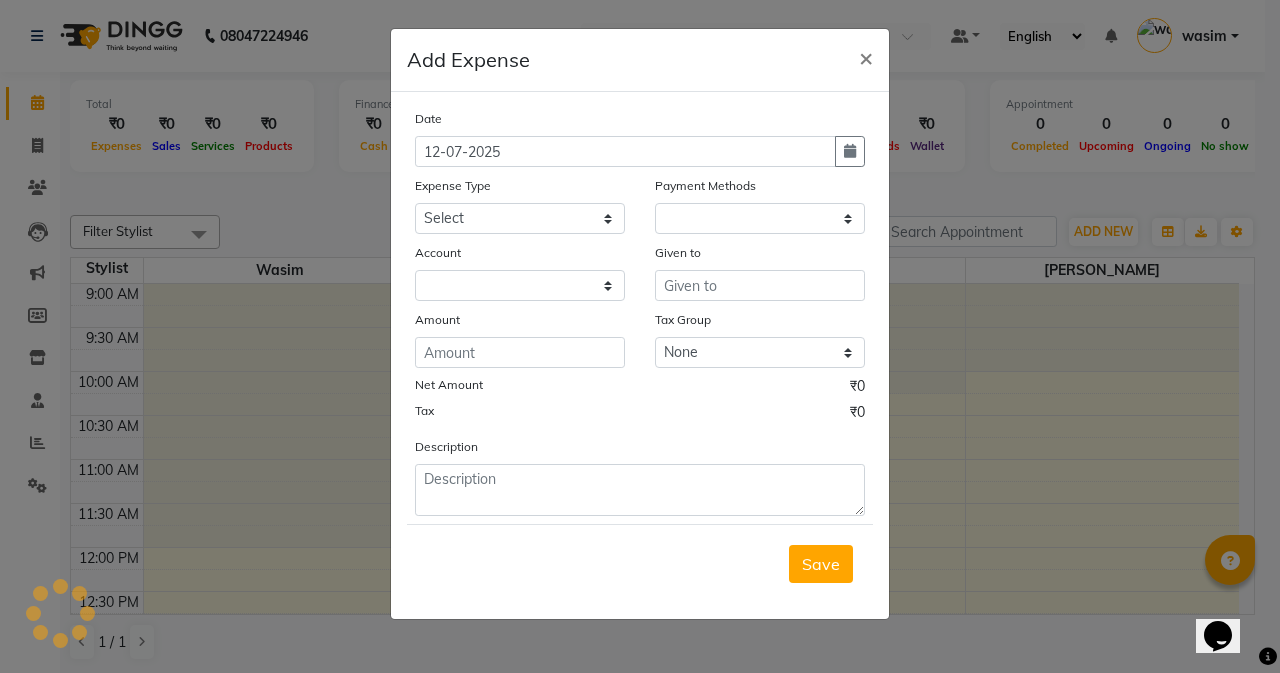 select on "1" 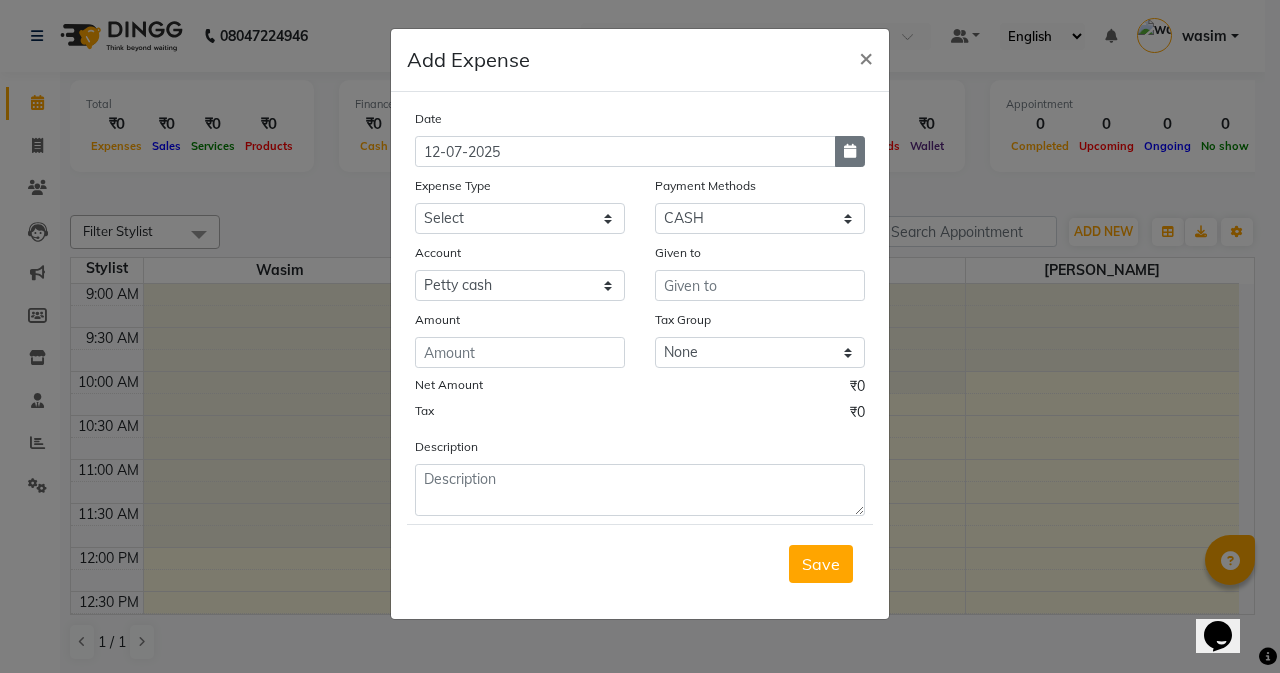 click 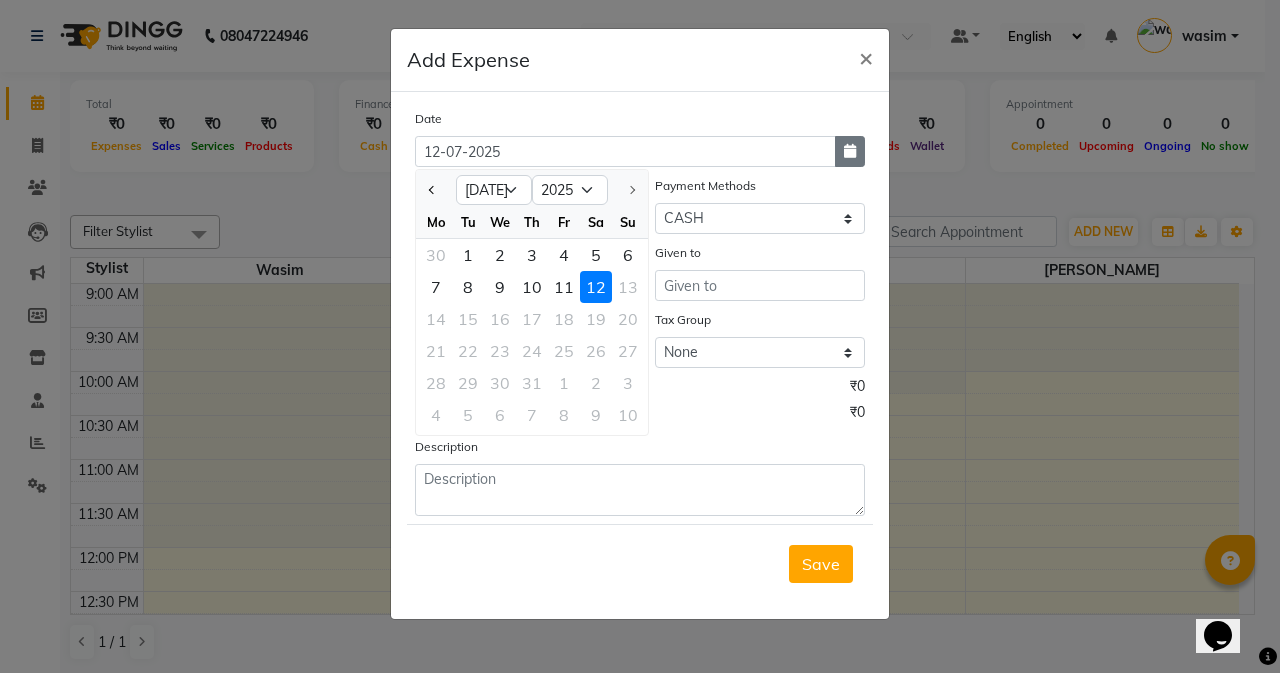 click 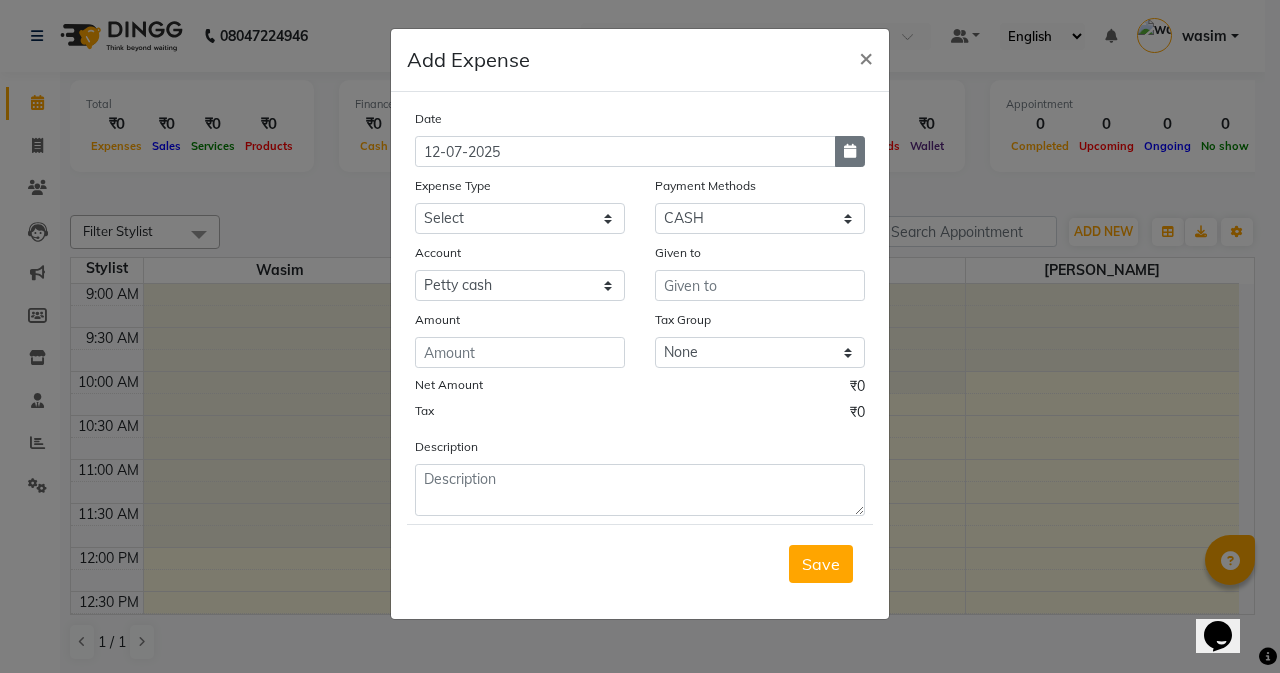click 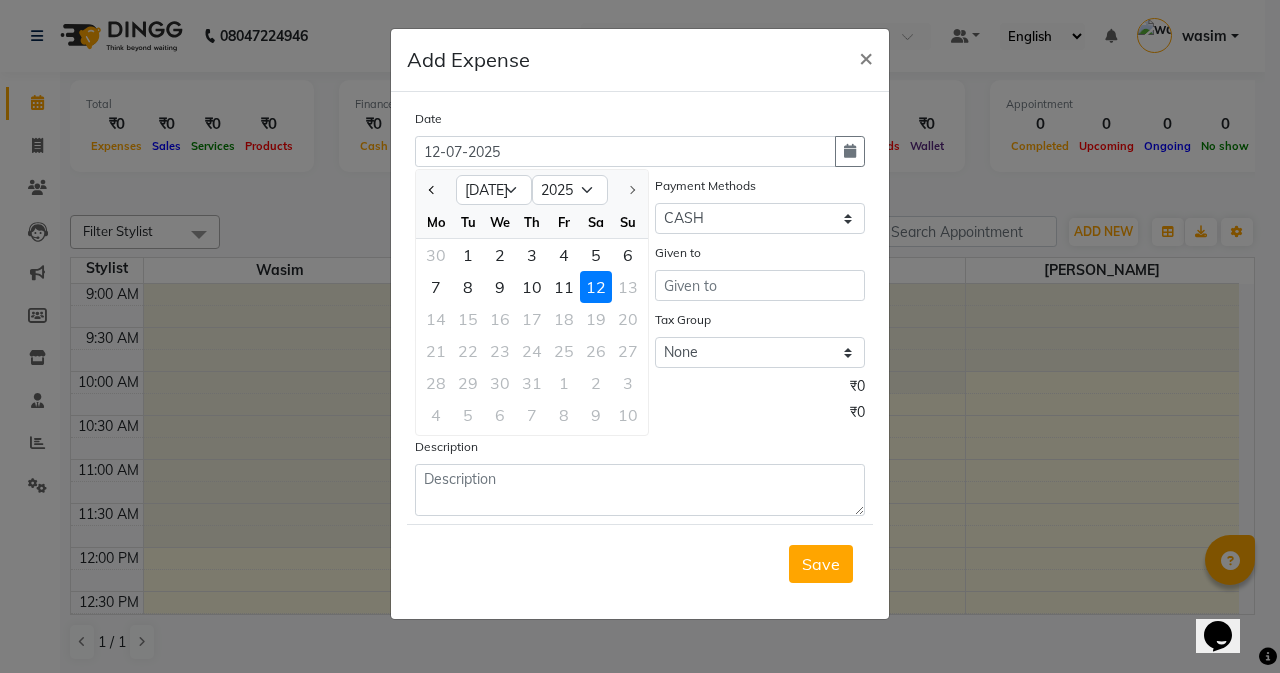 click on "12" 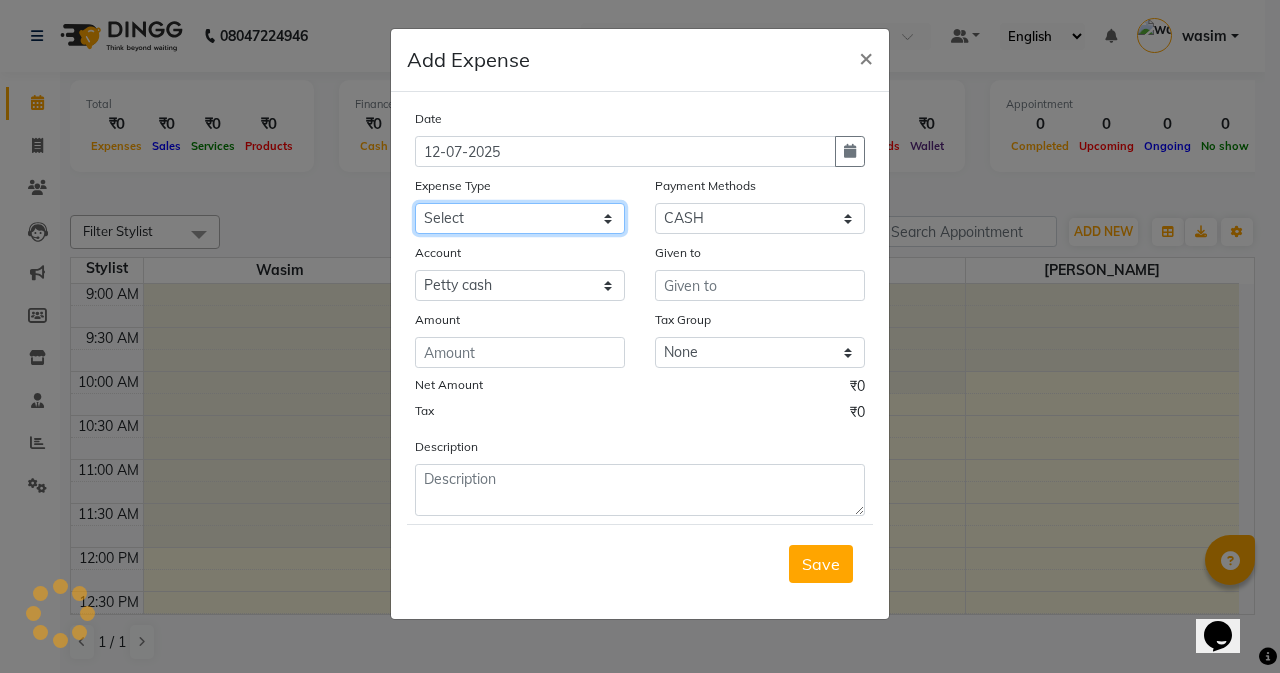 click on "Select Advance Advance Salary Bank charges Cash transfer to bank Cash transfer to hub charity Check Client Snacks Disposabal Electricity bill Equipment Incentive [PERSON_NAME] Maintenance Marketing milk OT Owner Snacks Pantry Product Rent Salary saloon electricity staff advance Staff Snacks Tea Tip Water" 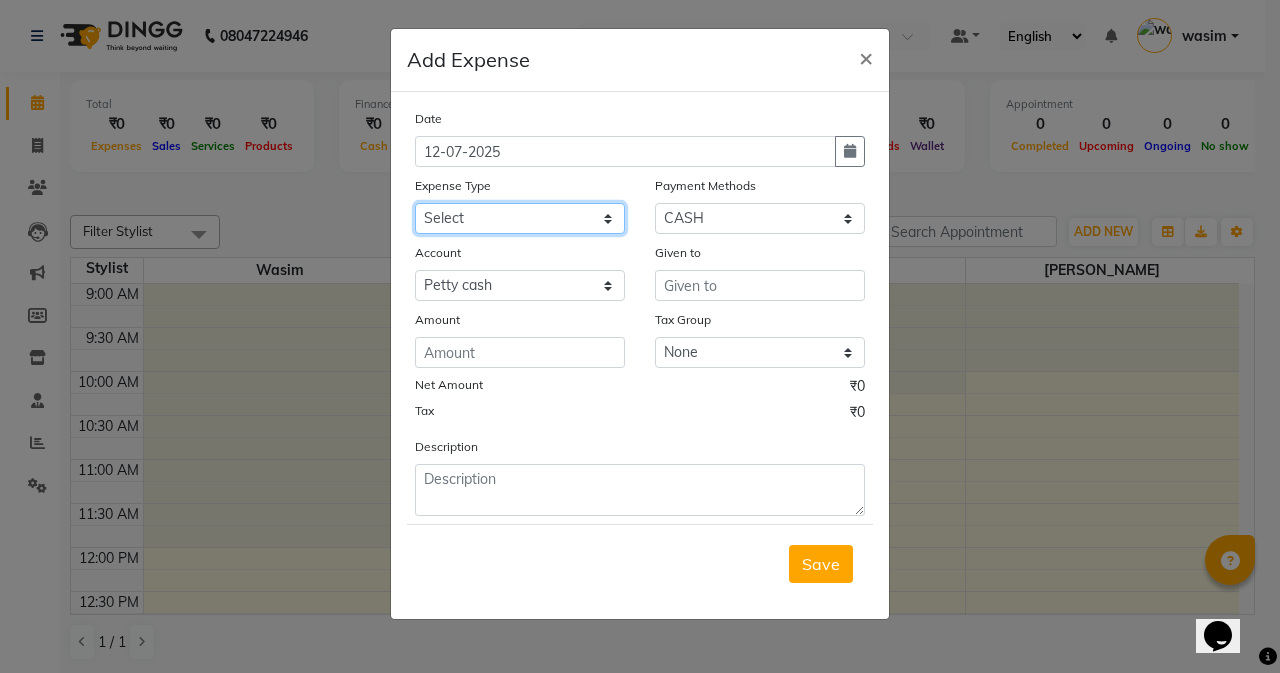 select on "10987" 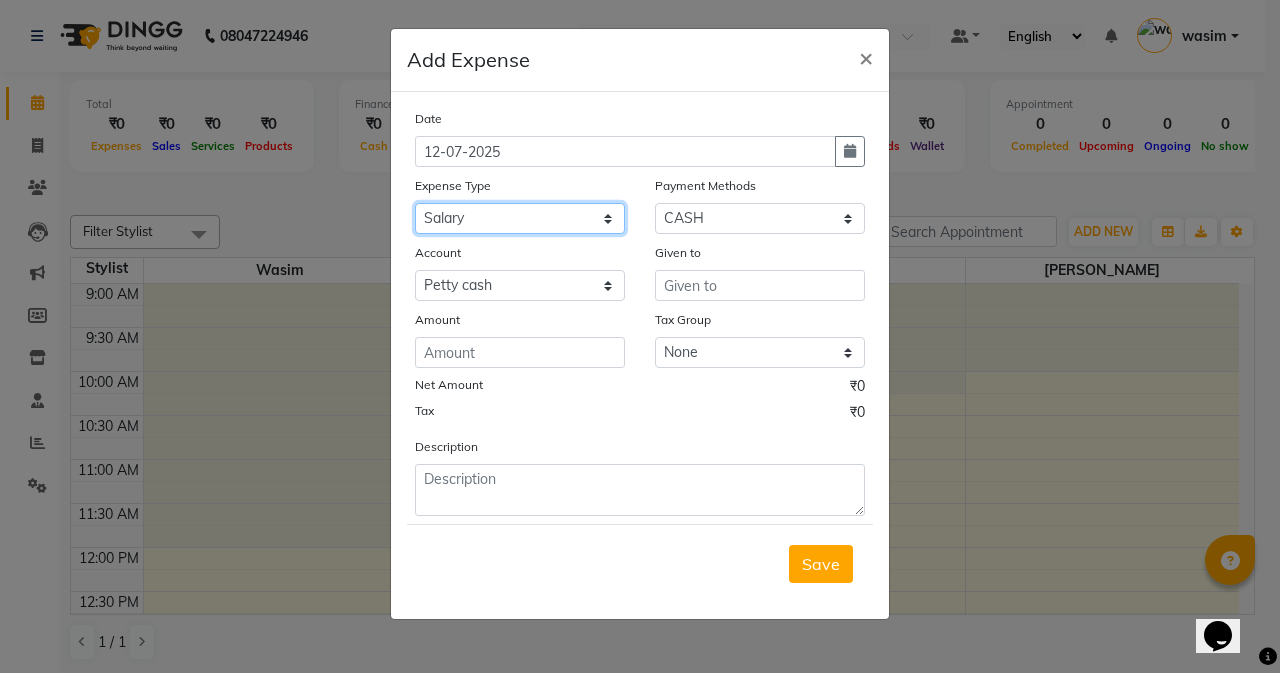 click on "Select Advance Advance Salary Bank charges Cash transfer to bank Cash transfer to hub charity Check Client Snacks Disposabal Electricity bill Equipment Incentive [PERSON_NAME] Maintenance Marketing milk OT Owner Snacks Pantry Product Rent Salary saloon electricity staff advance Staff Snacks Tea Tip Water" 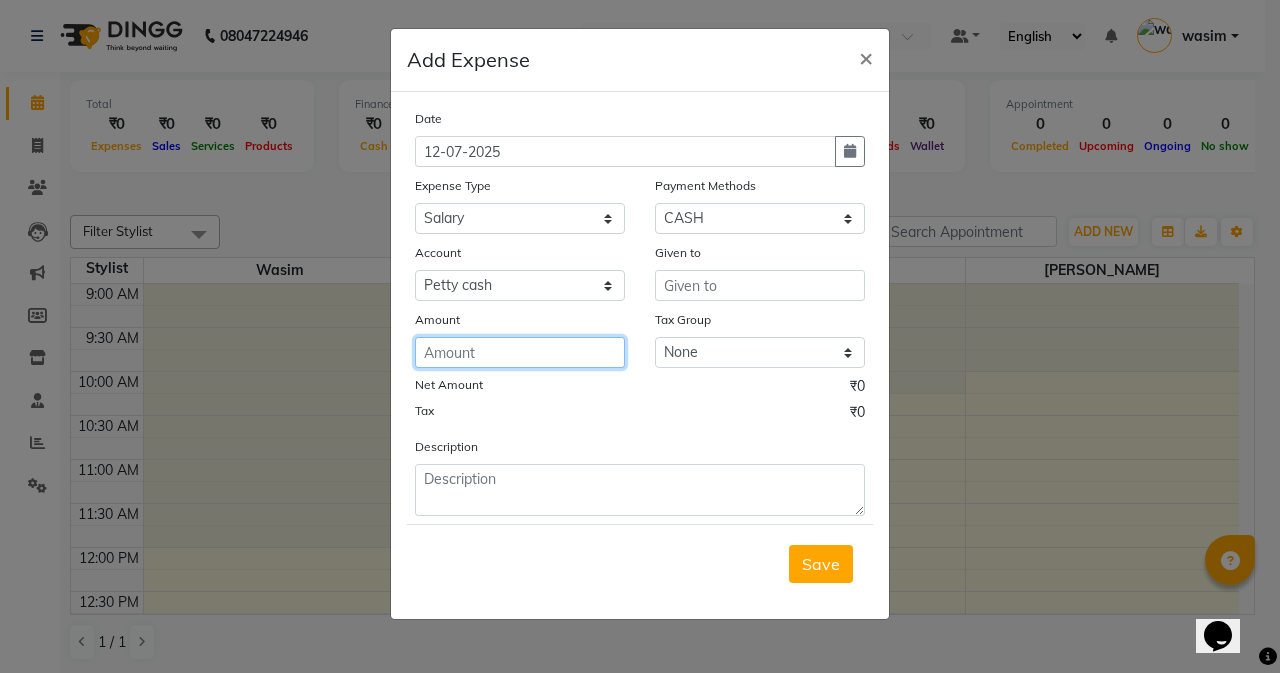 click 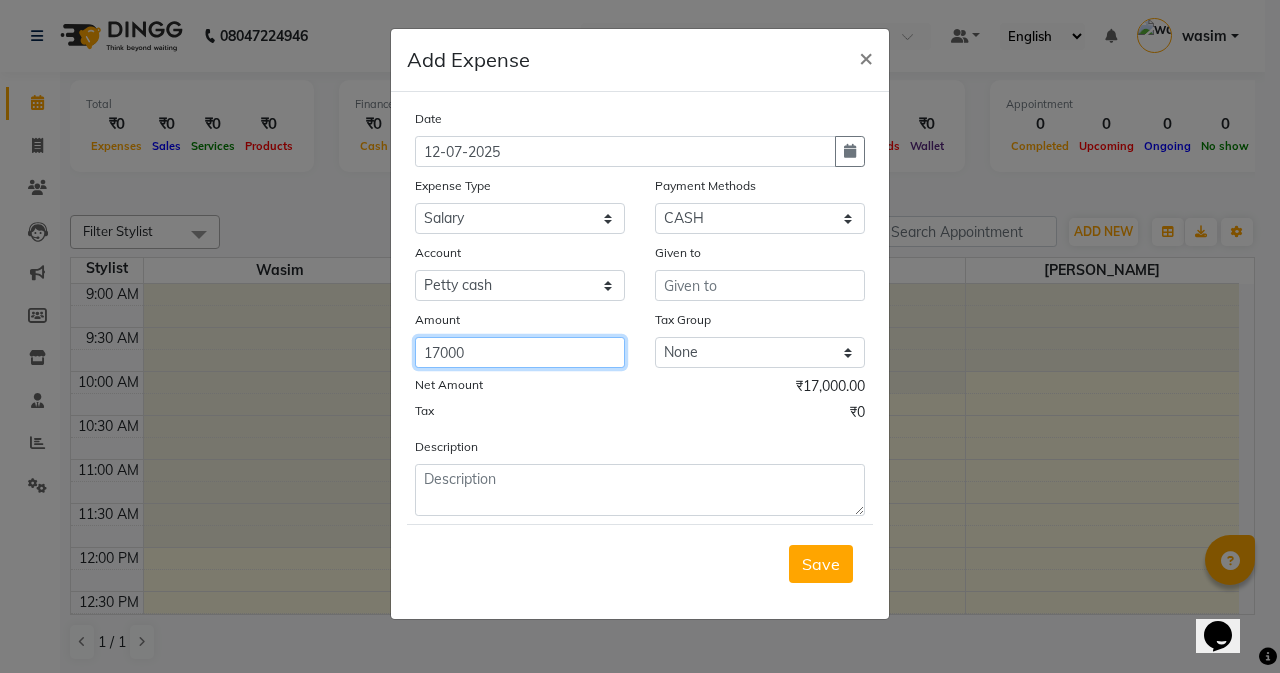 type on "17000" 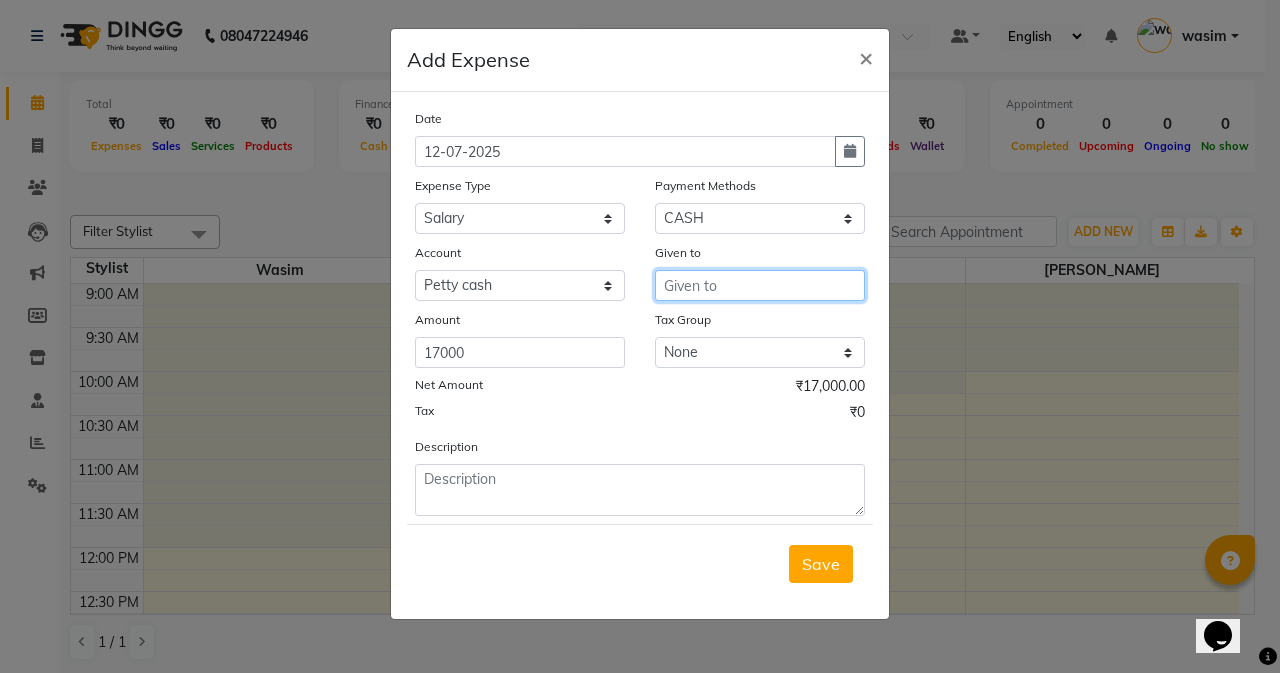 click at bounding box center [760, 285] 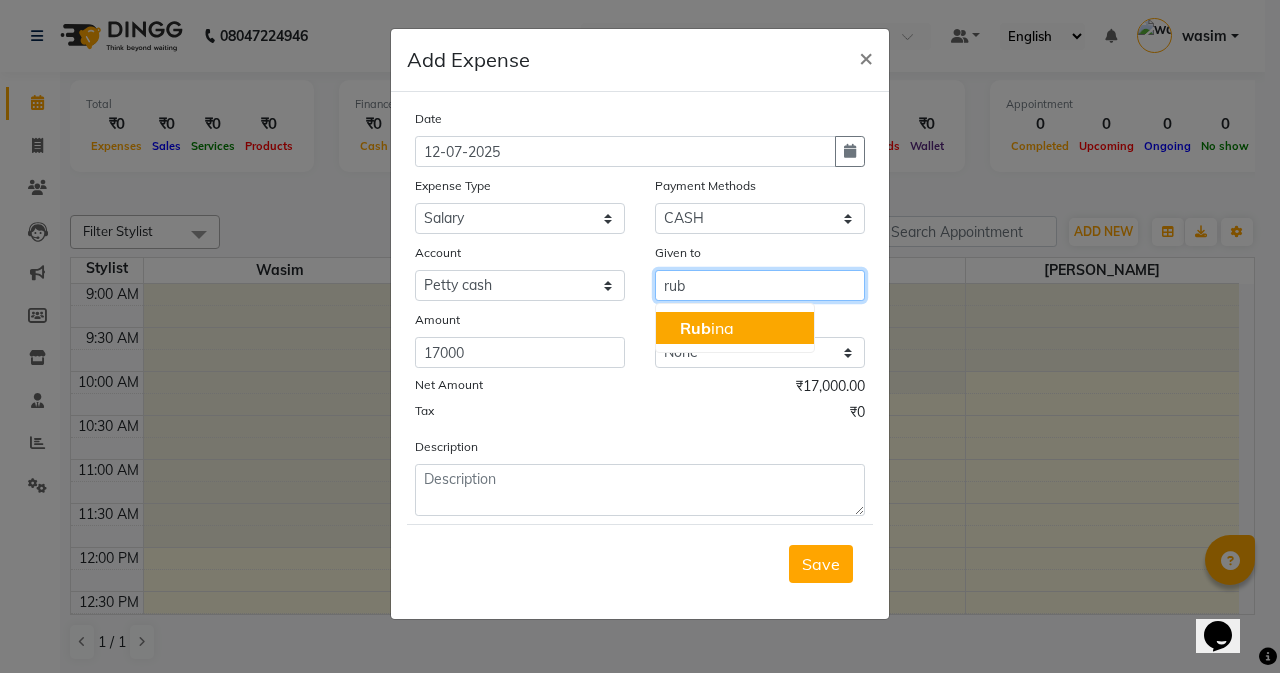 click on "Rub ina" at bounding box center [735, 328] 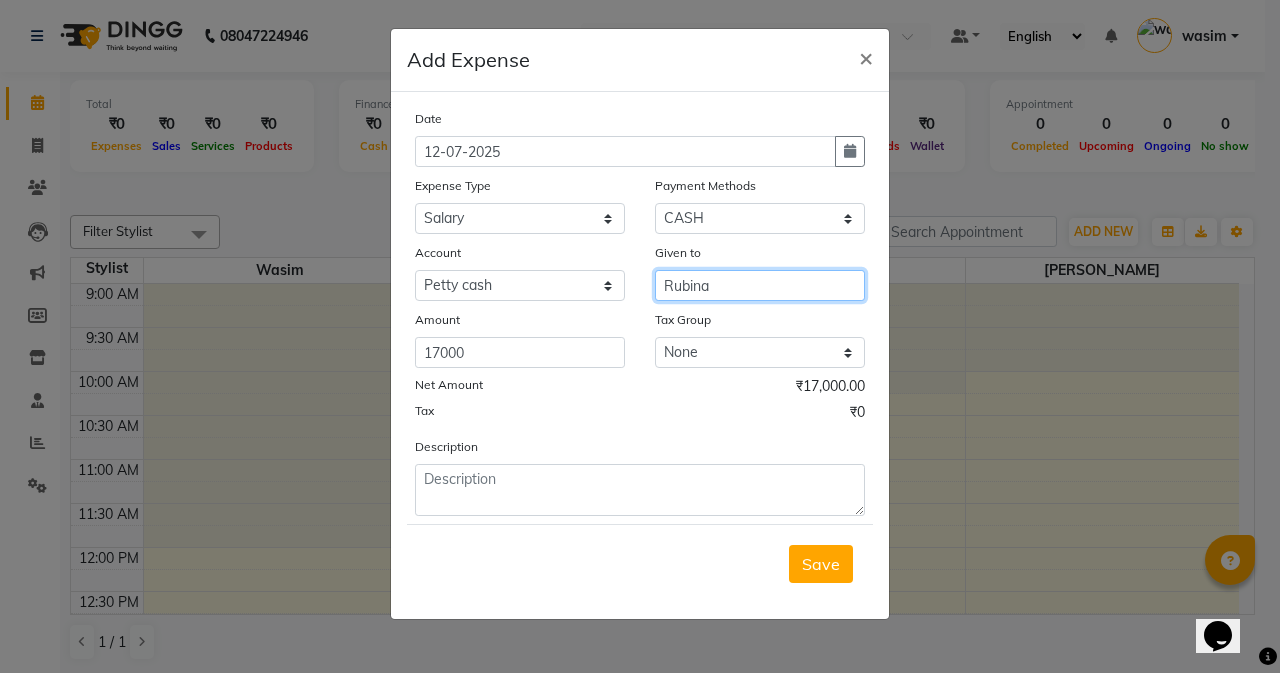 type on "Rubina" 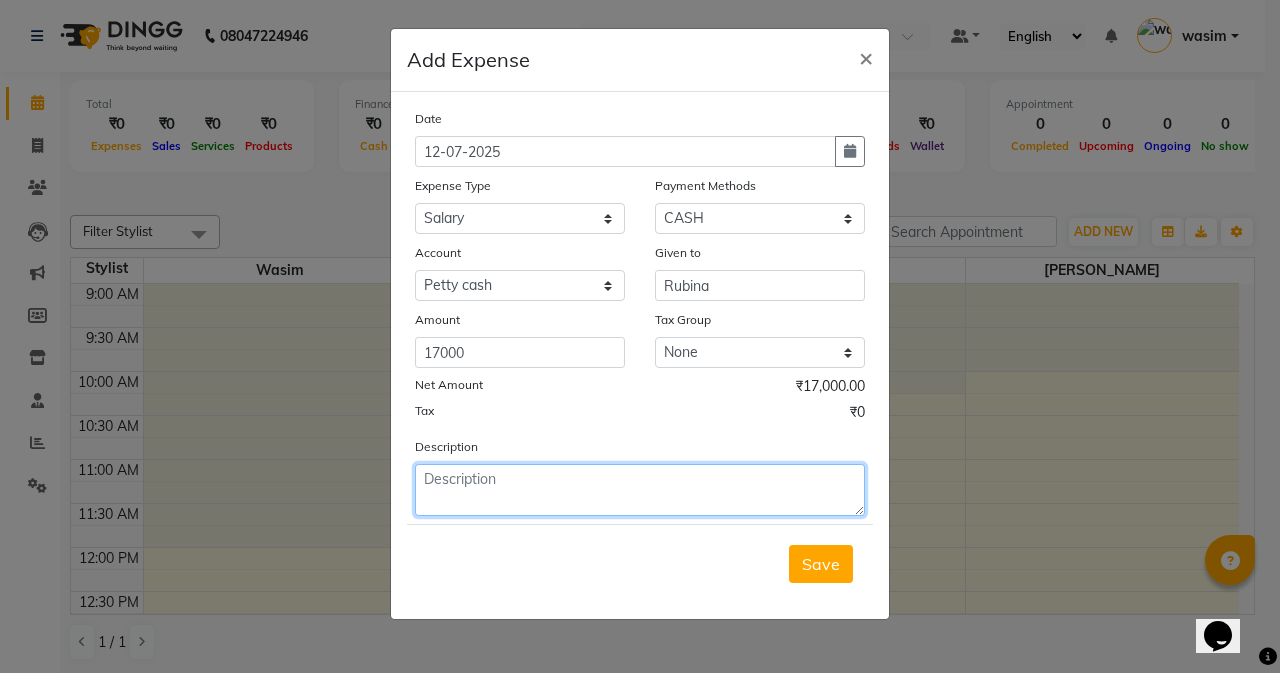 click 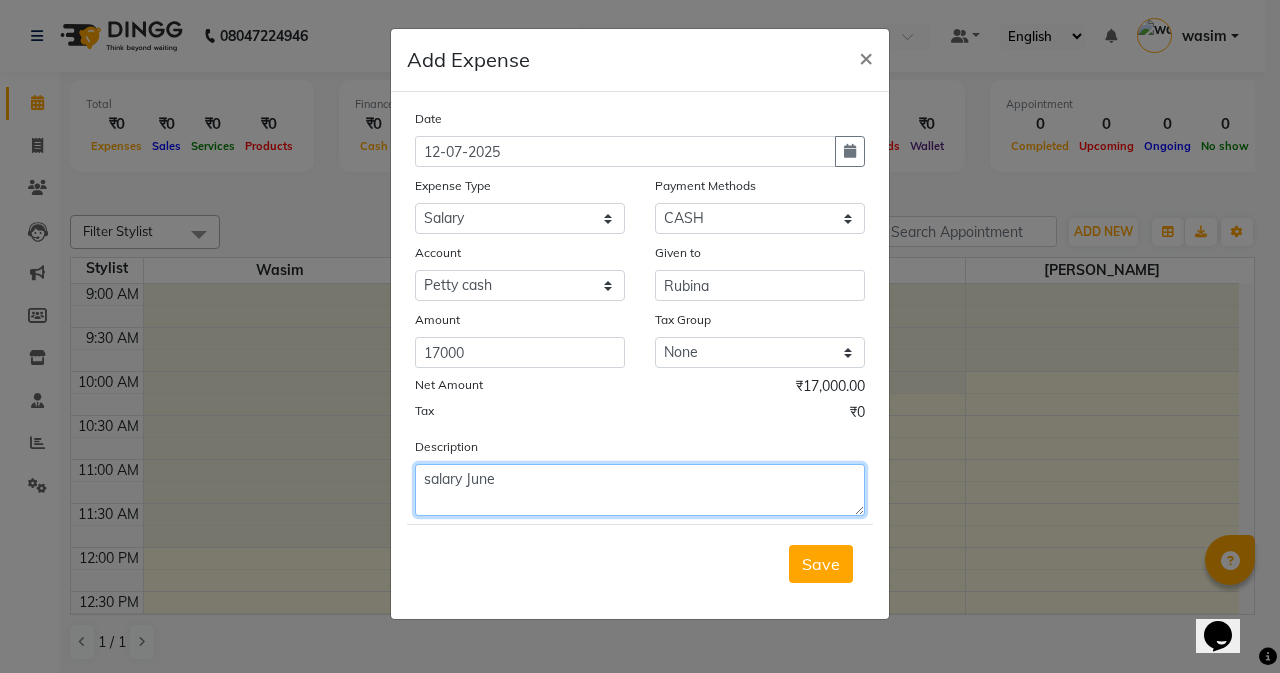 click on "salary June" 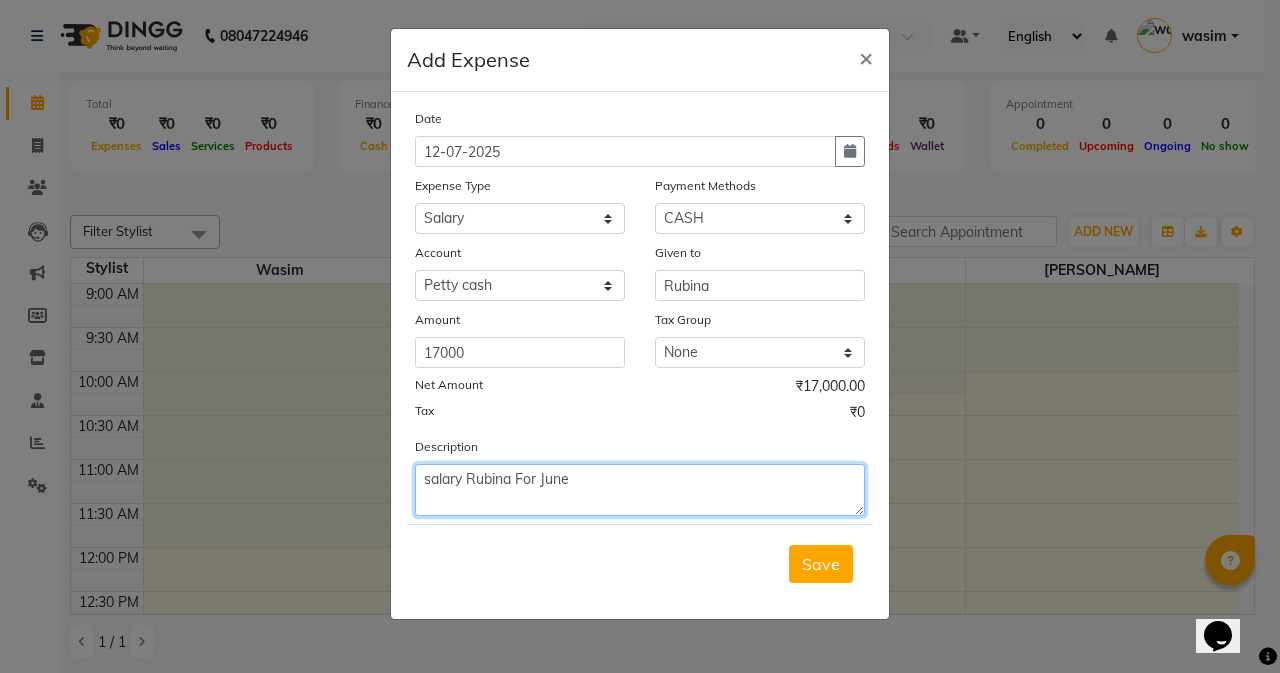 drag, startPoint x: 419, startPoint y: 478, endPoint x: 580, endPoint y: 476, distance: 161.01242 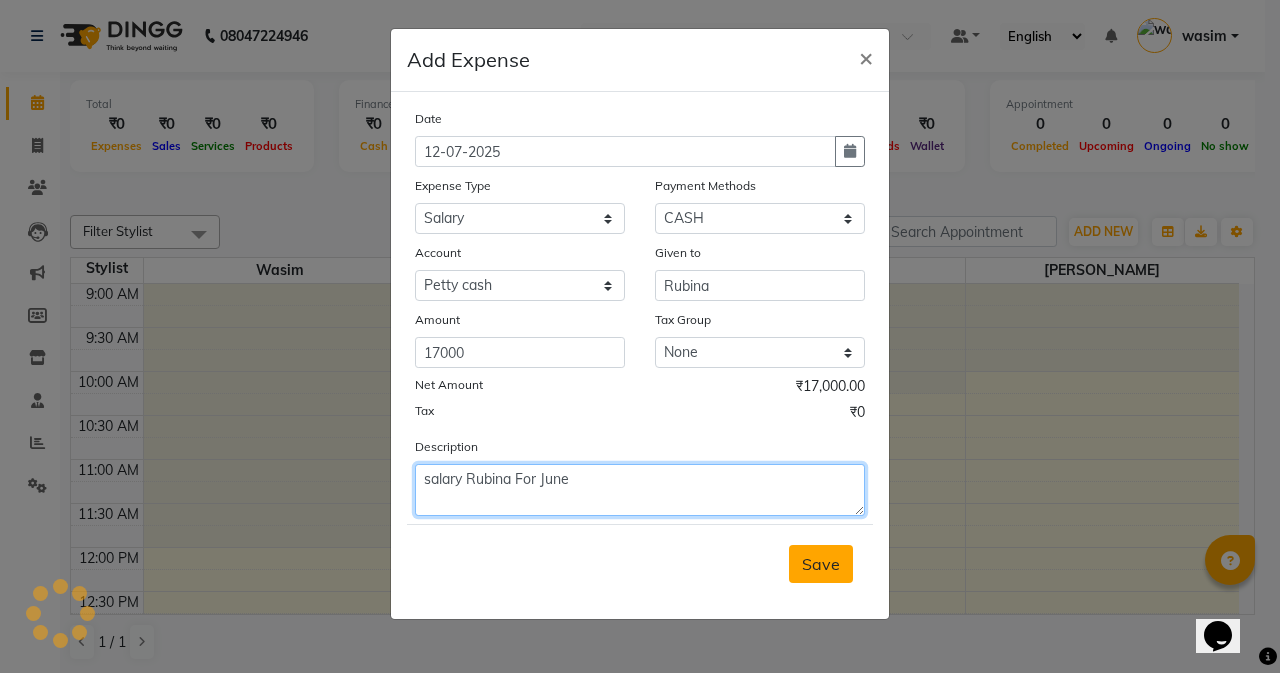 type on "salary Rubina For June" 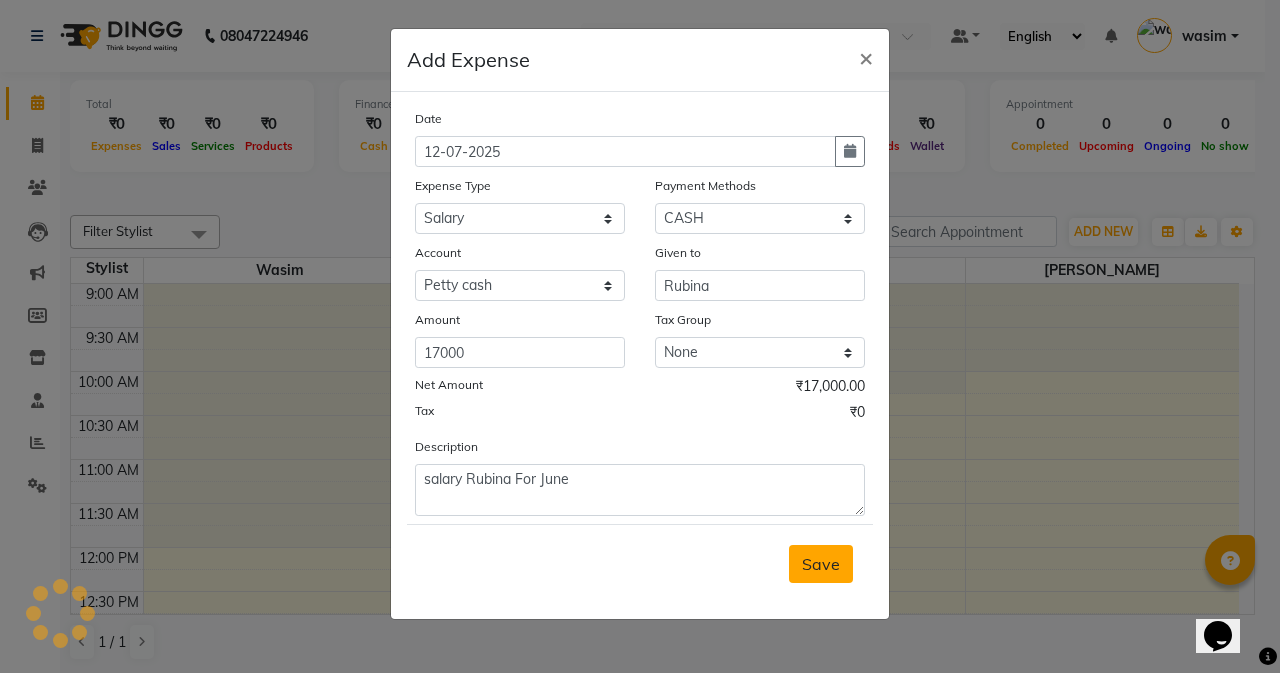 click on "Save" at bounding box center [821, 564] 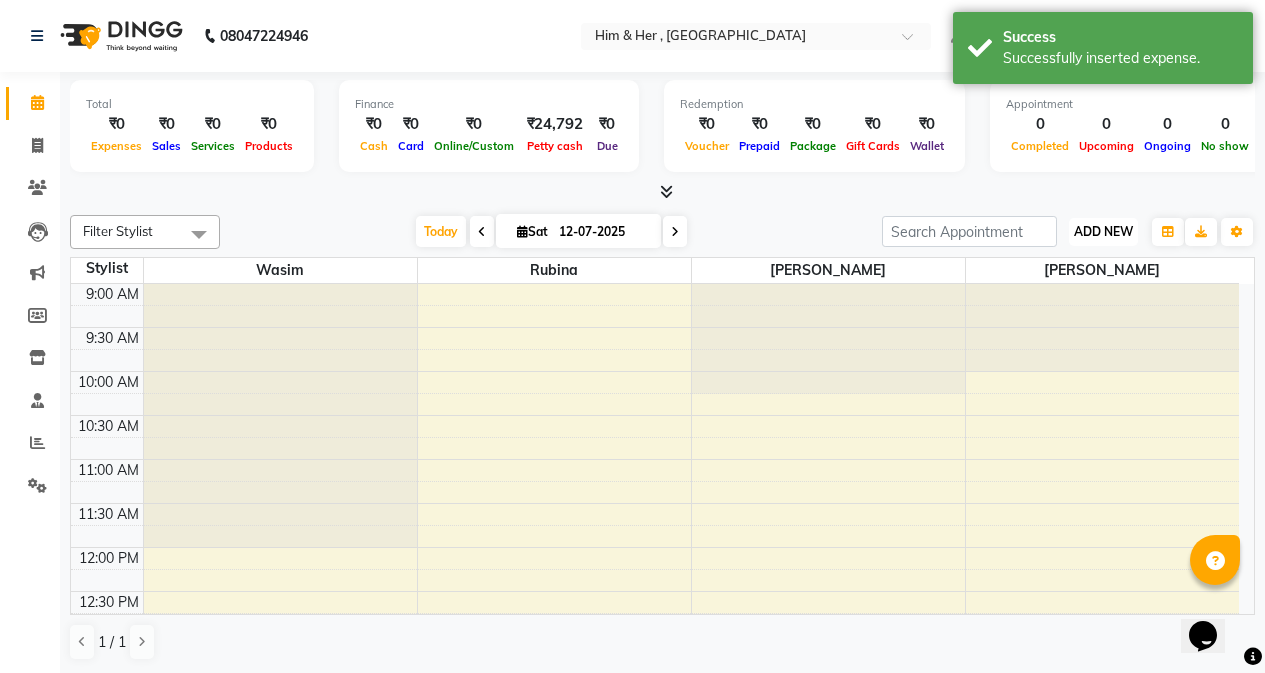 click on "ADD NEW" at bounding box center (1103, 231) 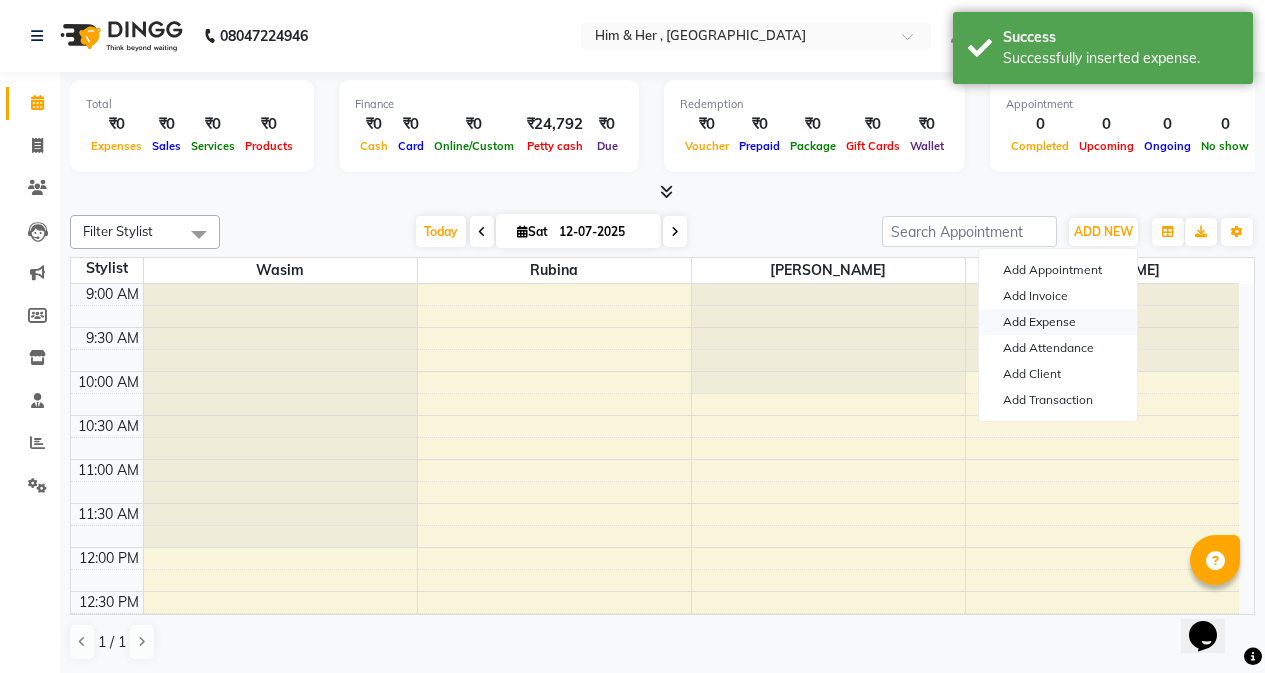 click on "Add Expense" at bounding box center [1058, 322] 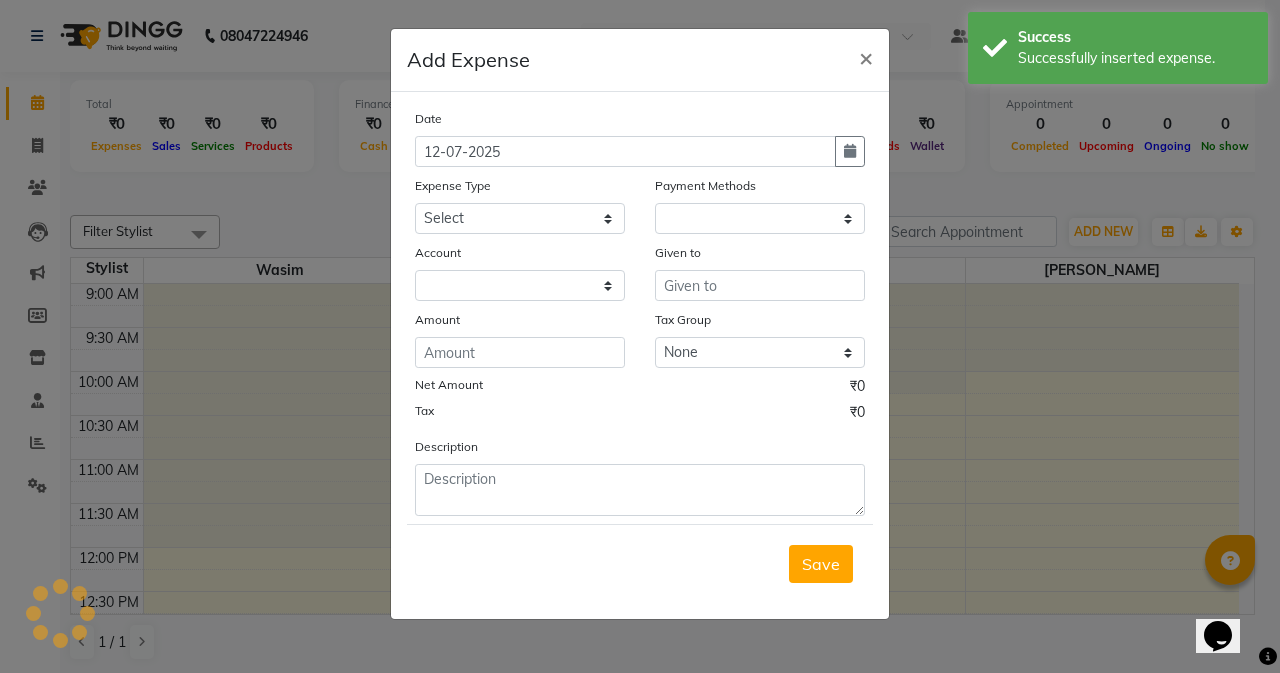 select on "1" 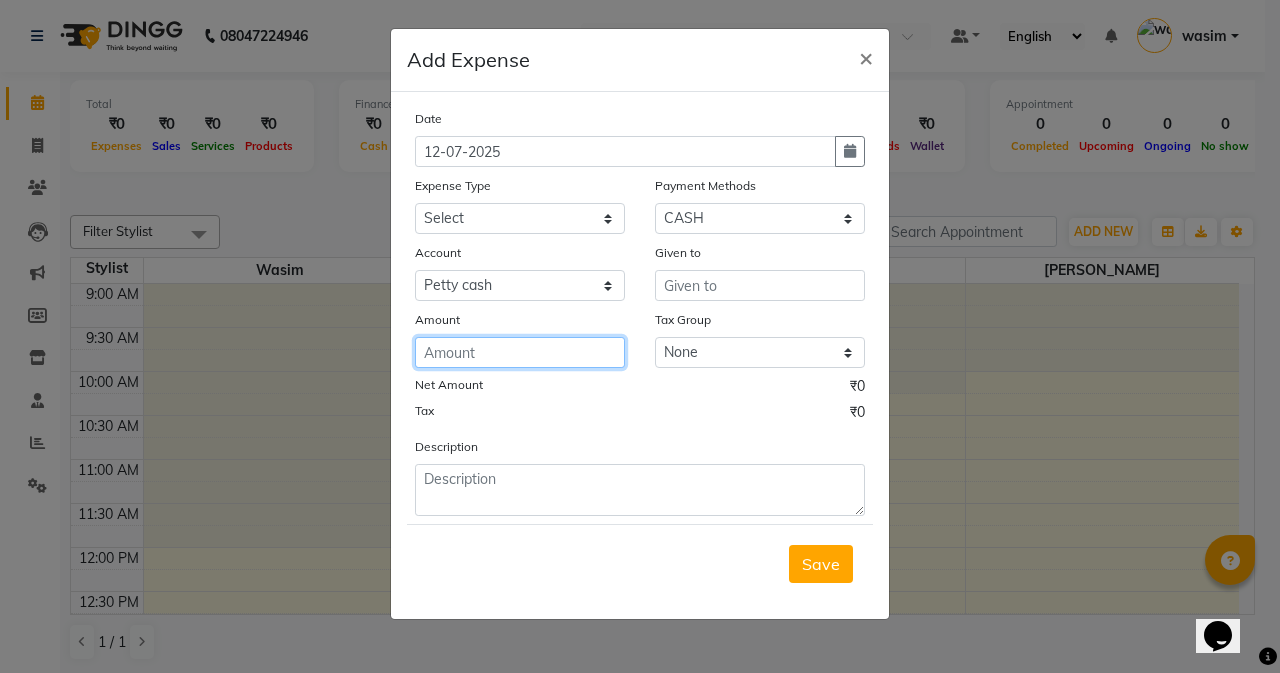 click 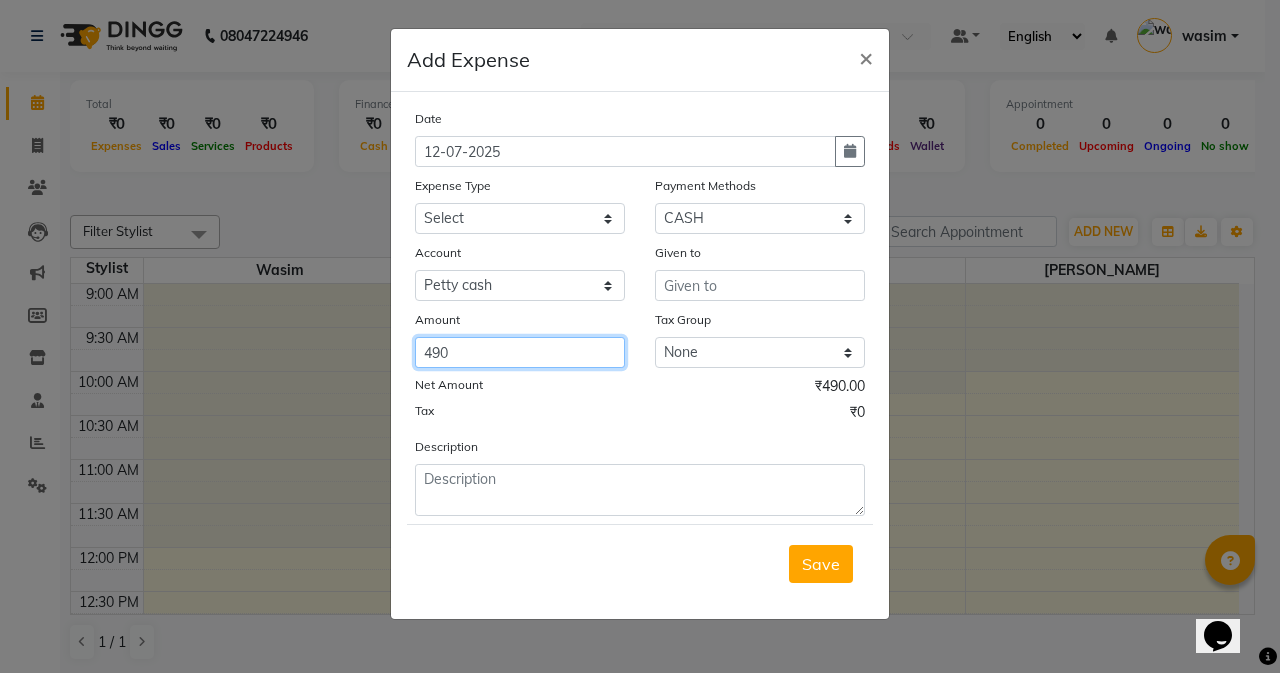 type on "490" 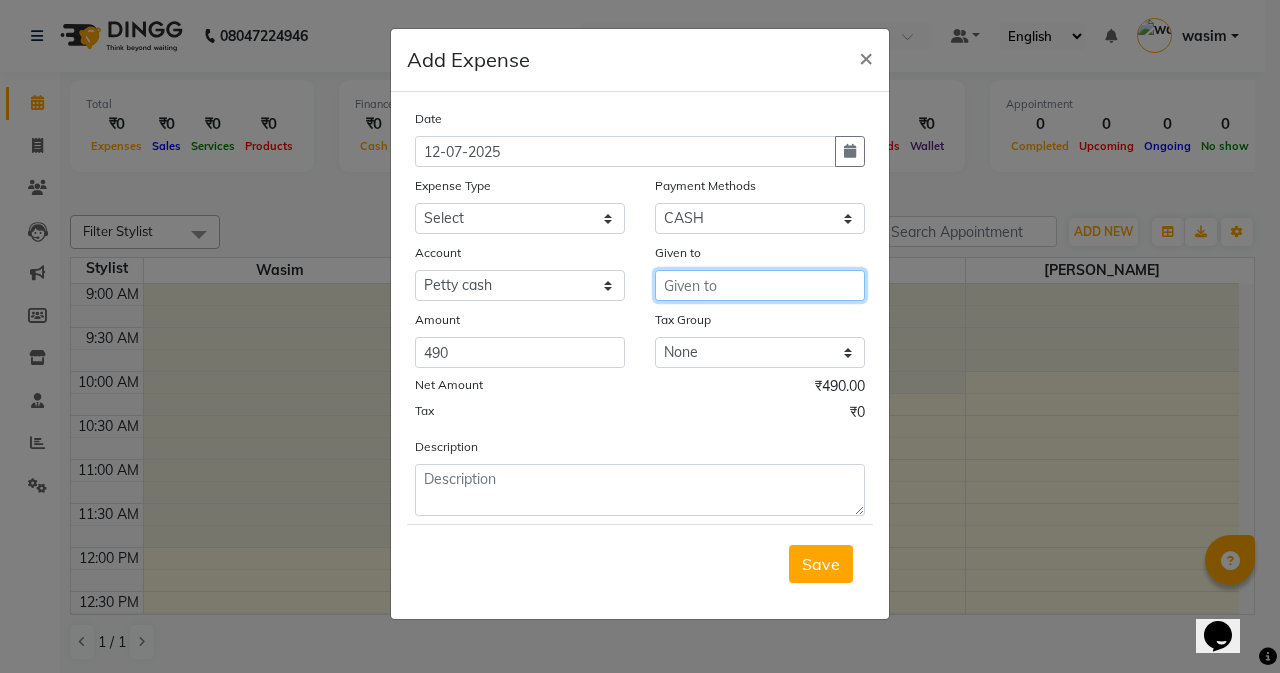 click at bounding box center [760, 285] 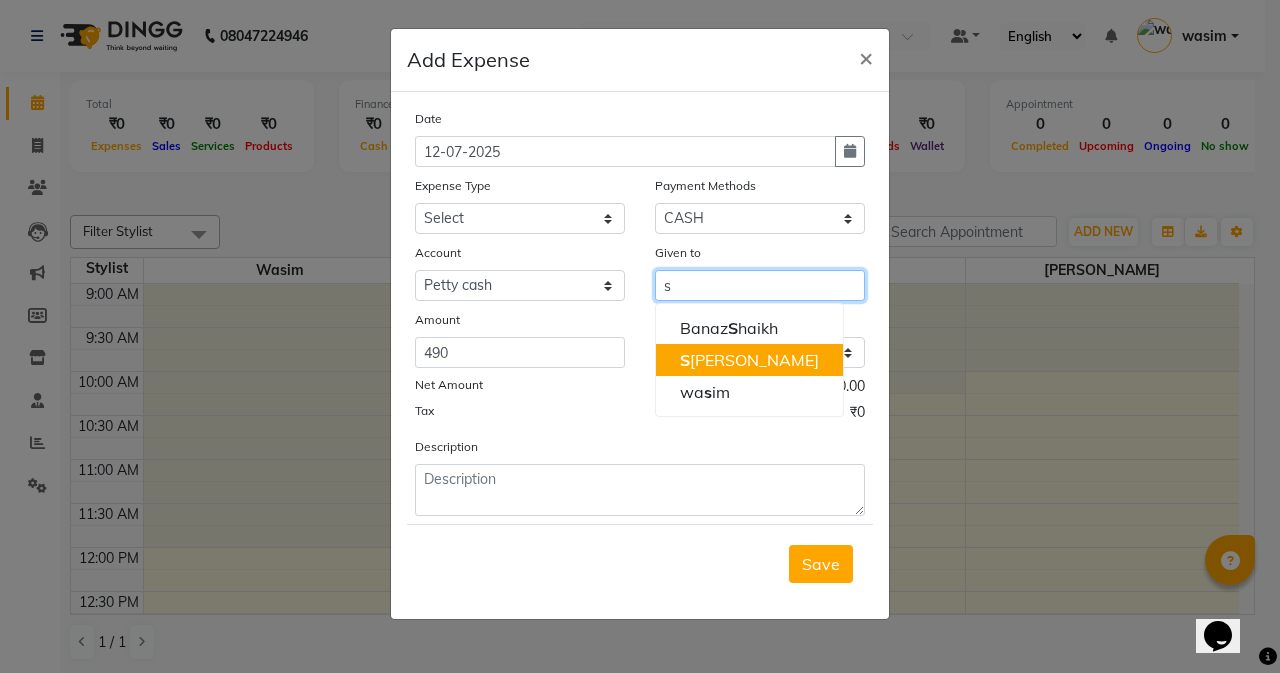 click on "S [PERSON_NAME]" at bounding box center (749, 360) 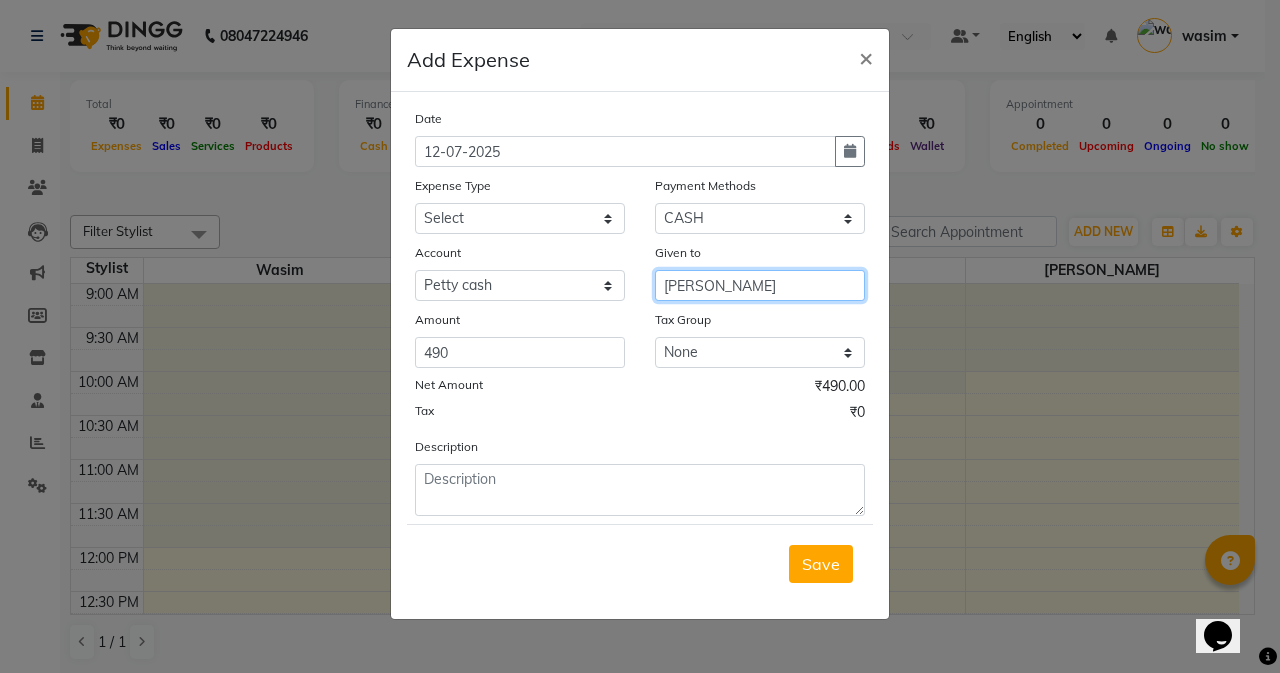 type on "[PERSON_NAME]" 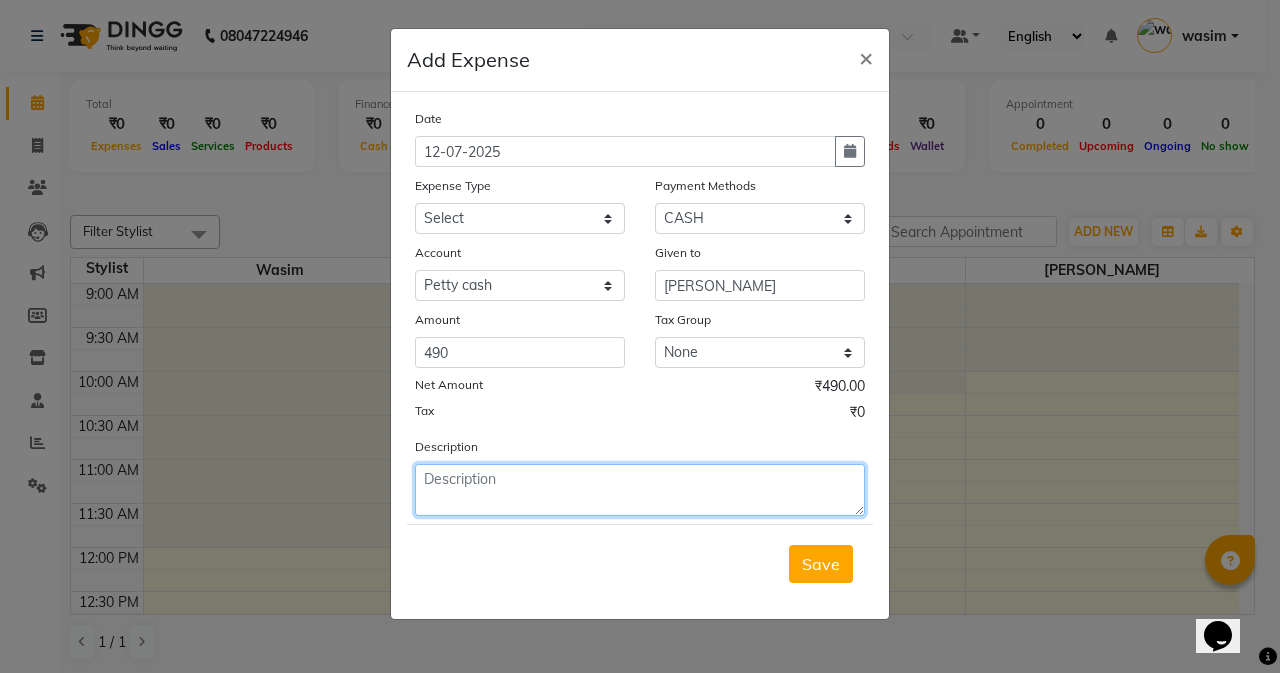 click 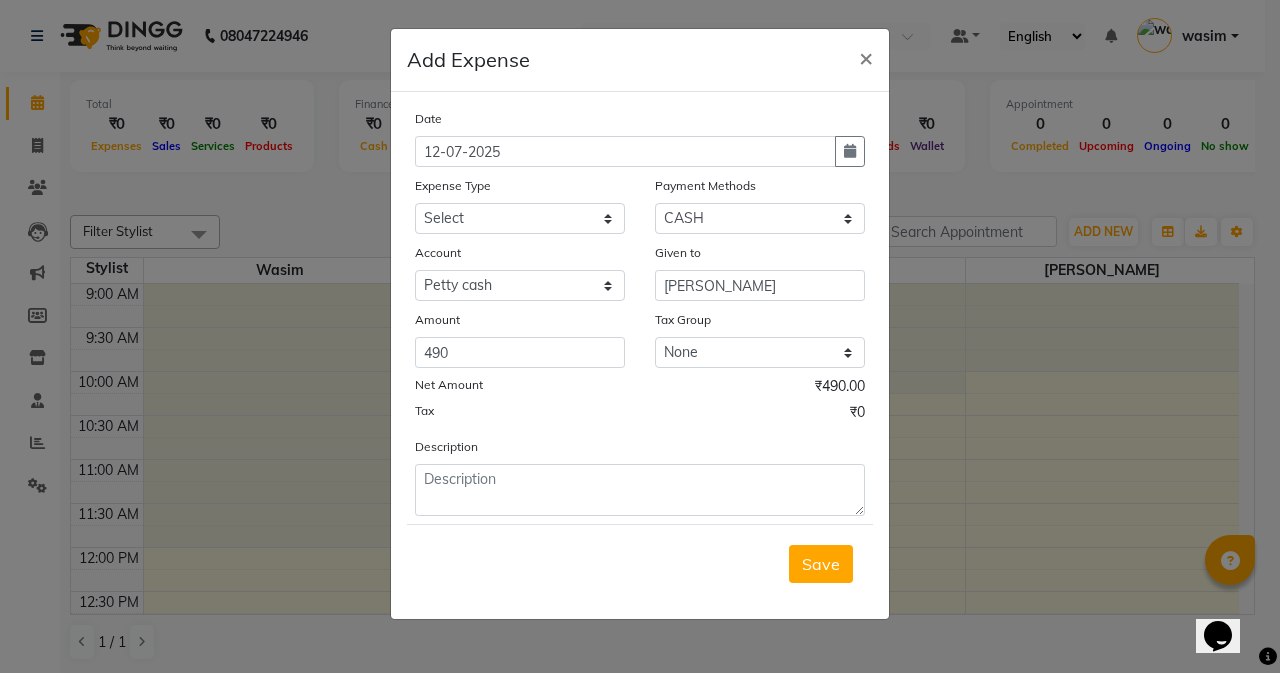 click on "Date 12-07-2025 Expense Type Select Advance Advance Salary Bank charges Cash transfer to bank Cash transfer to hub charity Check Client Snacks Disposabal Electricity bill Equipment Incentive Lundry Maintenance Marketing milk OT Owner Snacks Pantry Product Rent Salary saloon electricity staff advance Staff Snacks Tea Tip Water Payment Methods Select Package PhonePe Voucher Gift Card GPay CARD Prepaid CASH ONLINE Wallet Account Select Petty cash Default account Given to Shivam Gaud Amount 490 Tax Group None GST Net Amount ₹490.00 Tax ₹0 Description  Save" 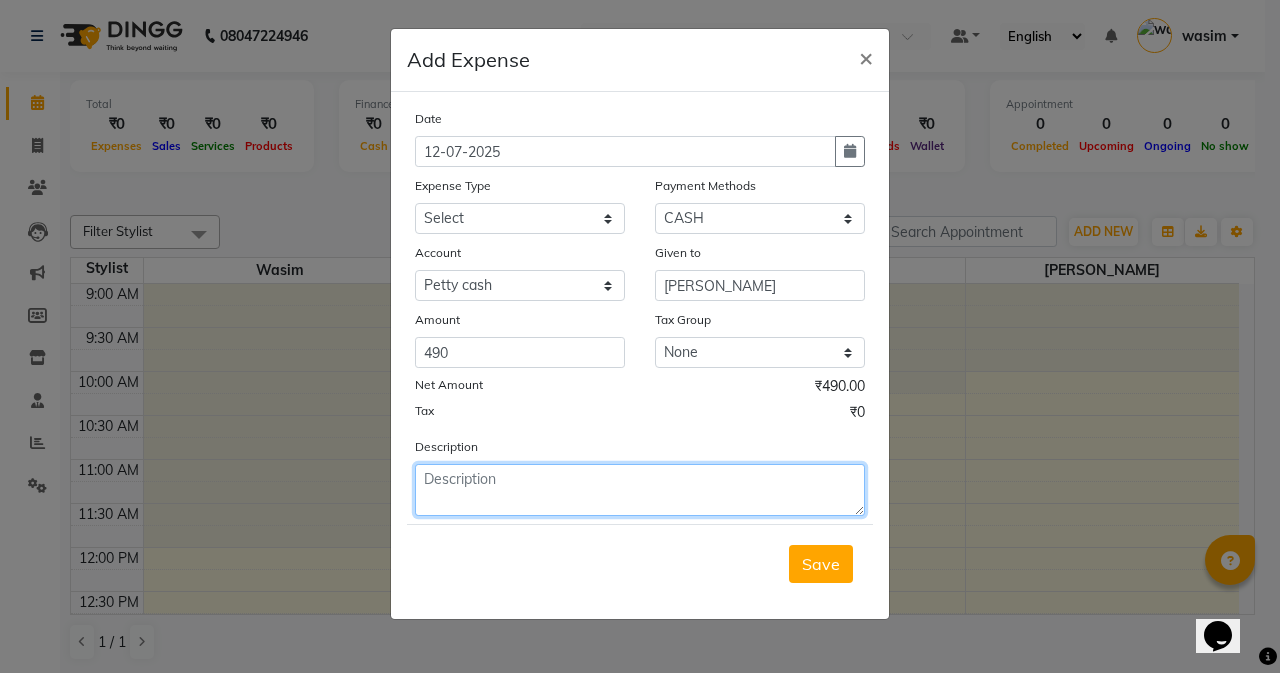 click 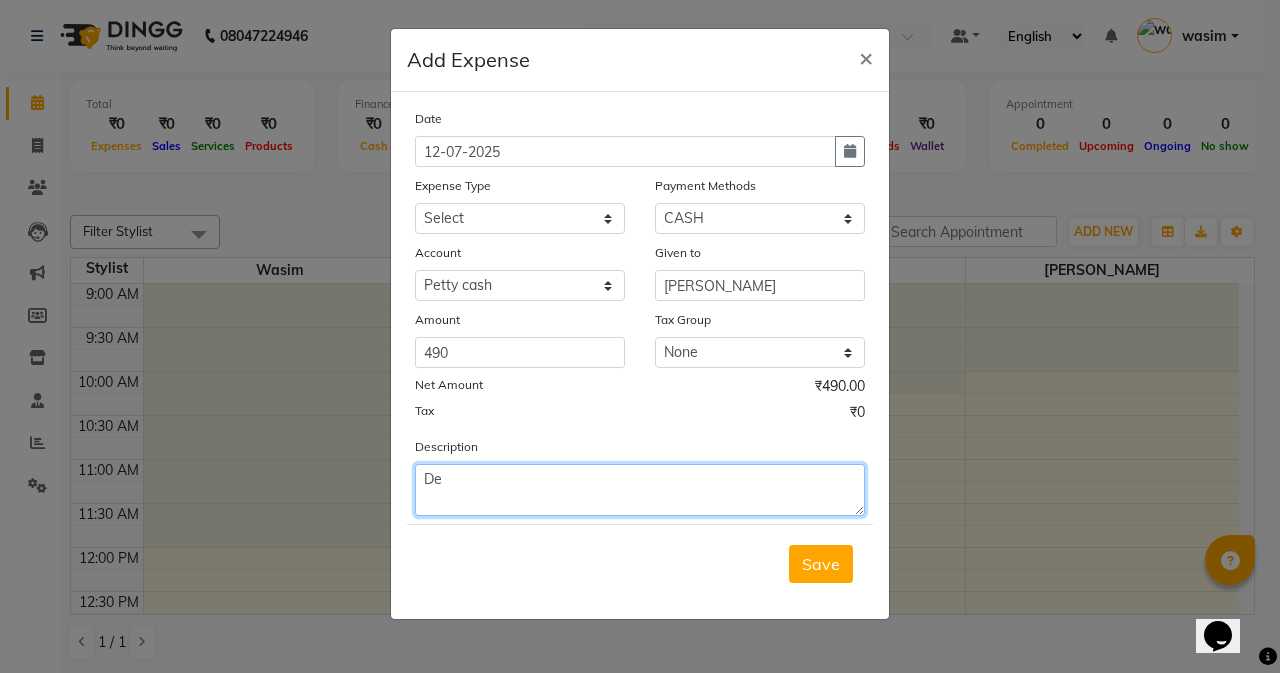 type on "D" 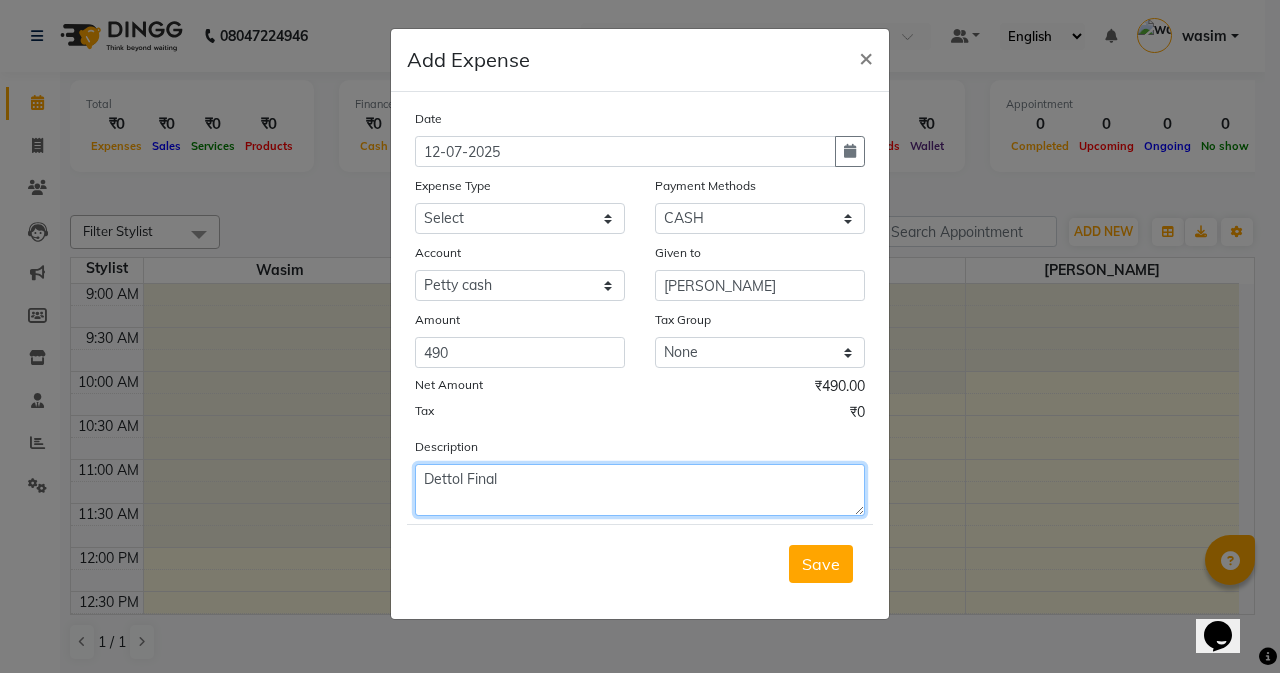 type on "Dettol Final" 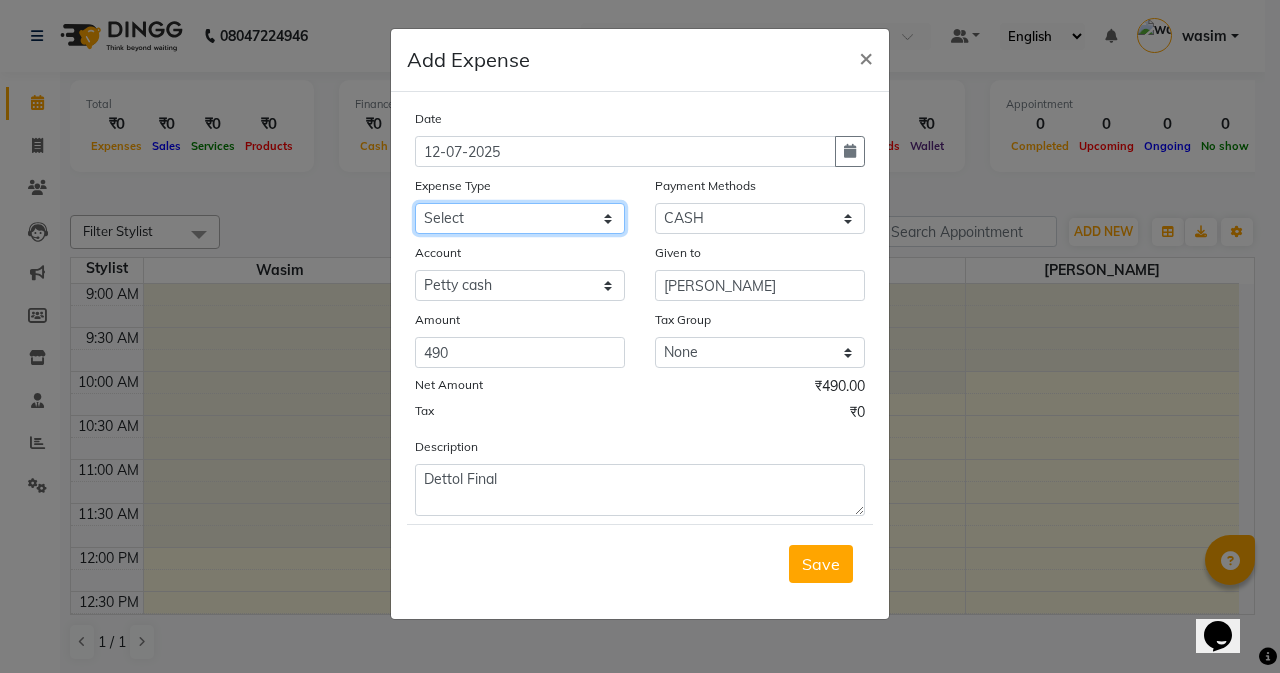 click on "Select Advance Advance Salary Bank charges Cash transfer to bank Cash transfer to hub charity Check Client Snacks Disposabal Electricity bill Equipment Incentive [PERSON_NAME] Maintenance Marketing milk OT Owner Snacks Pantry Product Rent Salary saloon electricity staff advance Staff Snacks Tea Tip Water" 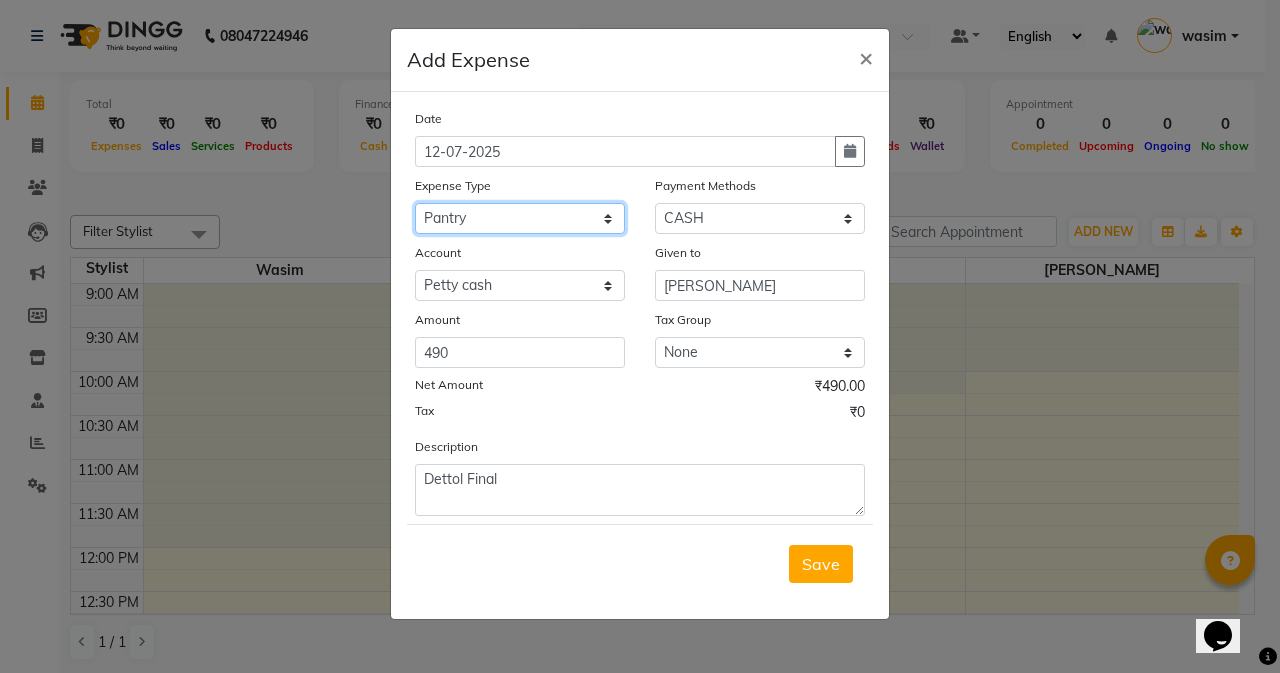 click on "Select Advance Advance Salary Bank charges Cash transfer to bank Cash transfer to hub charity Check Client Snacks Disposabal Electricity bill Equipment Incentive [PERSON_NAME] Maintenance Marketing milk OT Owner Snacks Pantry Product Rent Salary saloon electricity staff advance Staff Snacks Tea Tip Water" 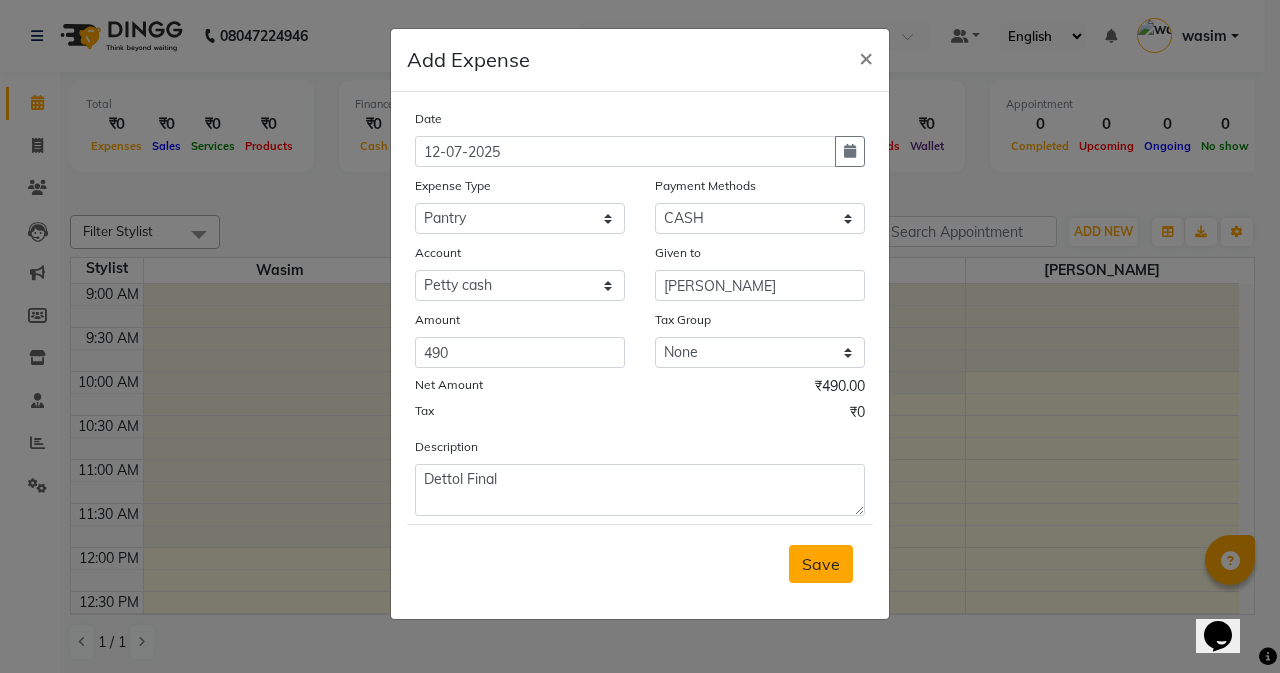 click on "Save" at bounding box center (821, 564) 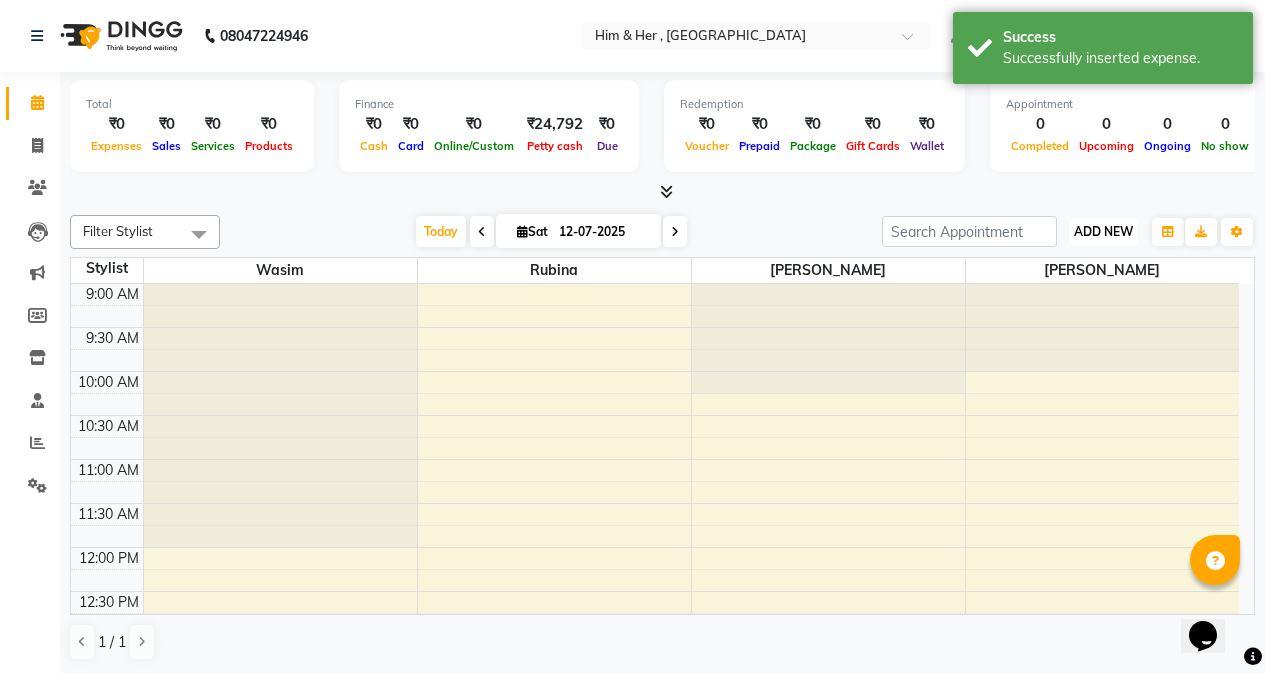 click on "ADD NEW" at bounding box center (1103, 231) 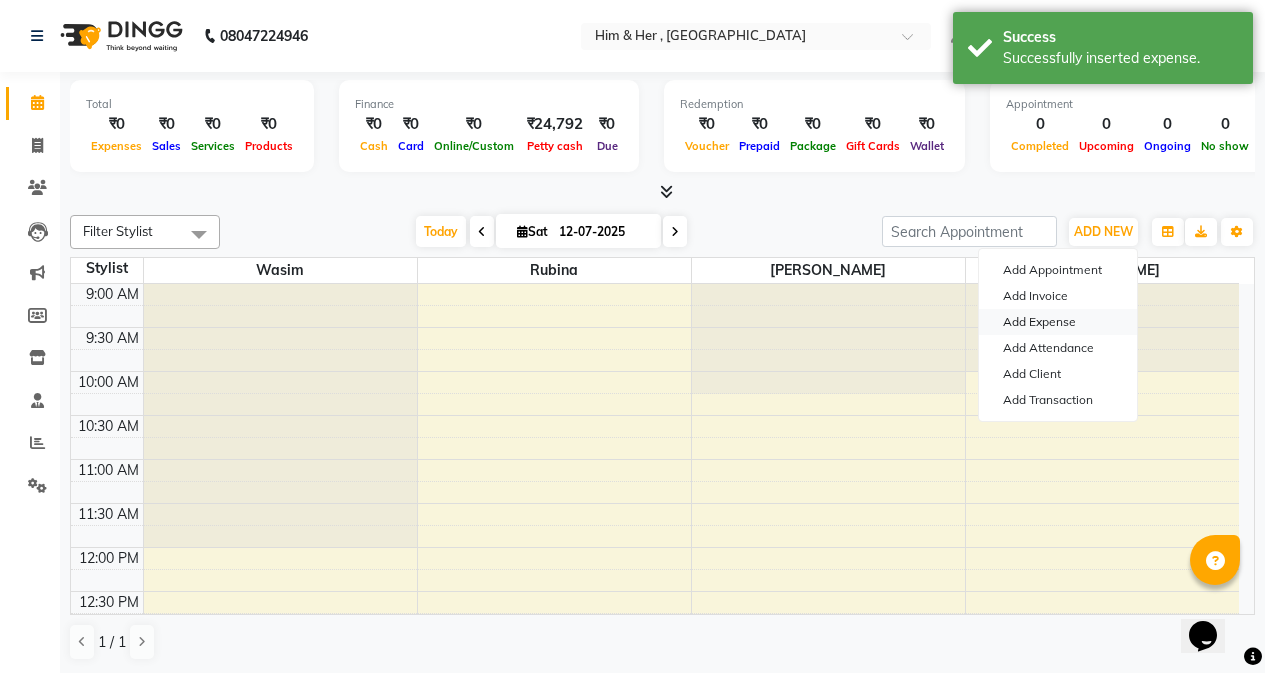 click on "Add Expense" at bounding box center (1058, 322) 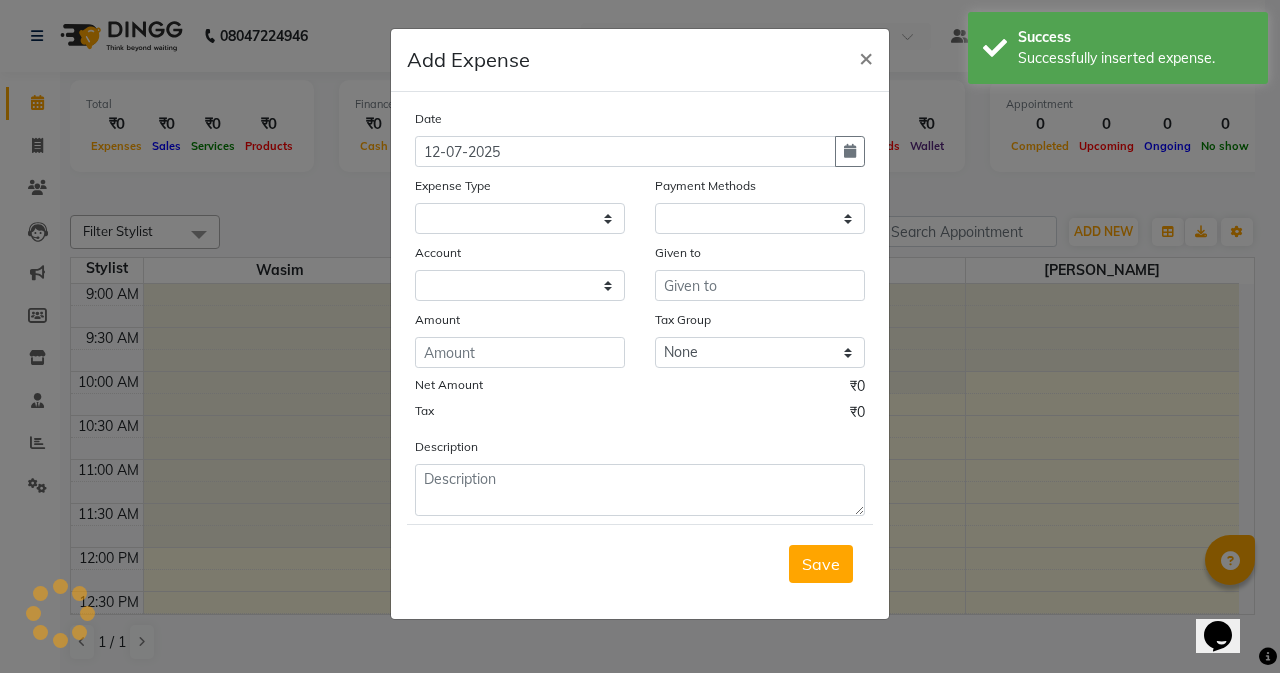 select on "1" 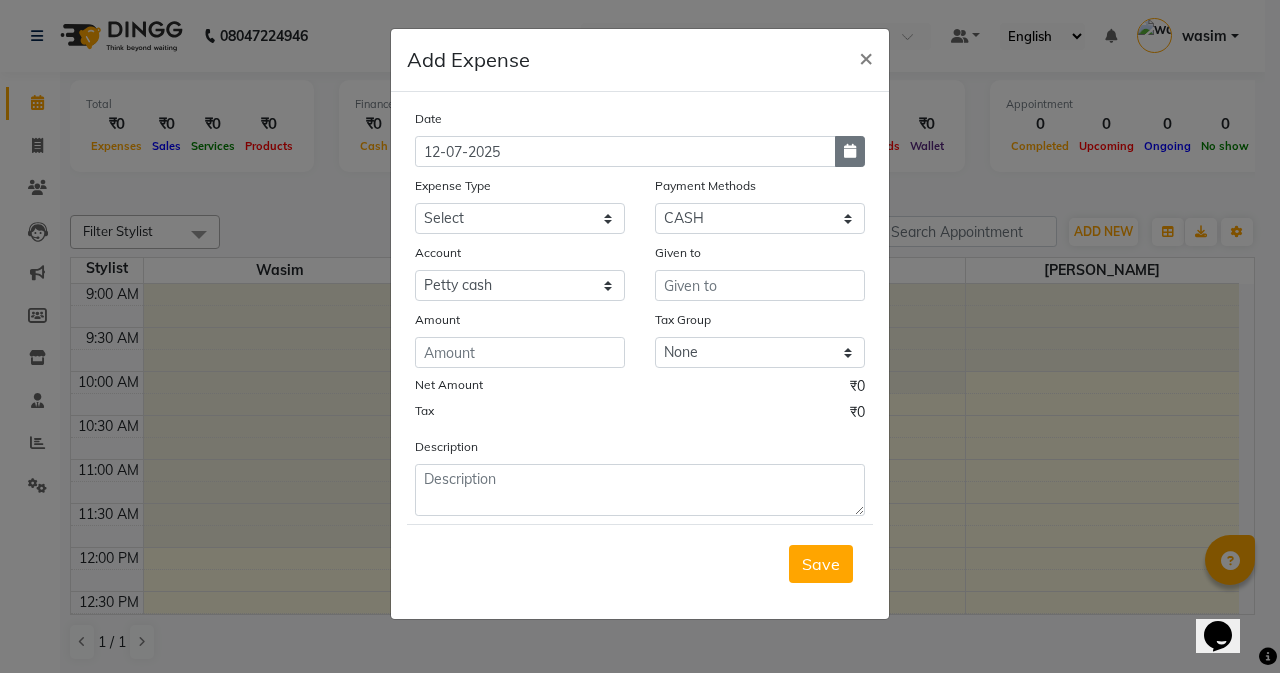 click 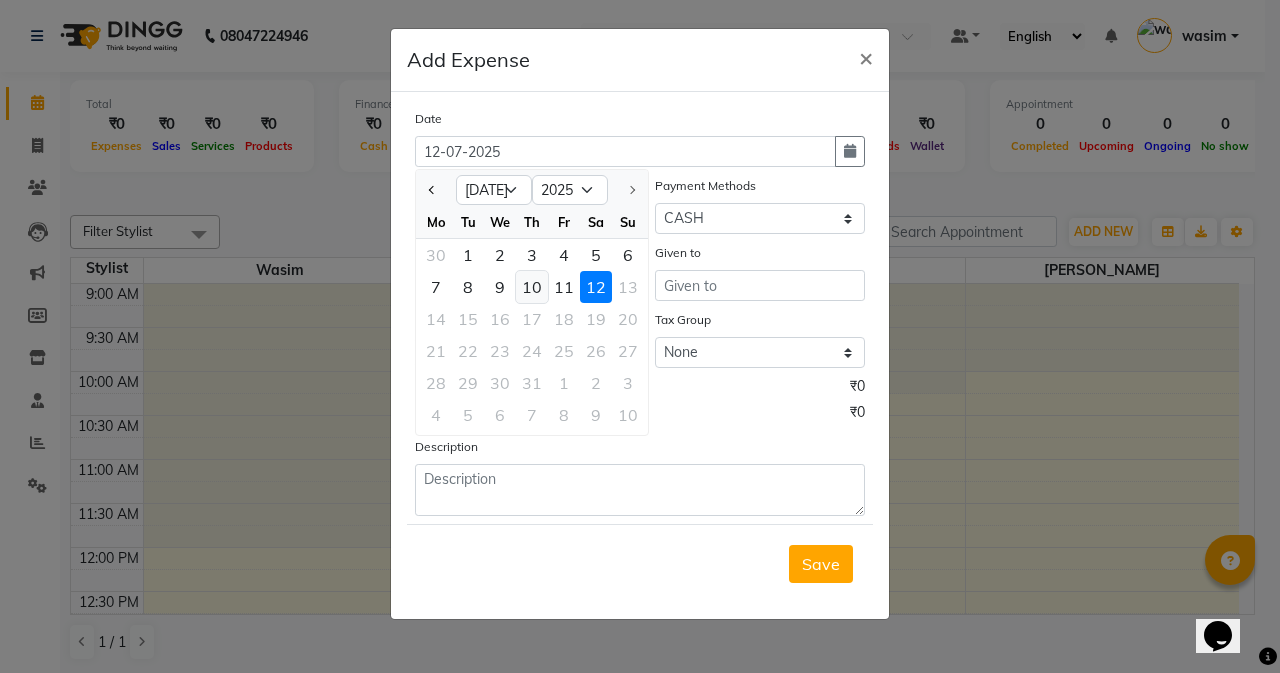 click on "10" 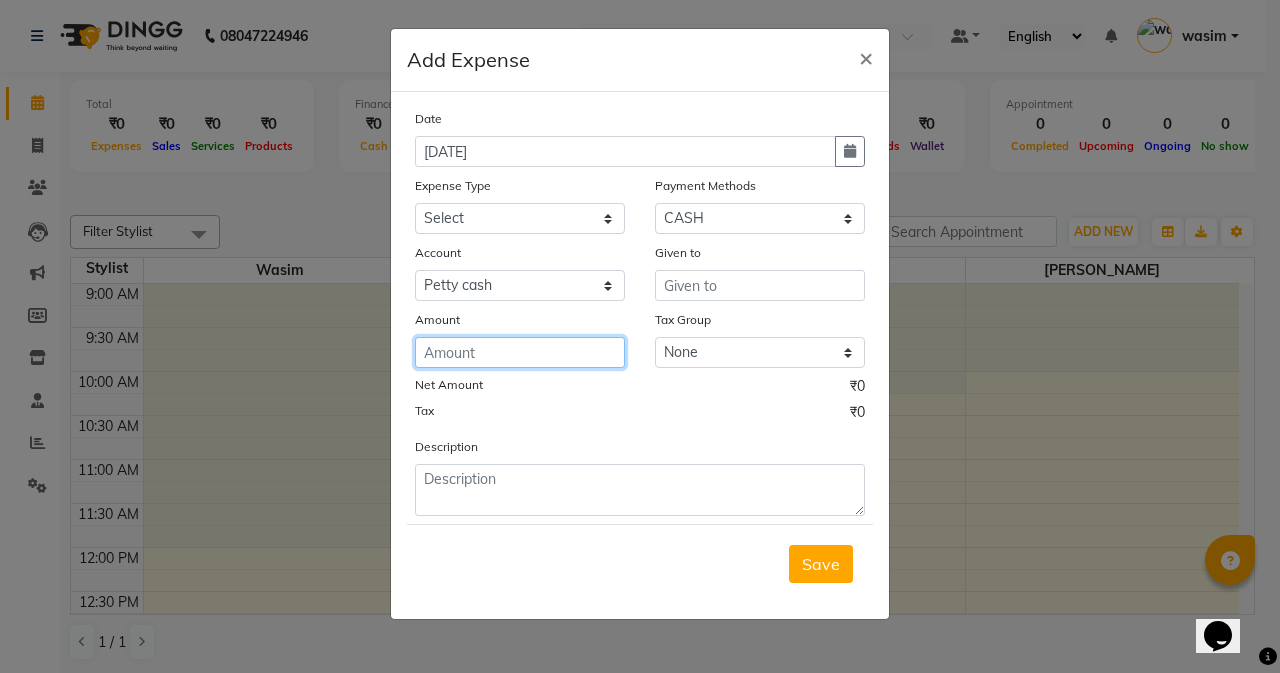 click 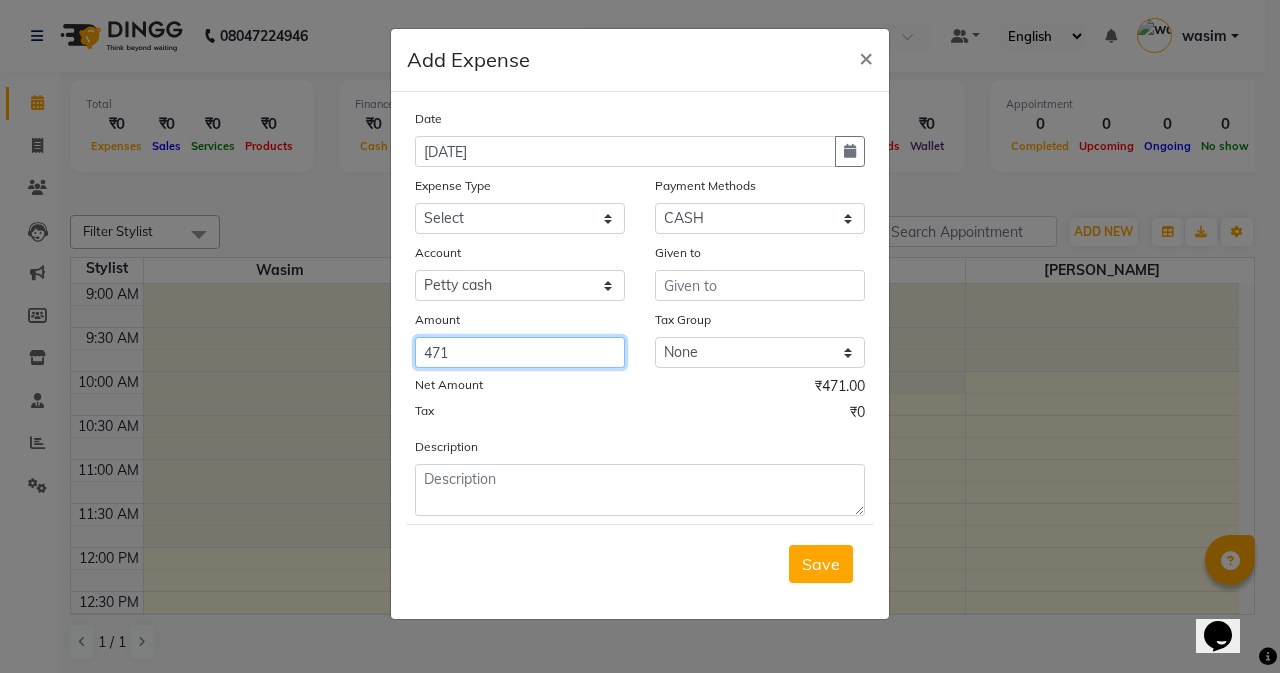 type on "471" 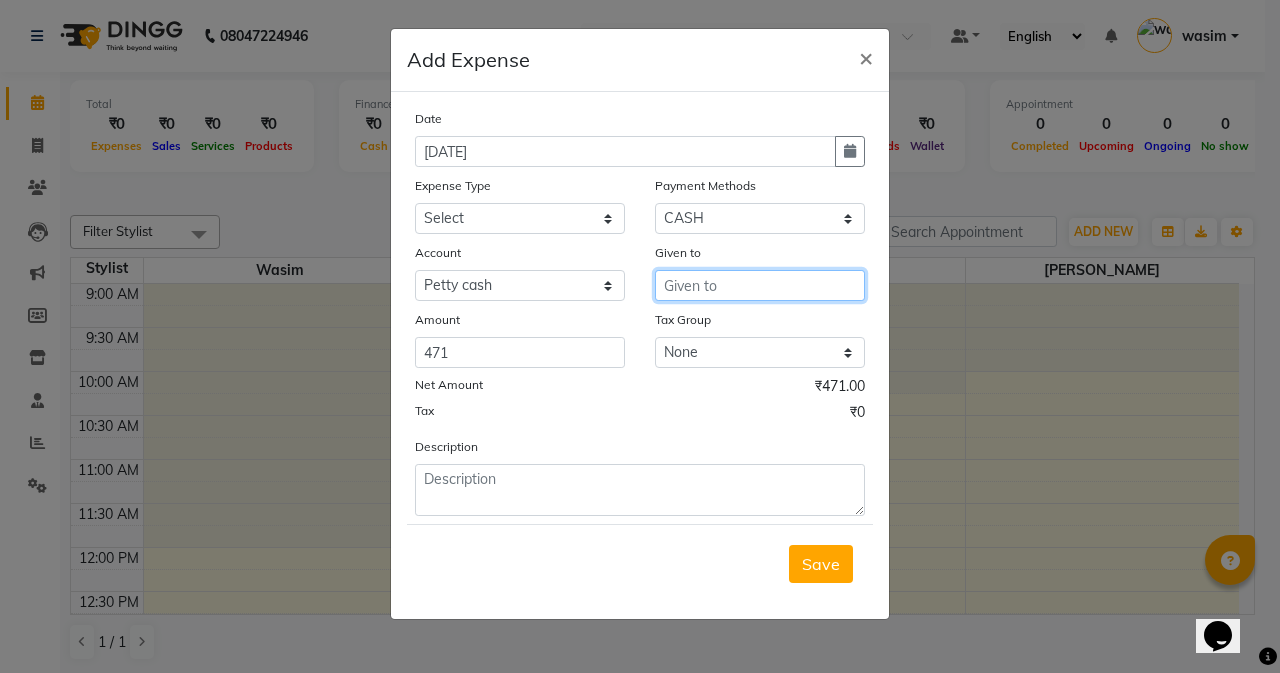 click at bounding box center (760, 285) 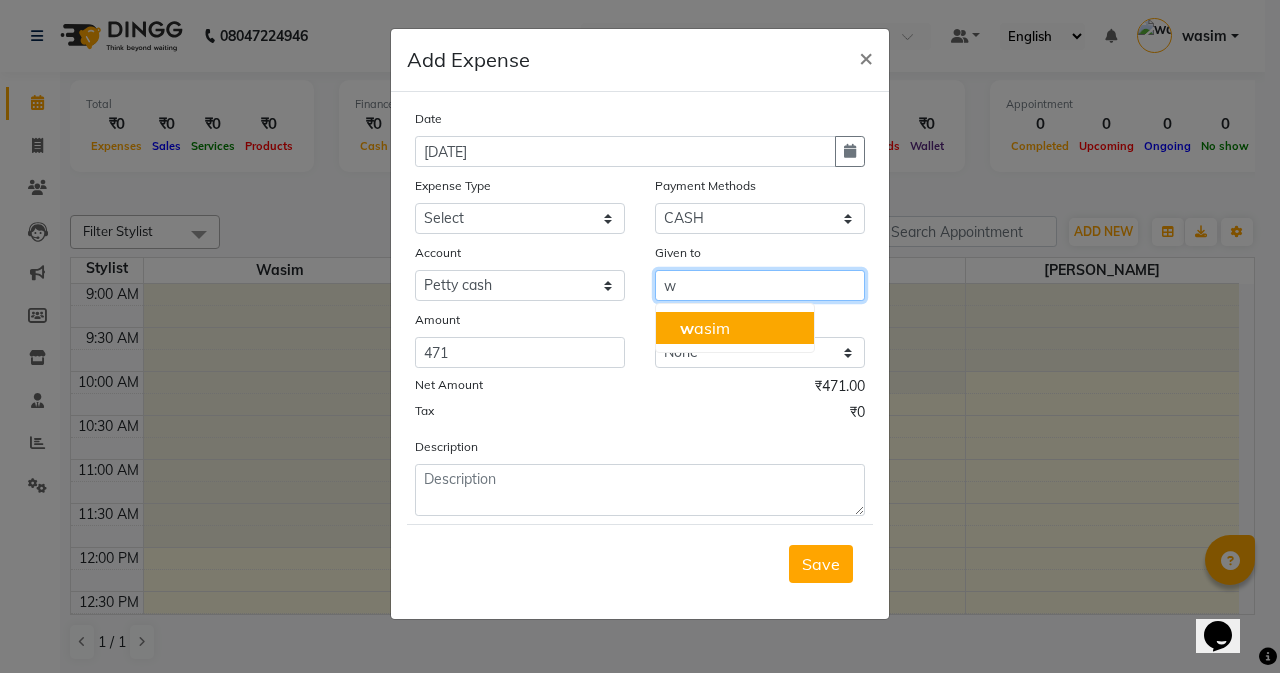 click on "w" 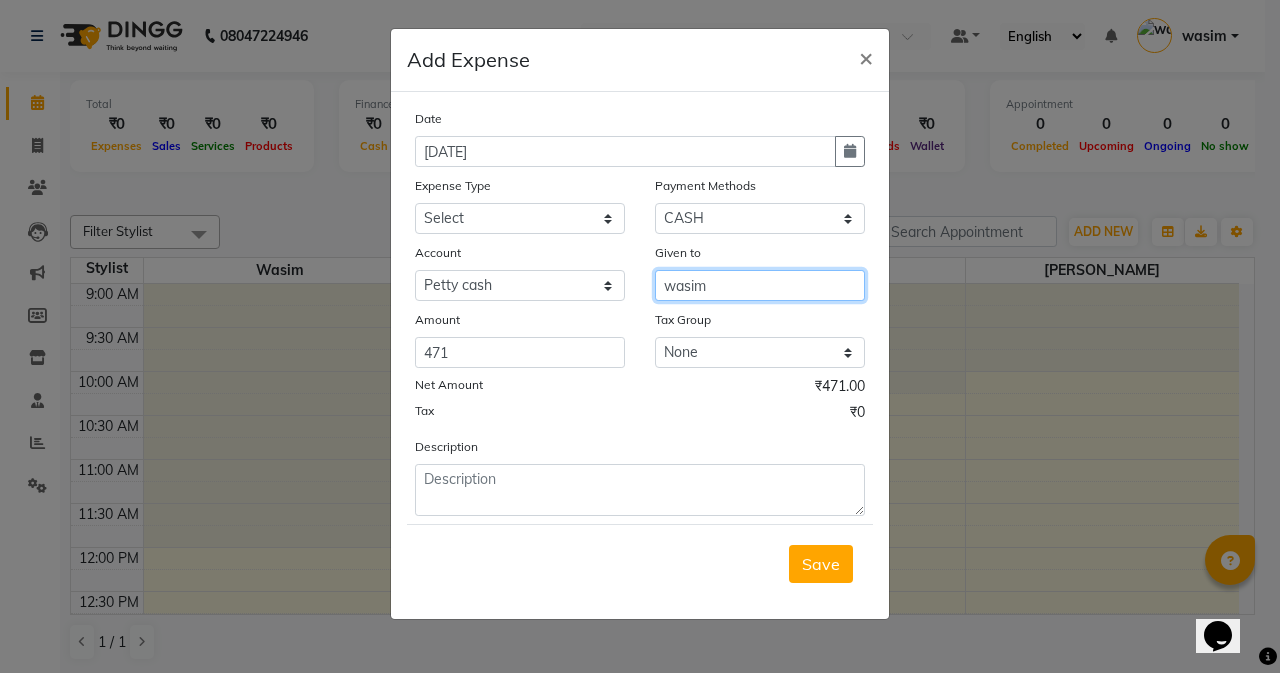 type on "wasim" 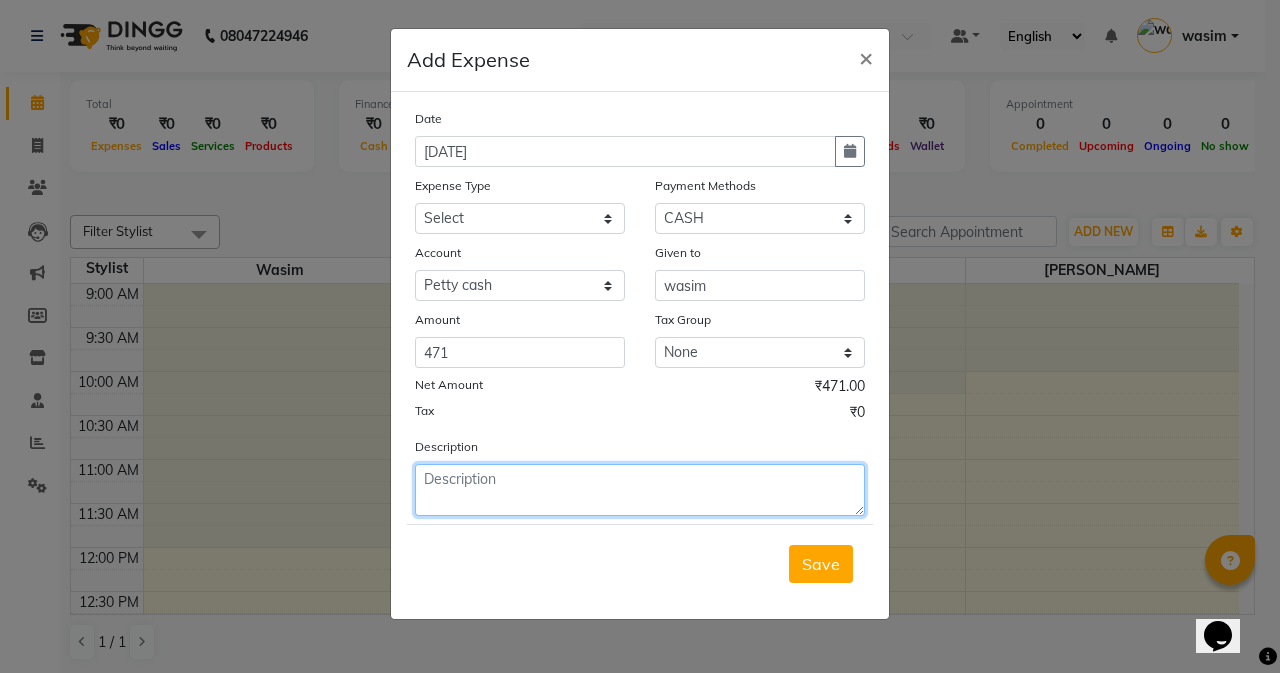 click 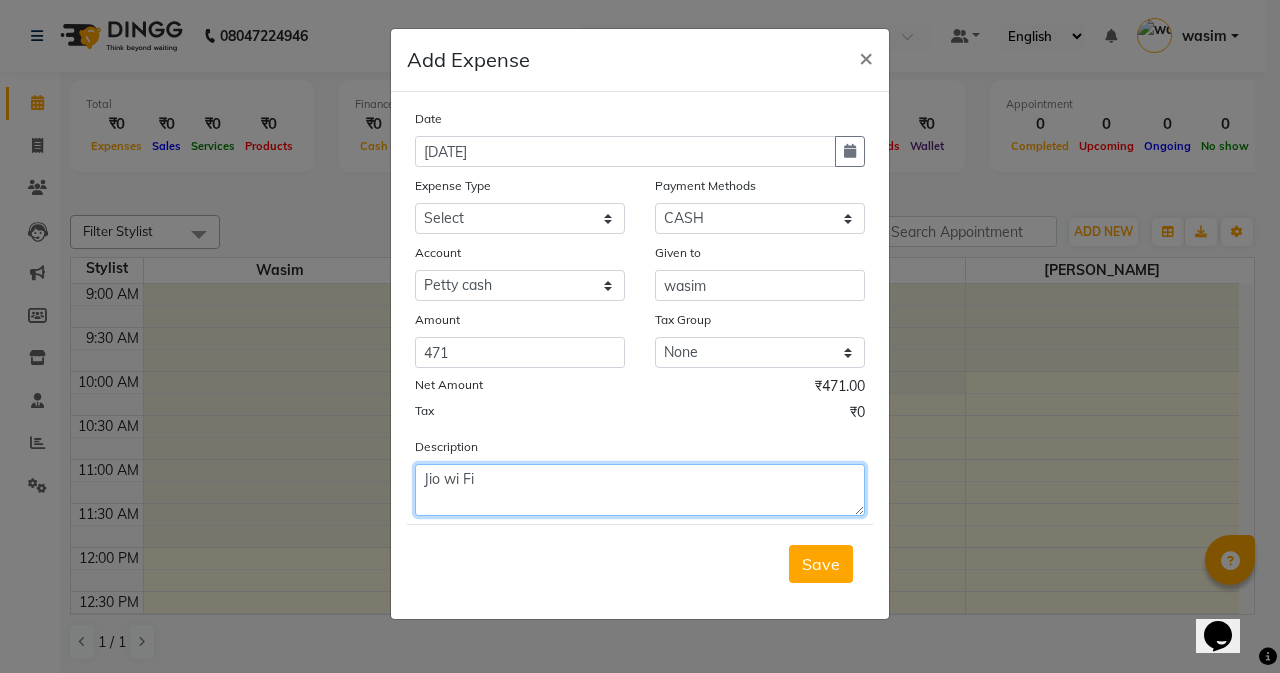 type on "Jio wi Fi" 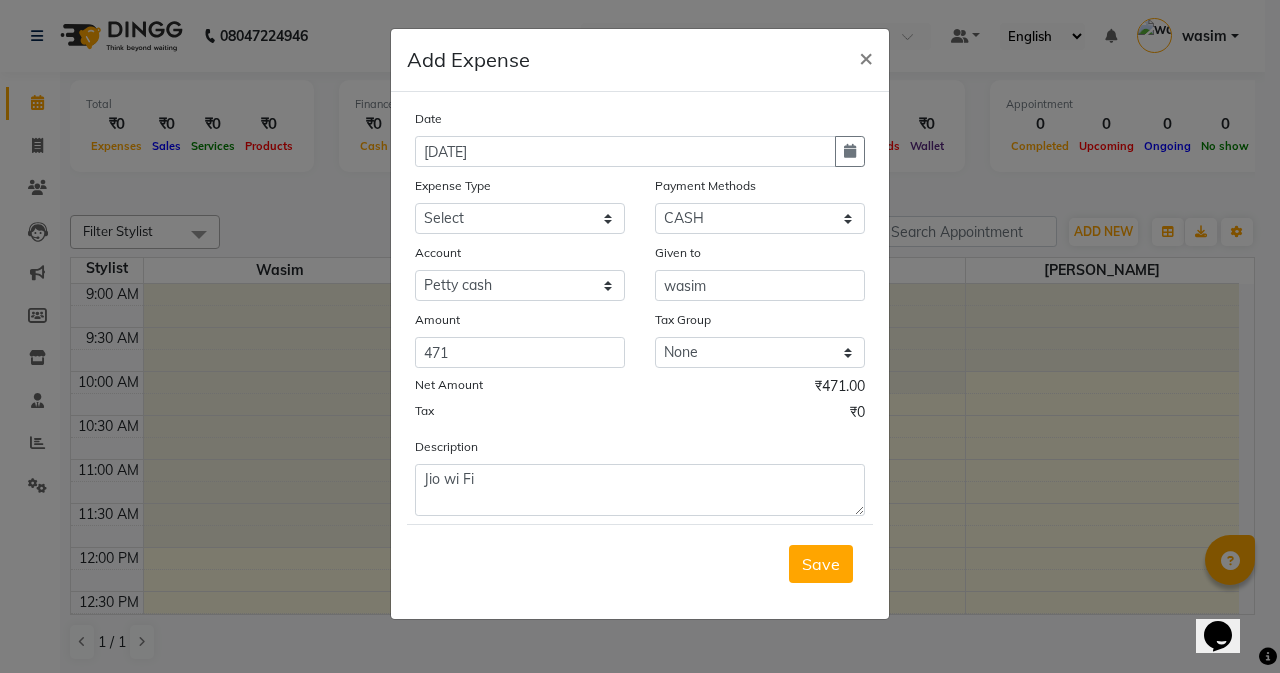 click on "Date 10-07-2025 Expense Type Select Advance Advance Salary Bank charges Cash transfer to bank Cash transfer to hub charity Check Client Snacks Disposabal Electricity bill Equipment Incentive Lundry Maintenance Marketing milk OT Owner Snacks Pantry Product Rent Salary saloon electricity staff advance Staff Snacks Tea Tip Water Payment Methods Select Package PhonePe Voucher Gift Card GPay CARD Prepaid CASH ONLINE Wallet Account Select Petty cash Default account Given to wasim Amount 471 Tax Group None GST Net Amount ₹471.00 Tax ₹0 Description Jio wi Fi" 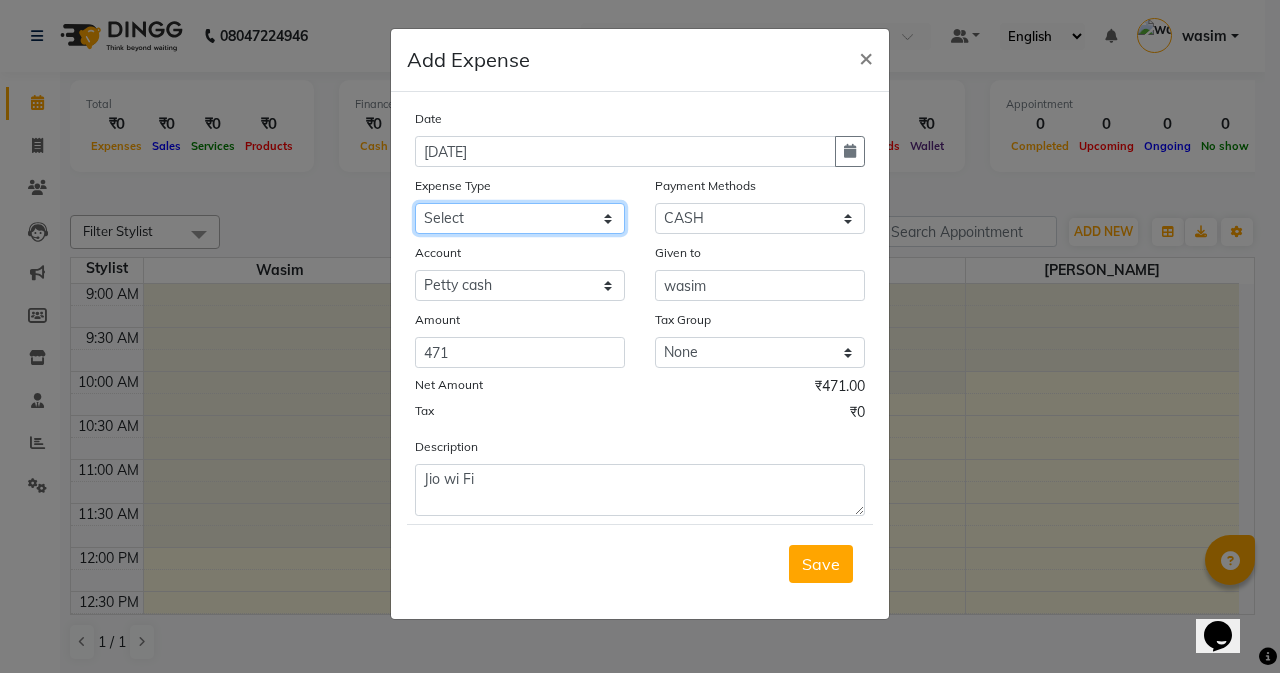click on "Select Advance Advance Salary Bank charges Cash transfer to bank Cash transfer to hub charity Check Client Snacks Disposabal Electricity bill Equipment Incentive [PERSON_NAME] Maintenance Marketing milk OT Owner Snacks Pantry Product Rent Salary saloon electricity staff advance Staff Snacks Tea Tip Water" 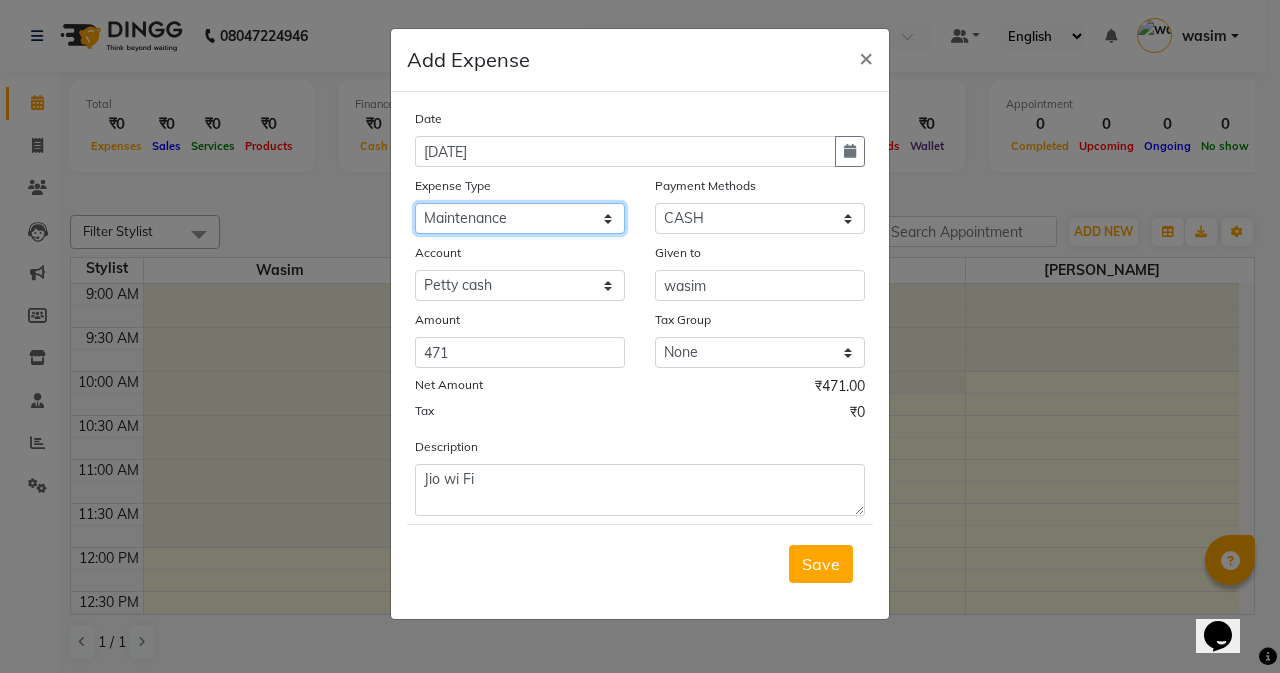 click on "Select Advance Advance Salary Bank charges Cash transfer to bank Cash transfer to hub charity Check Client Snacks Disposabal Electricity bill Equipment Incentive [PERSON_NAME] Maintenance Marketing milk OT Owner Snacks Pantry Product Rent Salary saloon electricity staff advance Staff Snacks Tea Tip Water" 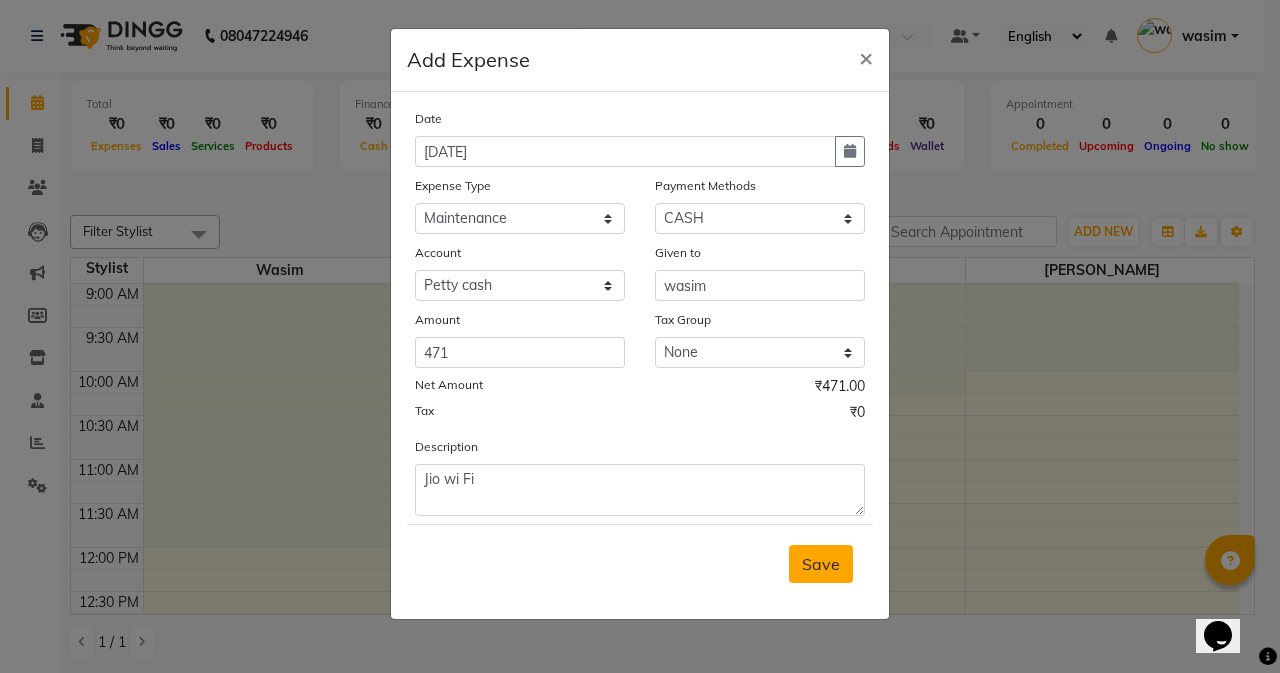 click on "Save" at bounding box center (821, 564) 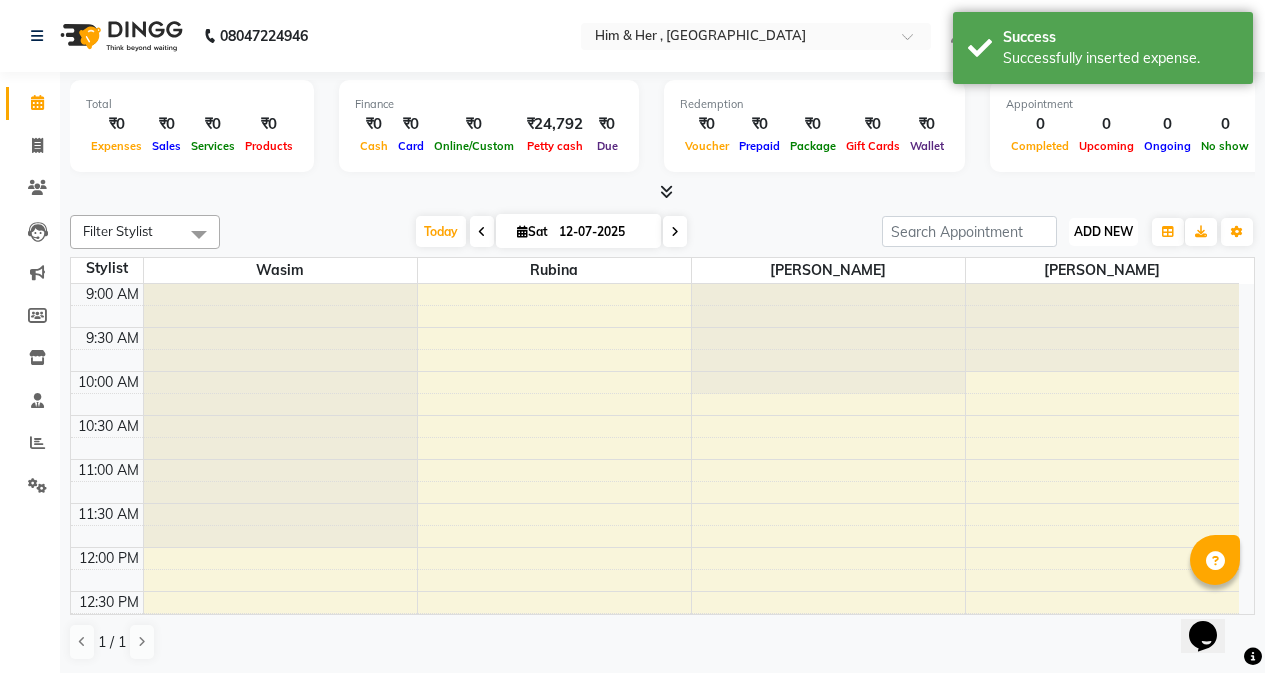click on "ADD NEW Toggle Dropdown" at bounding box center (1103, 232) 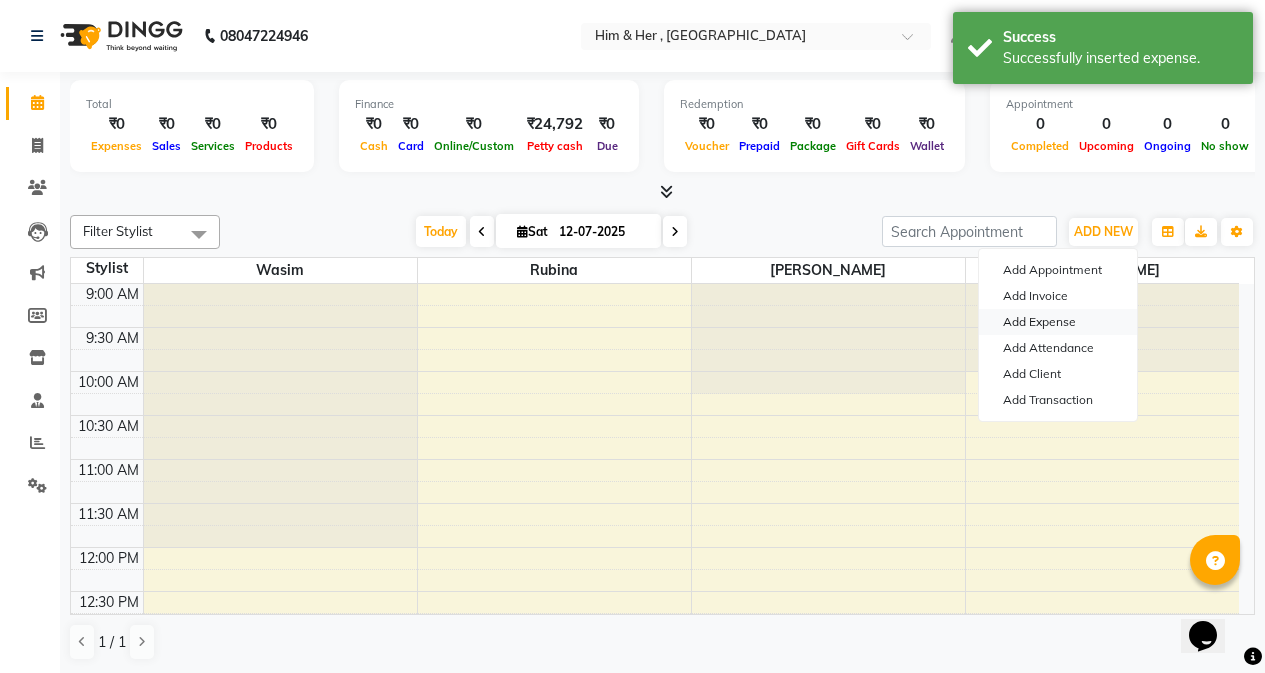 click on "Add Expense" at bounding box center [1058, 322] 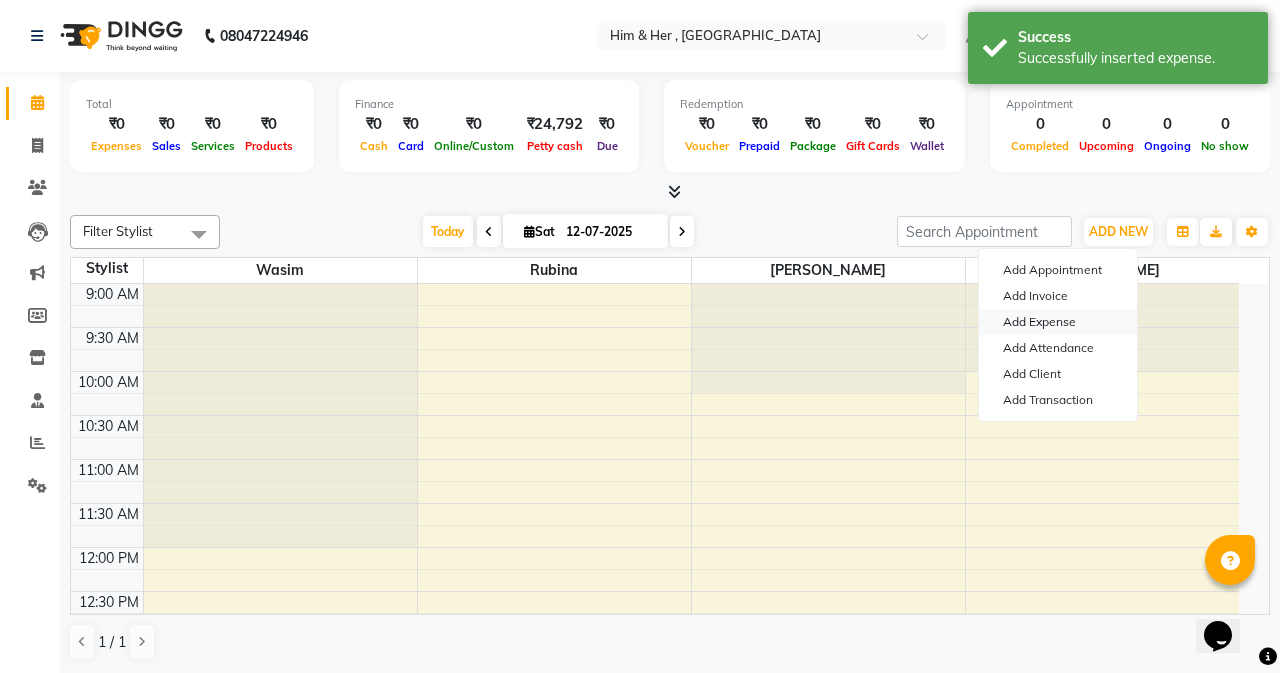 select on "1" 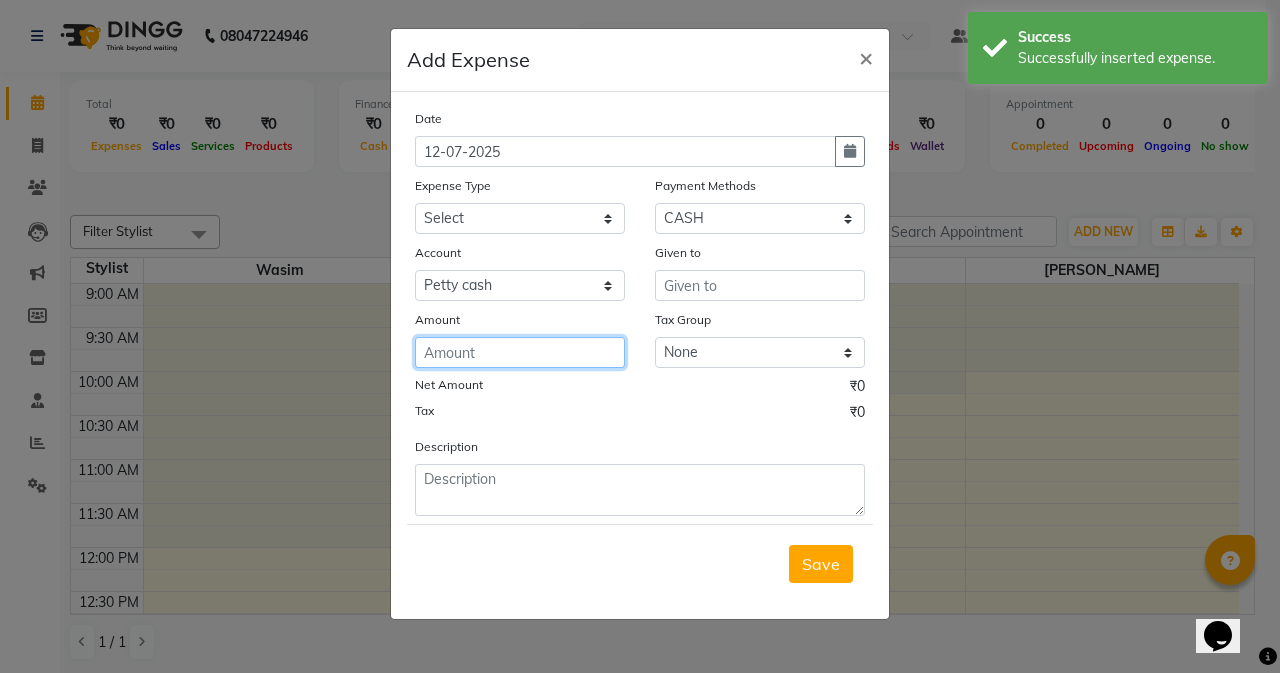 click 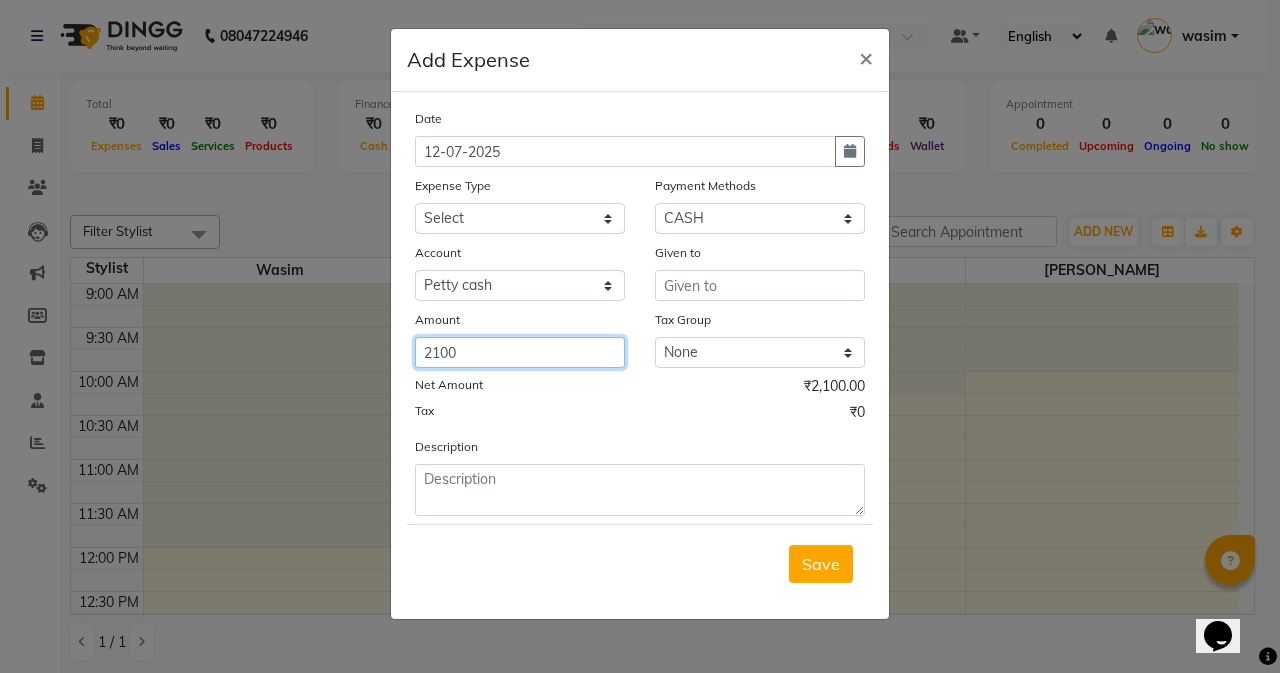 type on "2100" 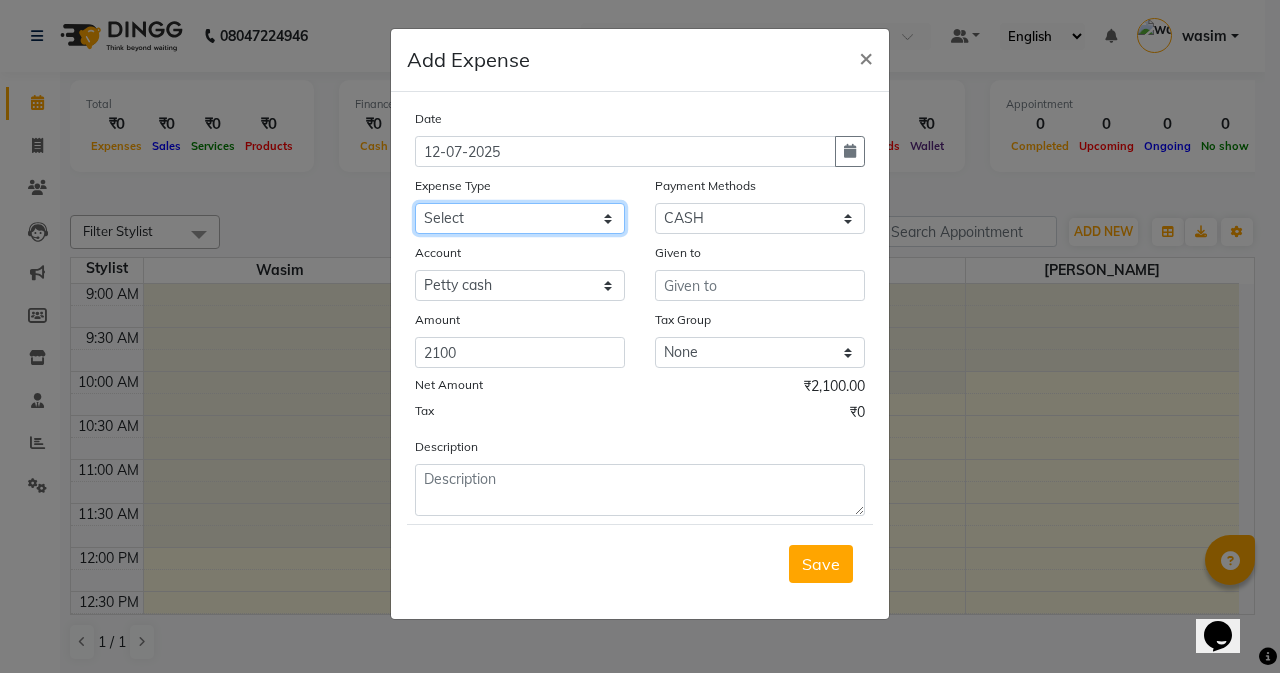 click on "Select Advance Advance Salary Bank charges Cash transfer to bank Cash transfer to hub charity Check Client Snacks Disposabal Electricity bill Equipment Incentive [PERSON_NAME] Maintenance Marketing milk OT Owner Snacks Pantry Product Rent Salary saloon electricity staff advance Staff Snacks Tea Tip Water" 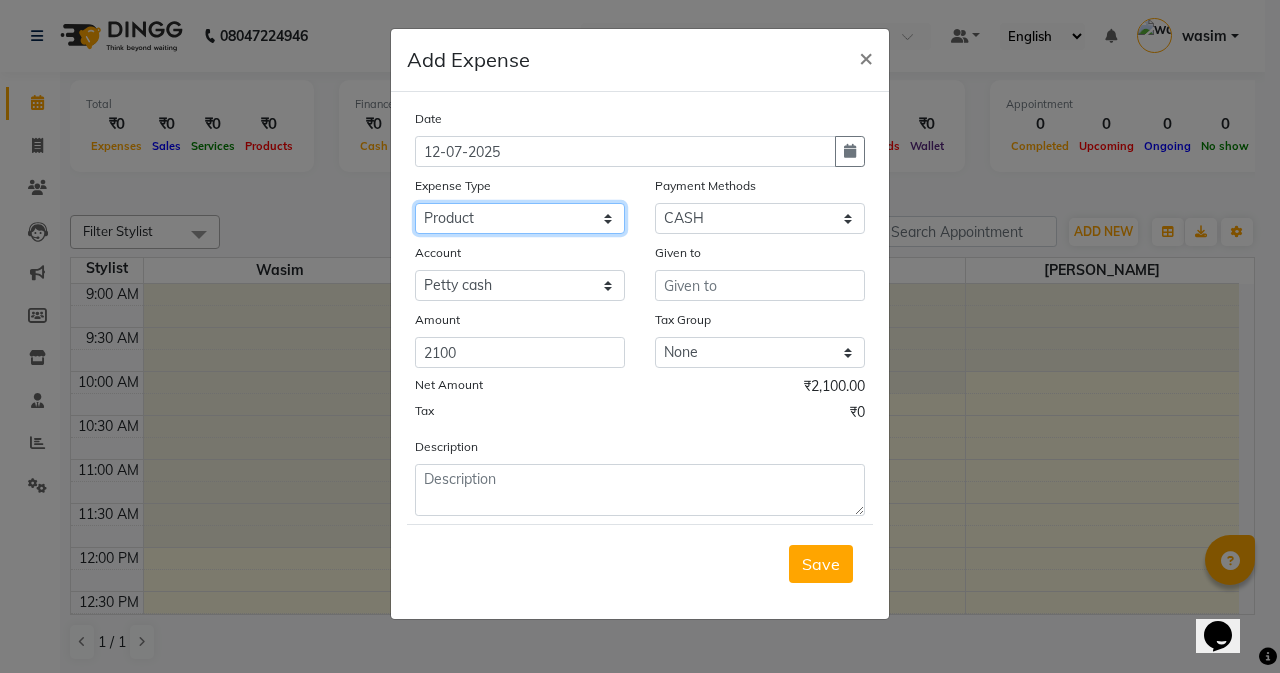 click on "Select Advance Advance Salary Bank charges Cash transfer to bank Cash transfer to hub charity Check Client Snacks Disposabal Electricity bill Equipment Incentive [PERSON_NAME] Maintenance Marketing milk OT Owner Snacks Pantry Product Rent Salary saloon electricity staff advance Staff Snacks Tea Tip Water" 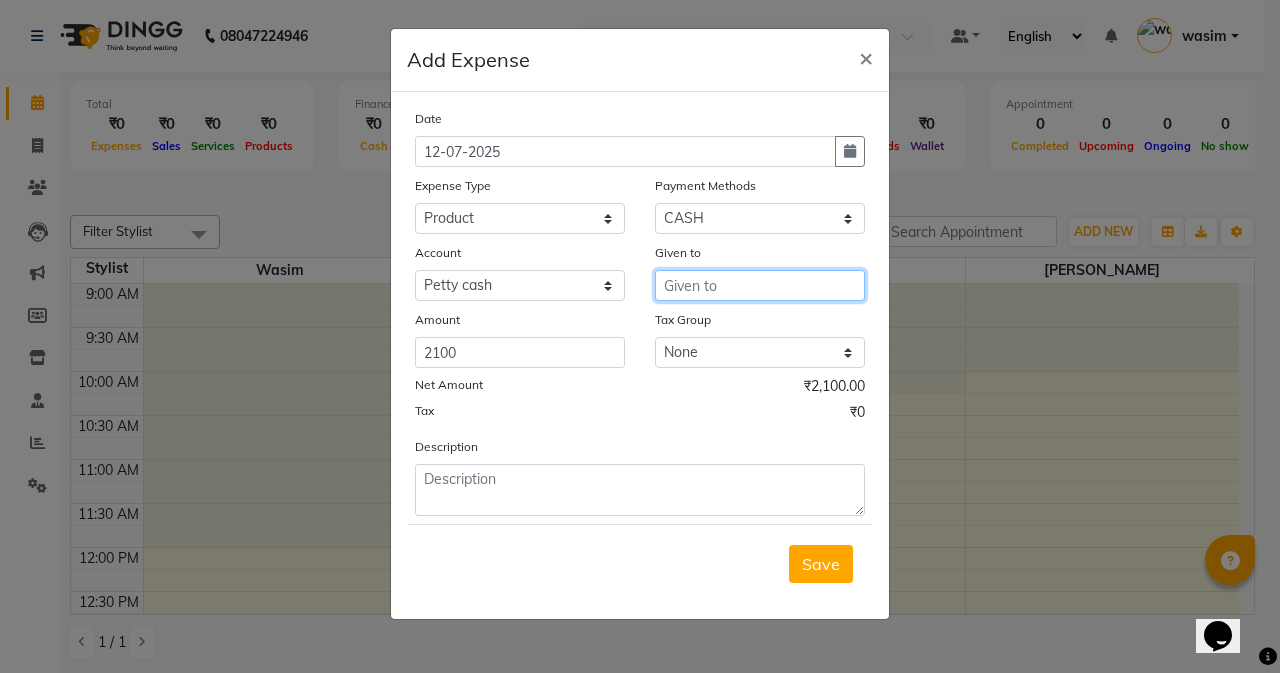 click at bounding box center [760, 285] 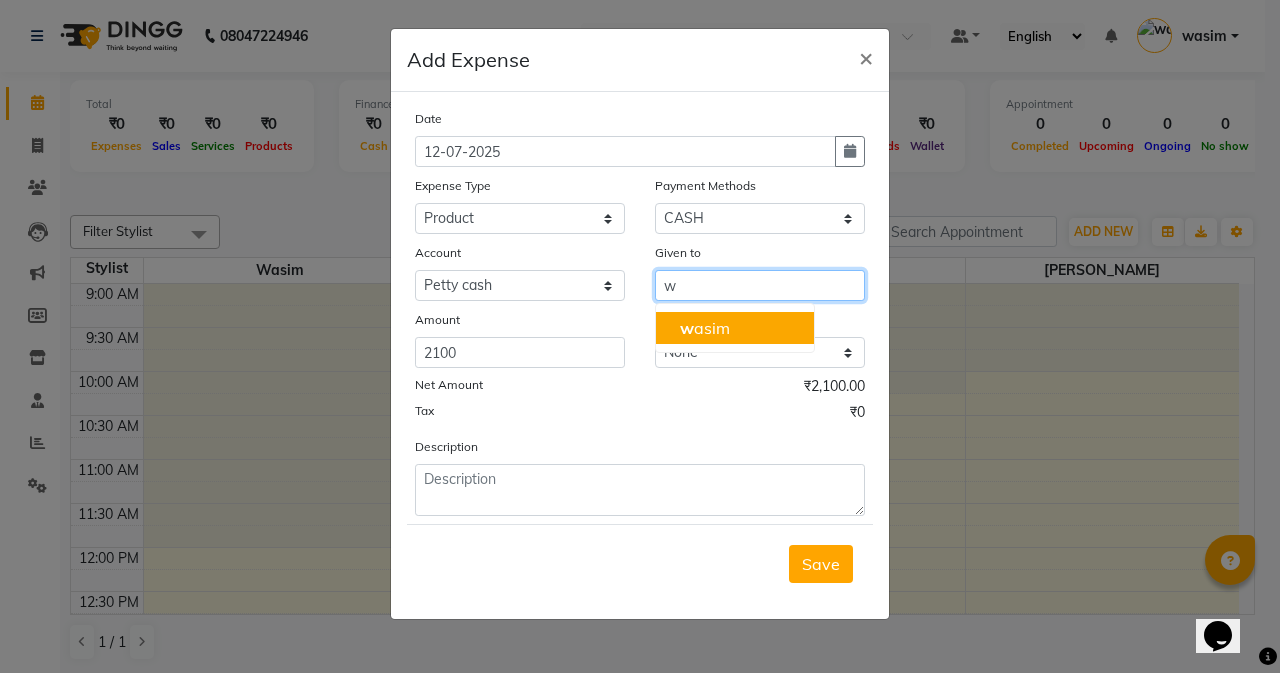 click on "w" 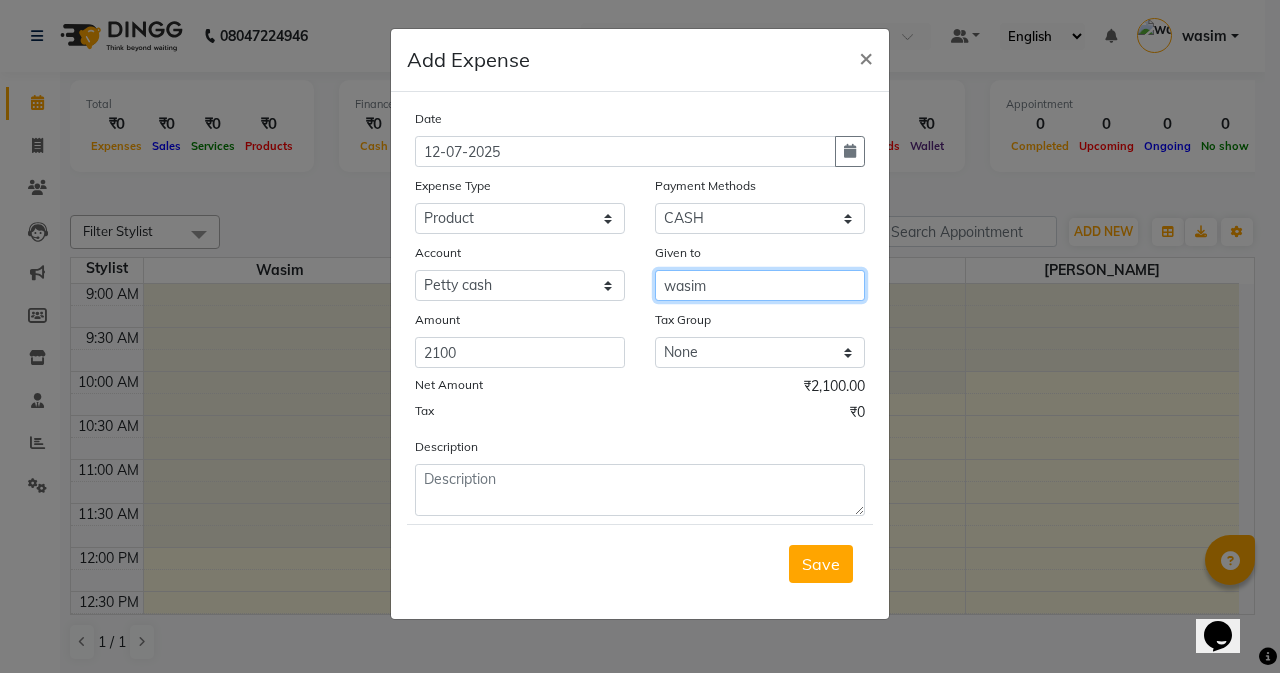 type on "wasim" 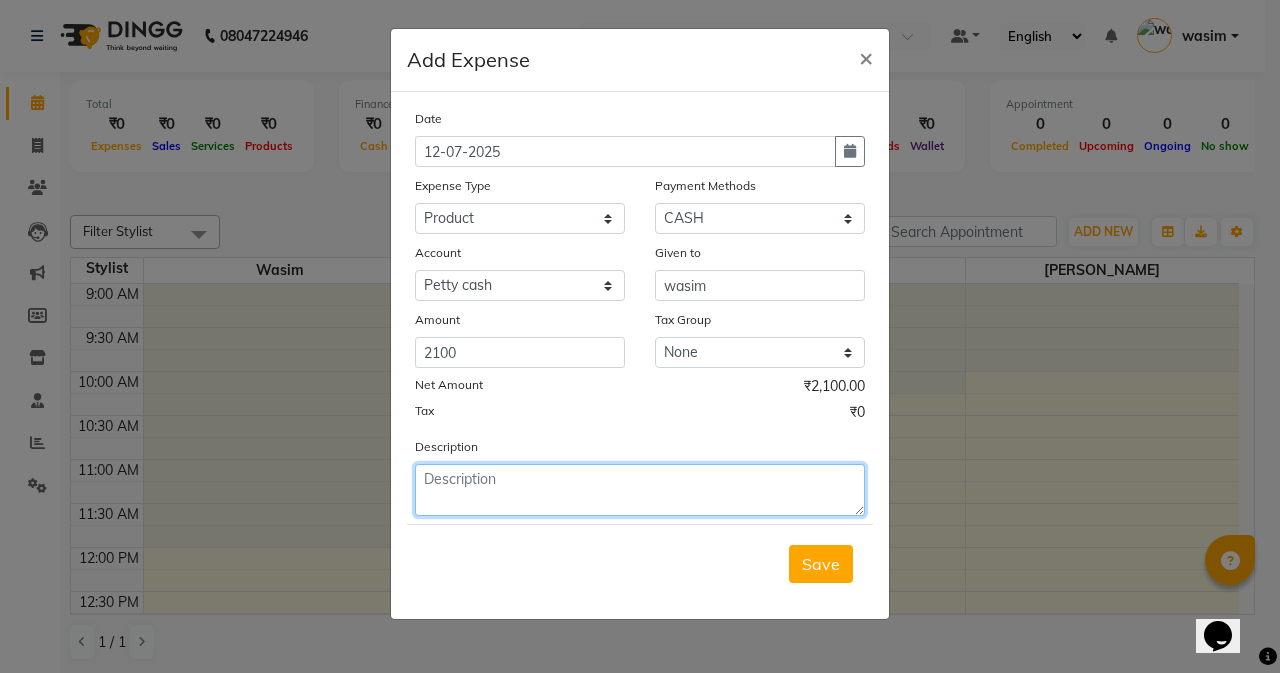 click 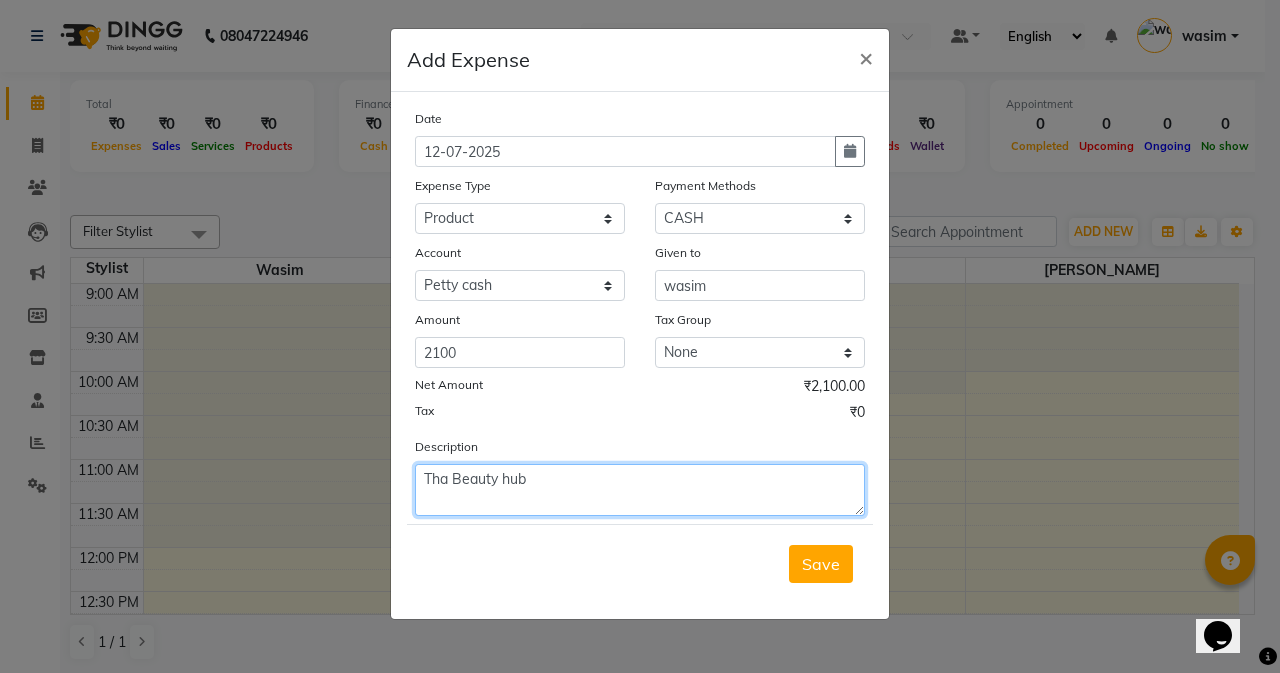 type on "Tha Beauty hub" 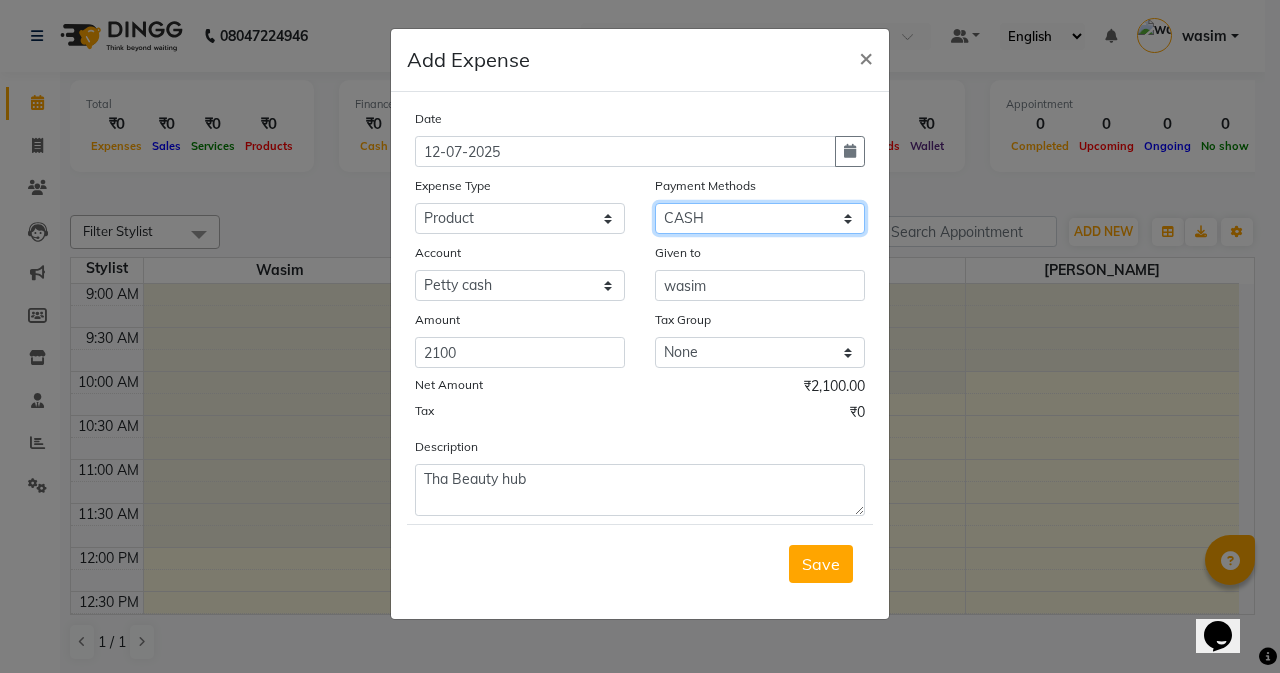 click on "Select Package PhonePe Voucher Gift Card GPay CARD Prepaid CASH ONLINE Wallet" 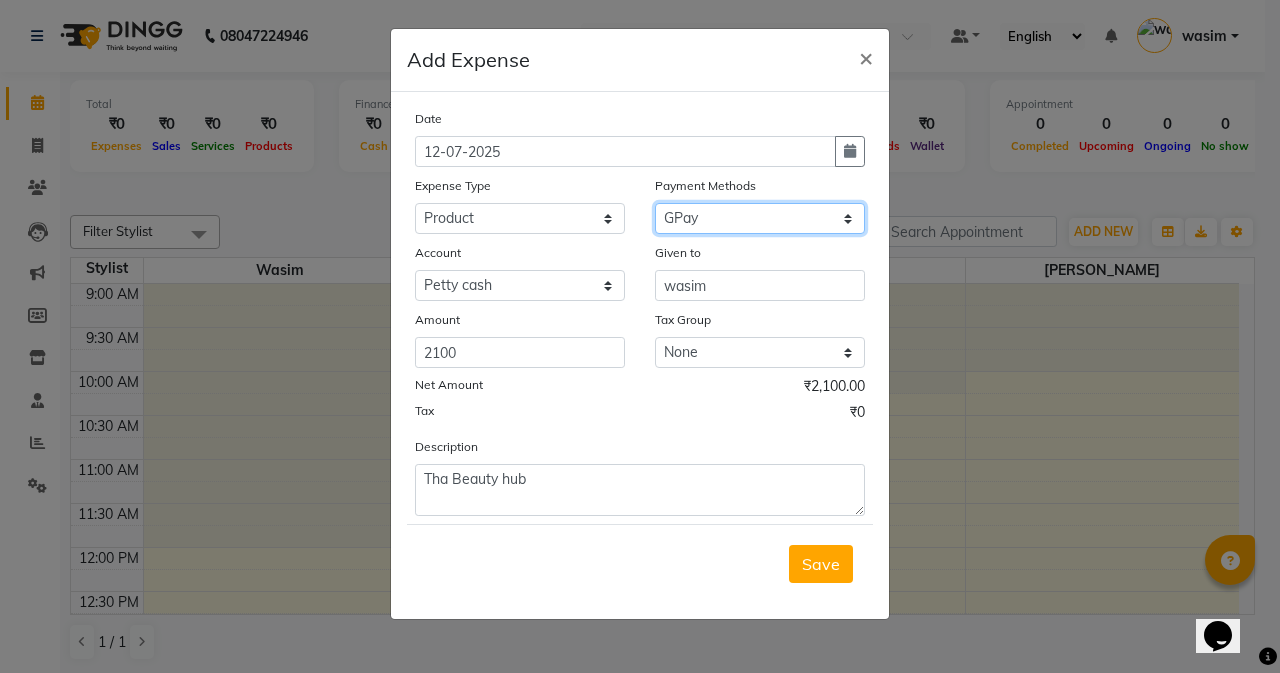 click on "Select Package PhonePe Voucher Gift Card GPay CARD Prepaid CASH ONLINE Wallet" 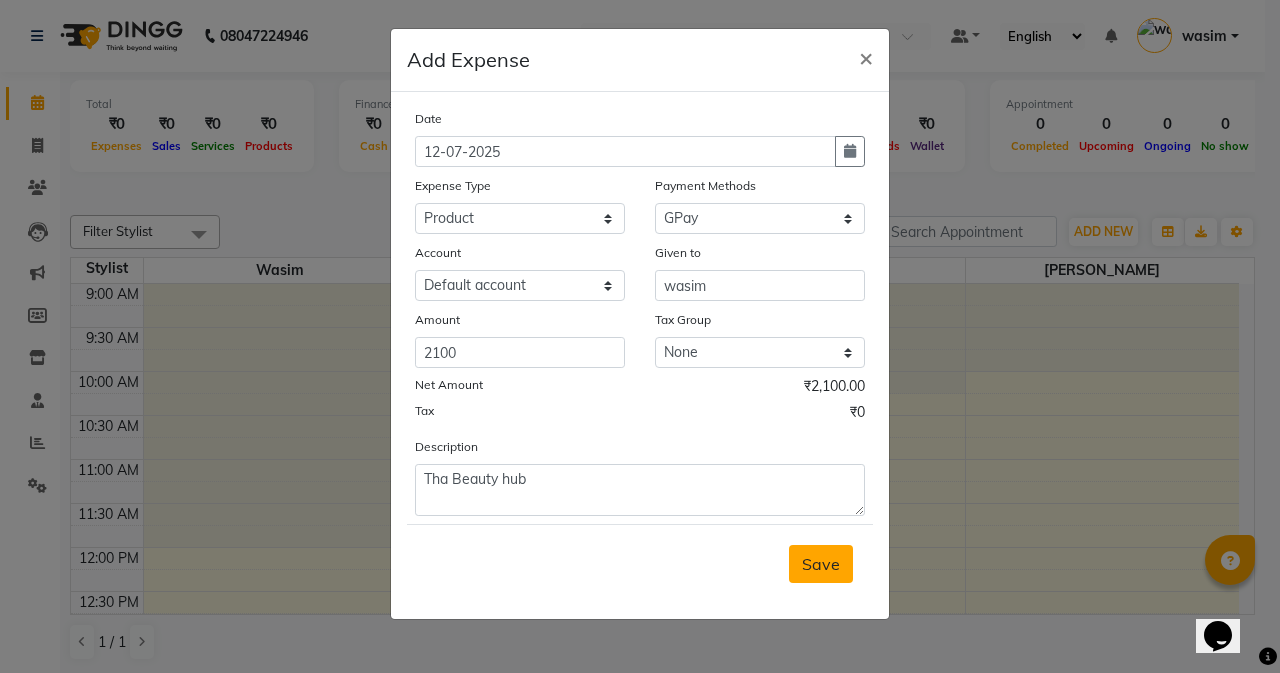 click on "Save" at bounding box center (821, 564) 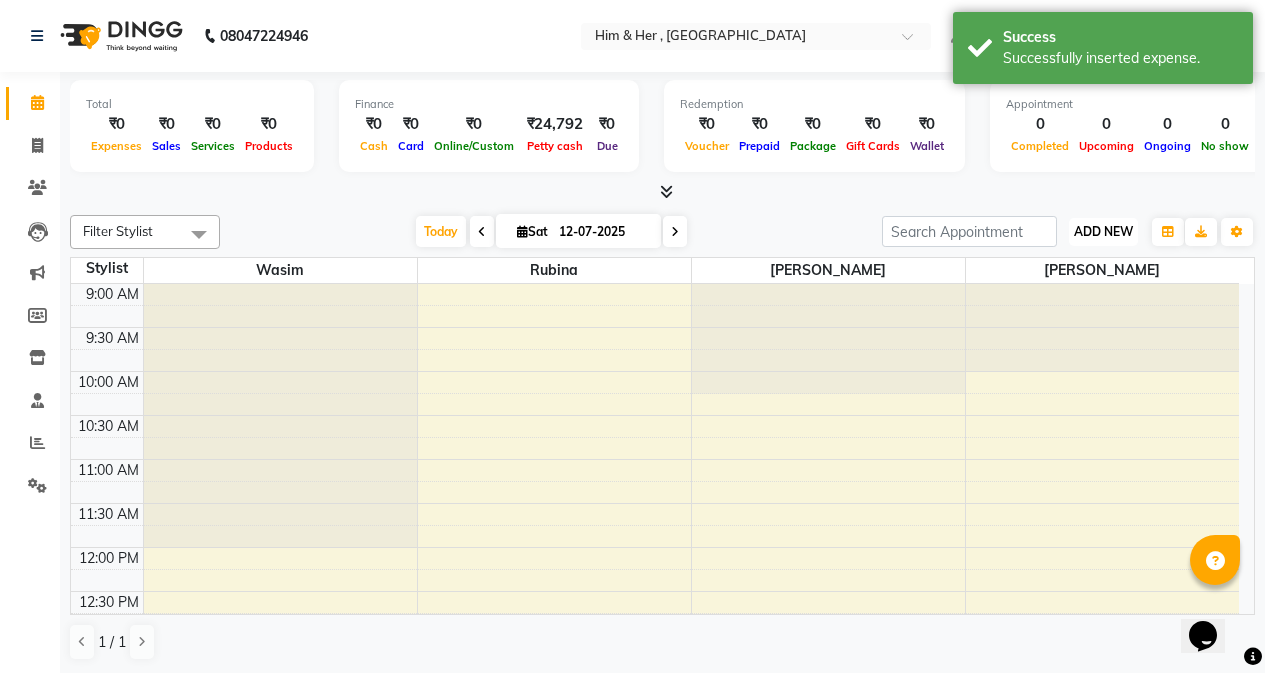 click on "ADD NEW Toggle Dropdown" at bounding box center (1103, 232) 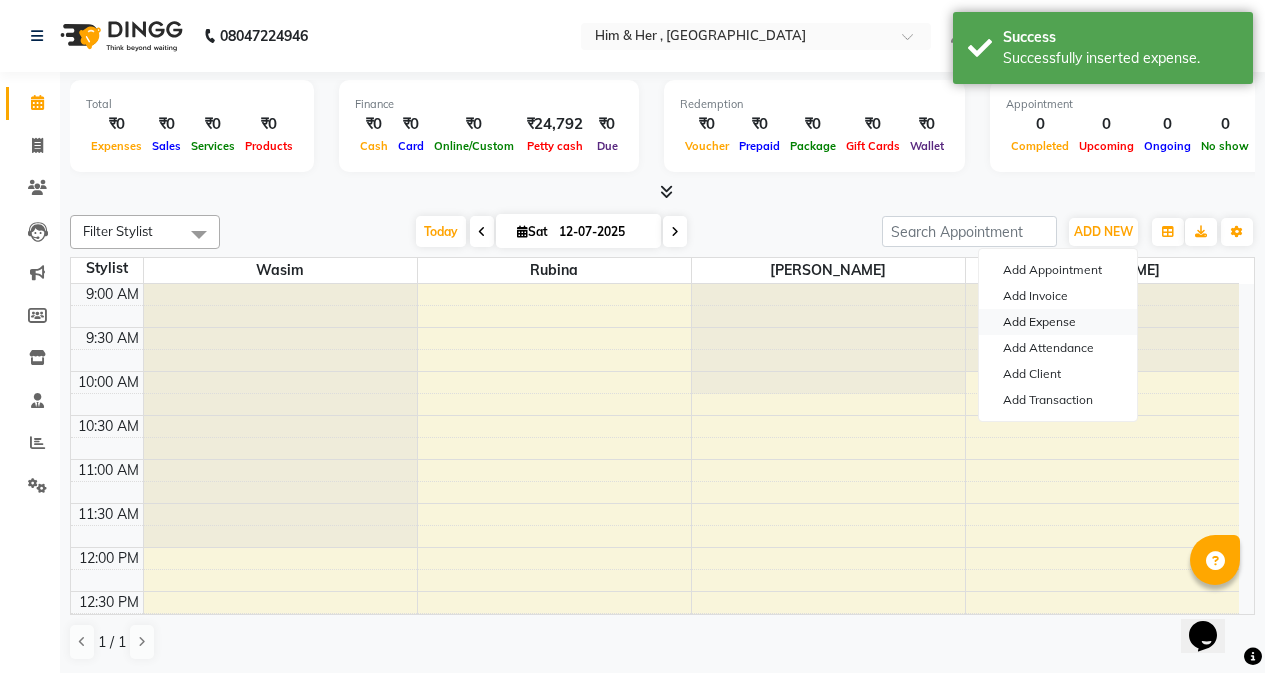 click on "Add Expense" at bounding box center [1058, 322] 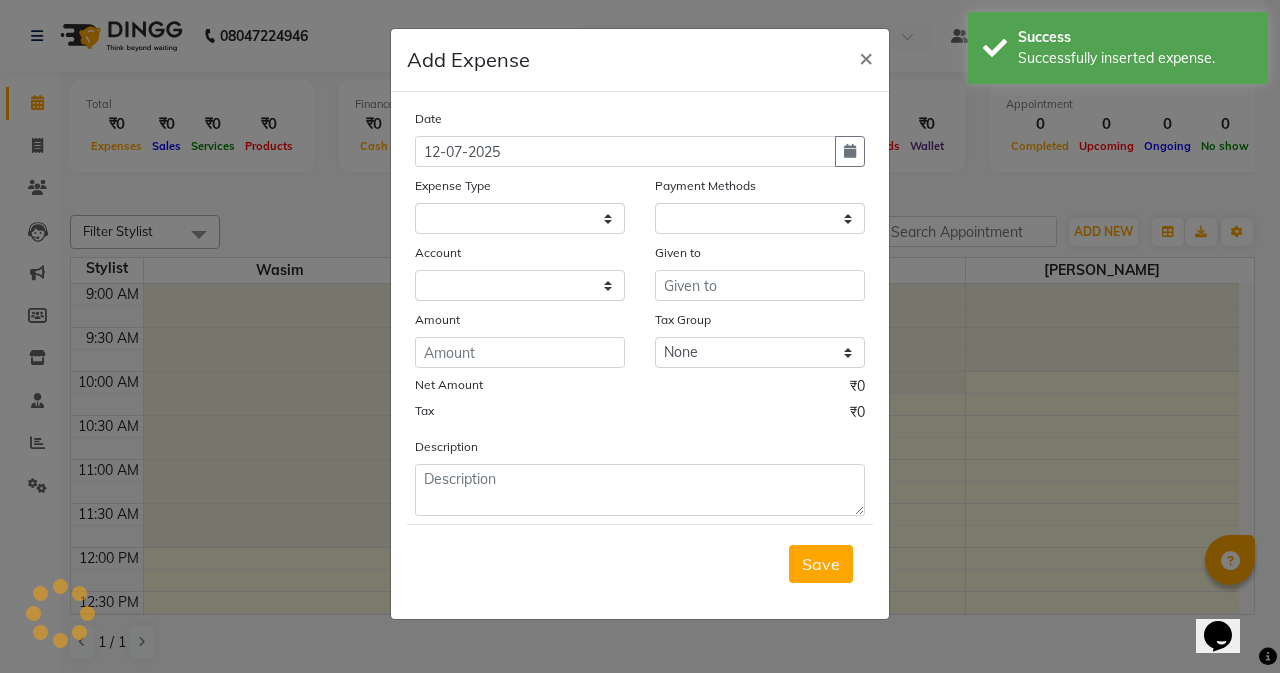 select on "1" 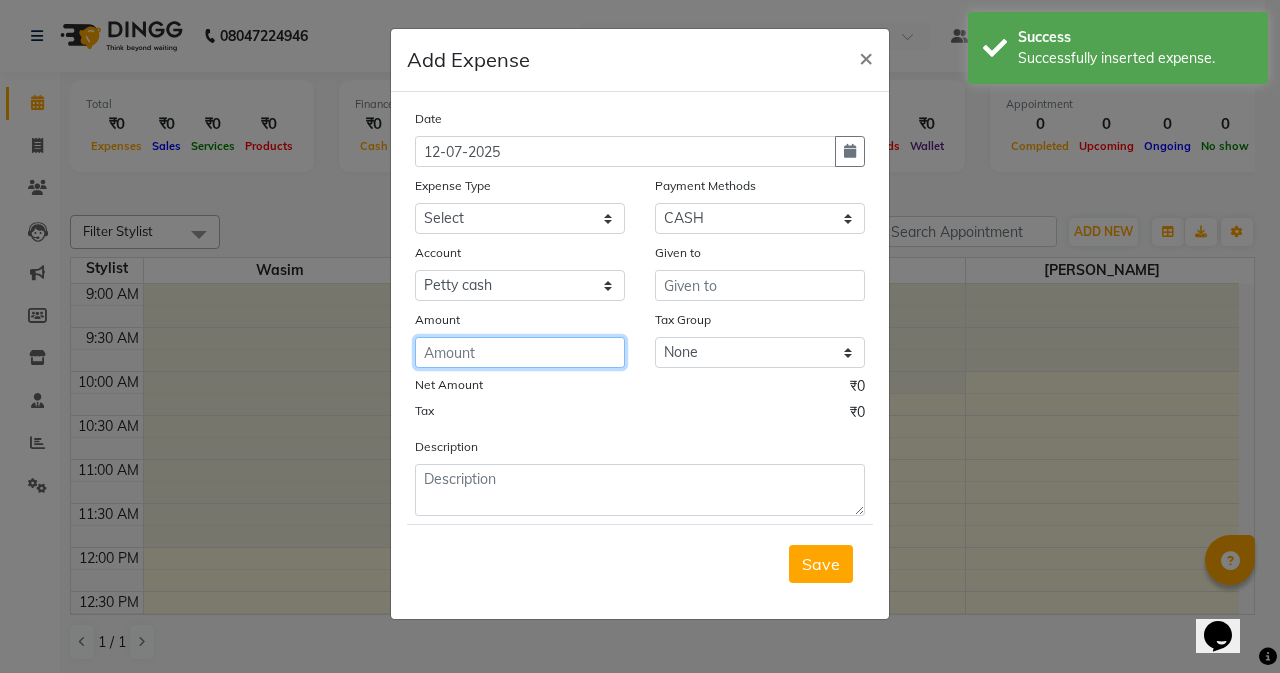 click 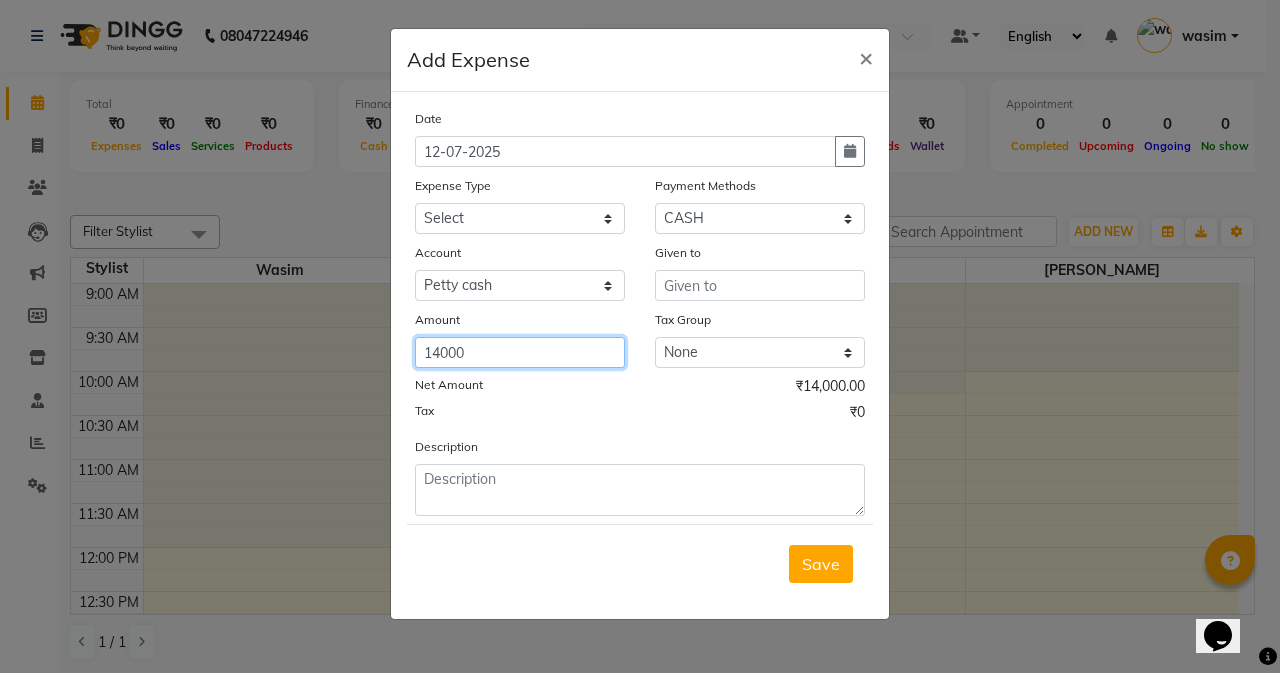 type on "14000" 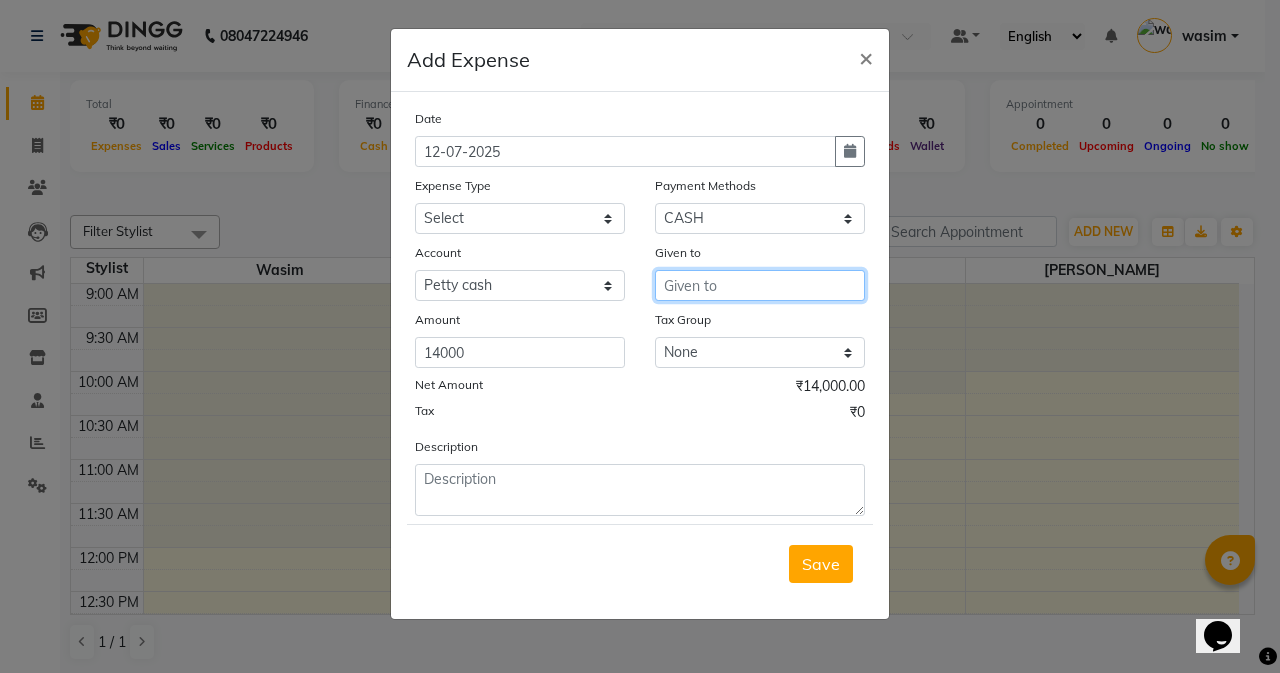 click at bounding box center [760, 285] 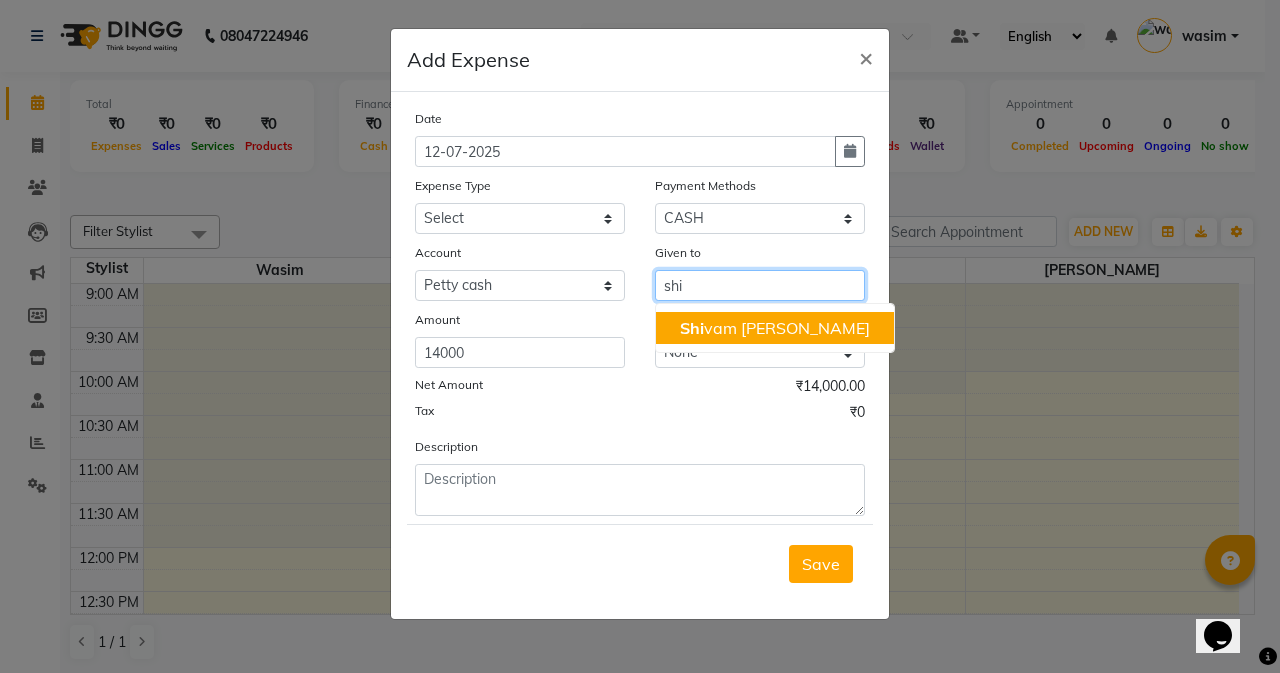 click on "Shi vam Gaud" at bounding box center [775, 328] 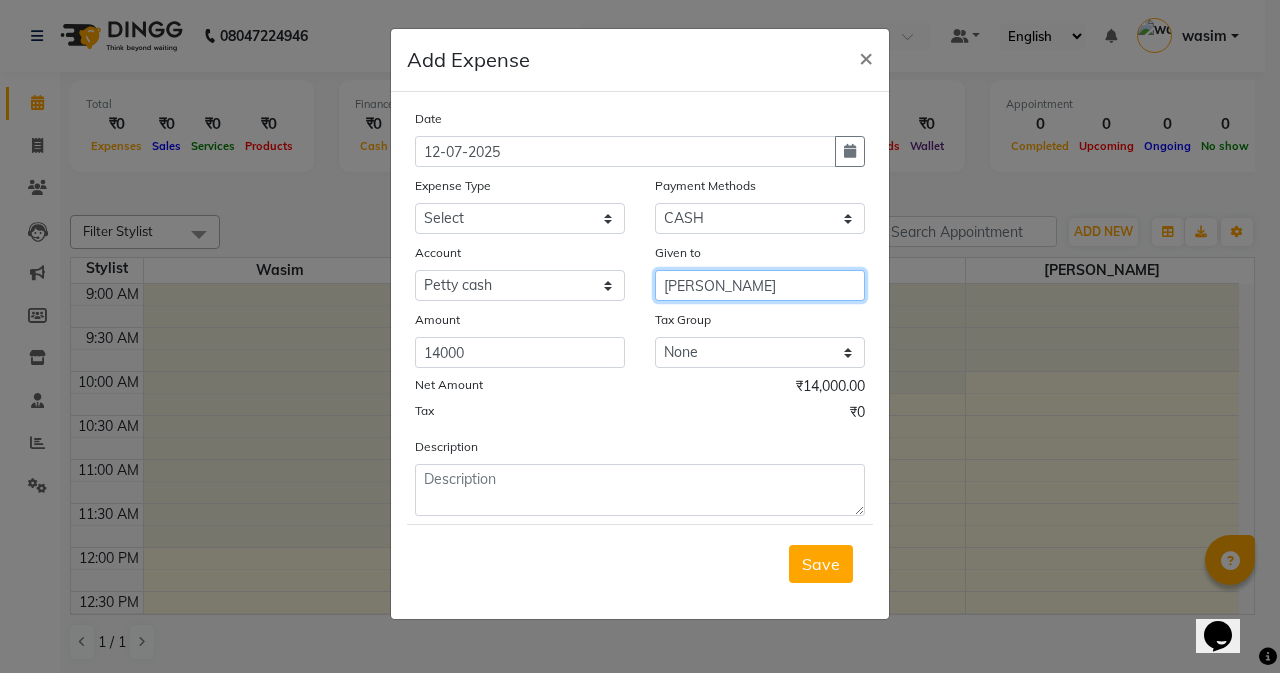 type on "[PERSON_NAME]" 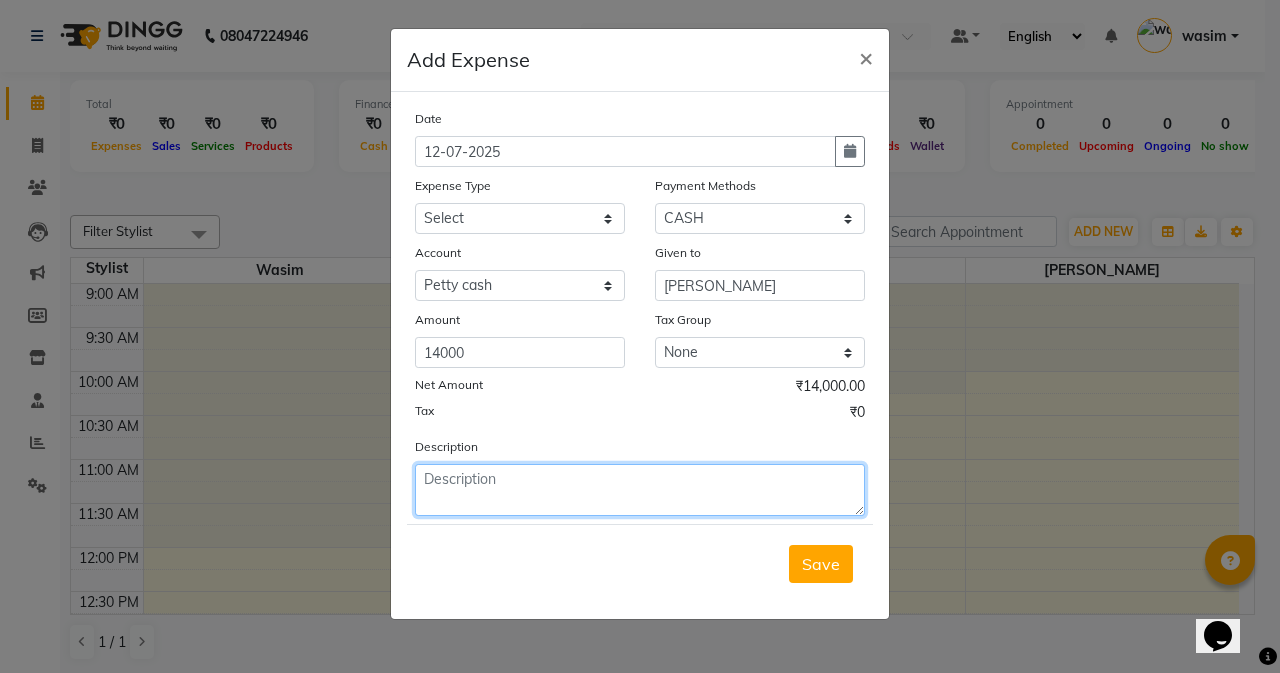 click 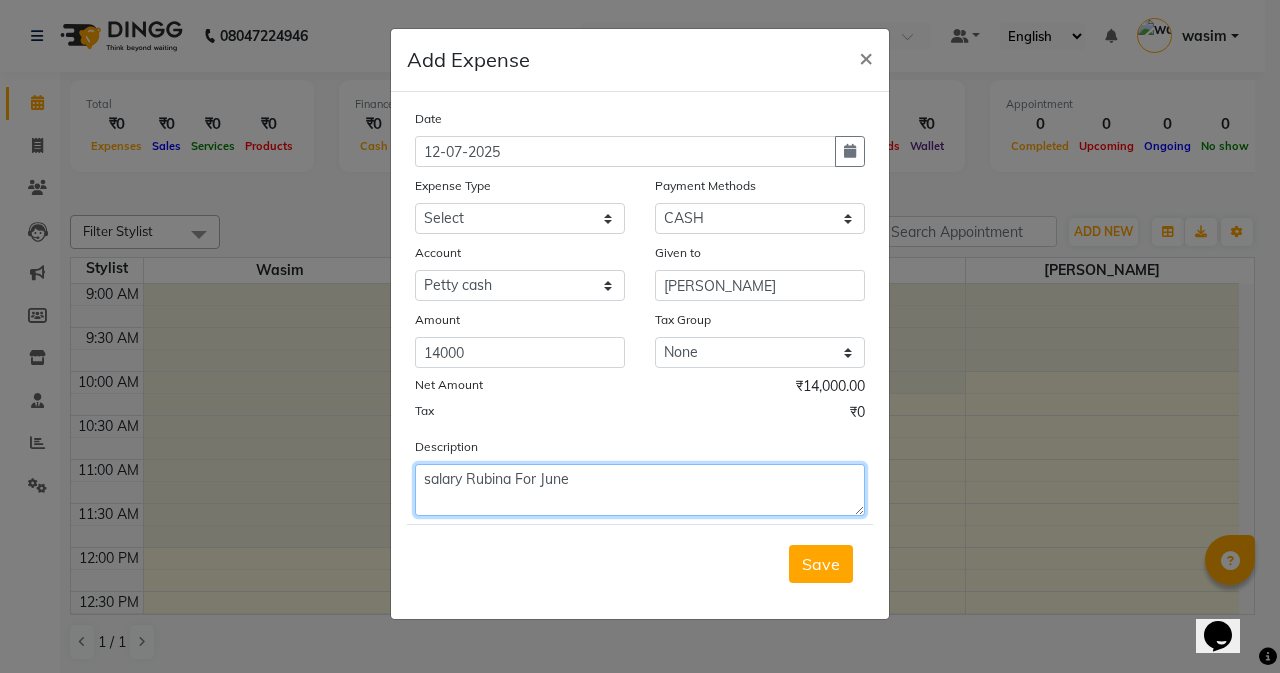 click on "salary Rubina For June" 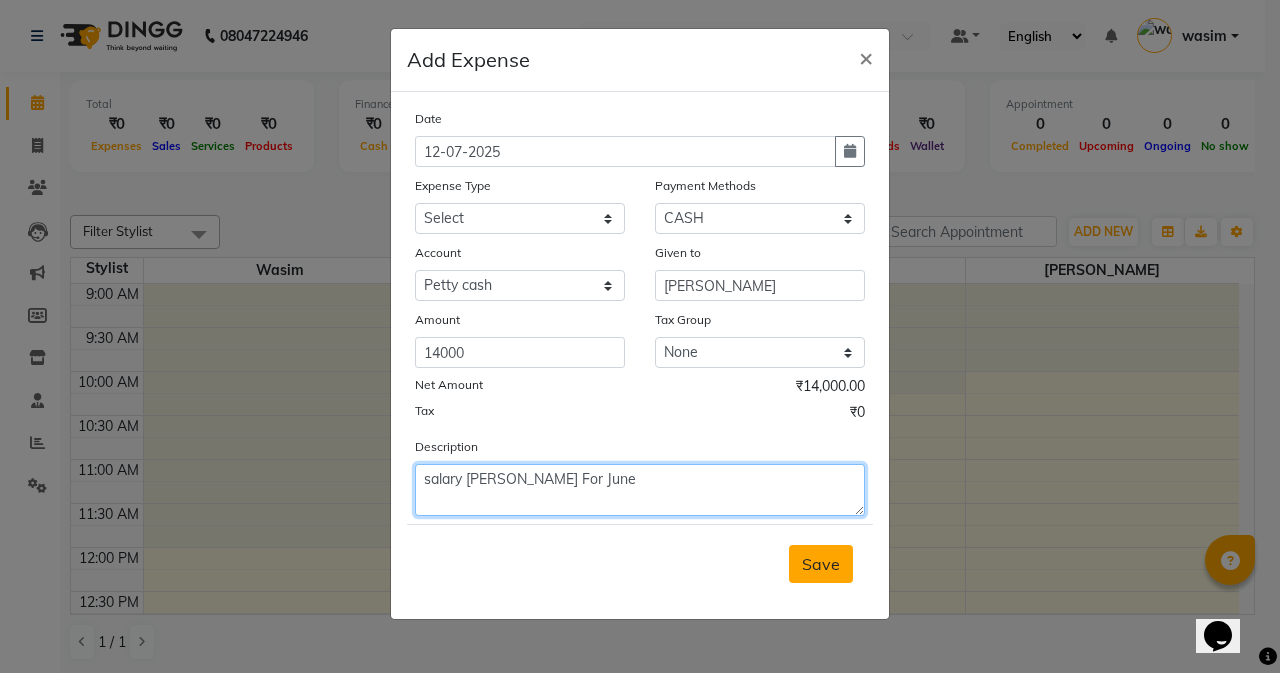 type on "salary Shivam For June" 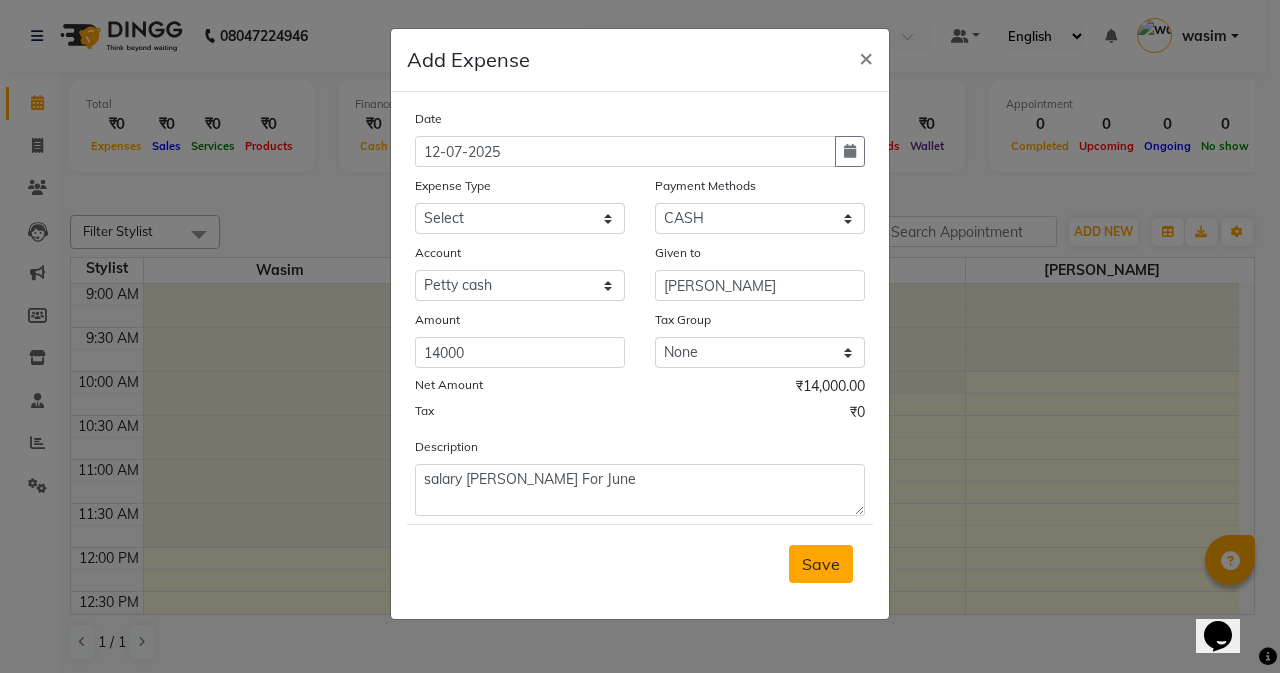 click on "Save" at bounding box center (821, 564) 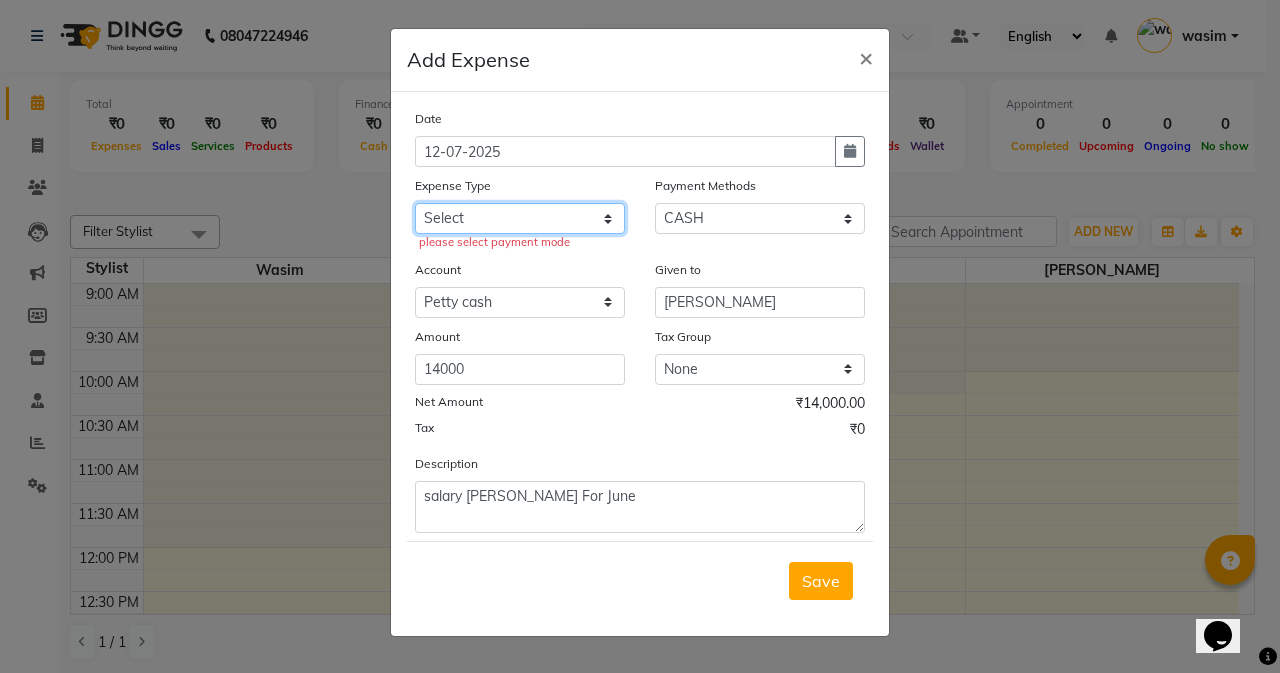 click on "Select Advance Advance Salary Bank charges Cash transfer to bank Cash transfer to hub charity Check Client Snacks Disposabal Electricity bill Equipment Incentive [PERSON_NAME] Maintenance Marketing milk OT Owner Snacks Pantry Product Rent Salary saloon electricity staff advance Staff Snacks Tea Tip Water" 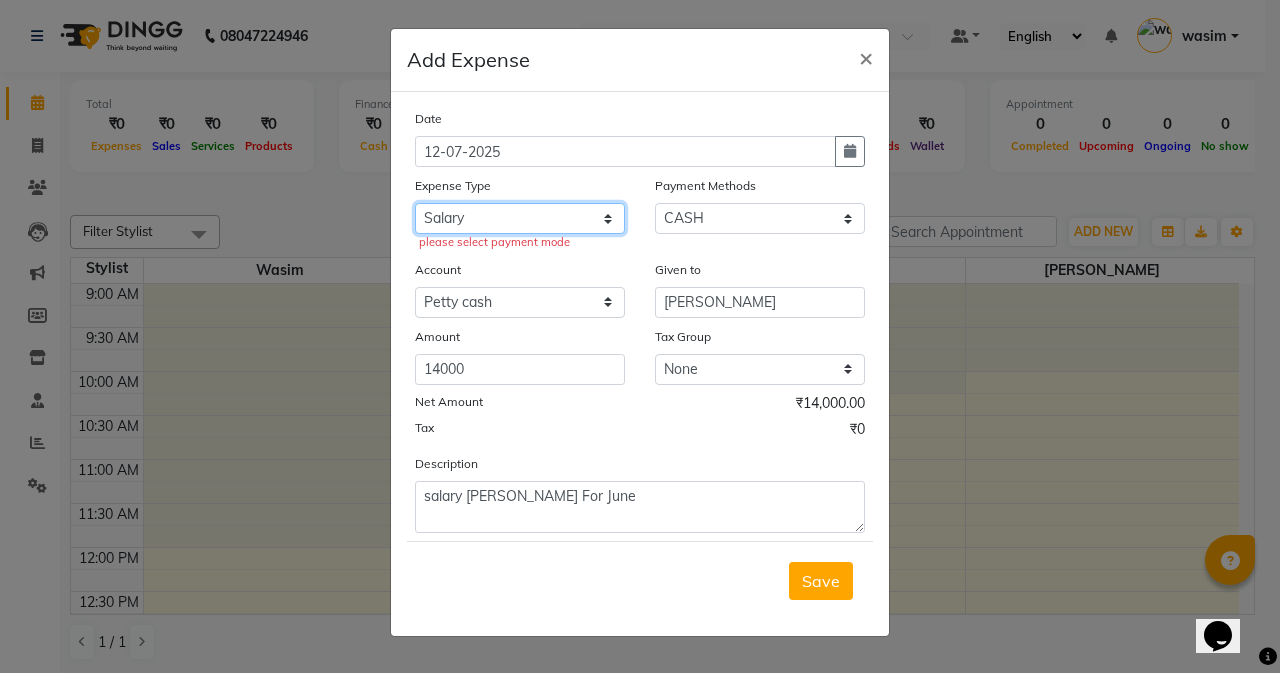 click on "Select Advance Advance Salary Bank charges Cash transfer to bank Cash transfer to hub charity Check Client Snacks Disposabal Electricity bill Equipment Incentive [PERSON_NAME] Maintenance Marketing milk OT Owner Snacks Pantry Product Rent Salary saloon electricity staff advance Staff Snacks Tea Tip Water" 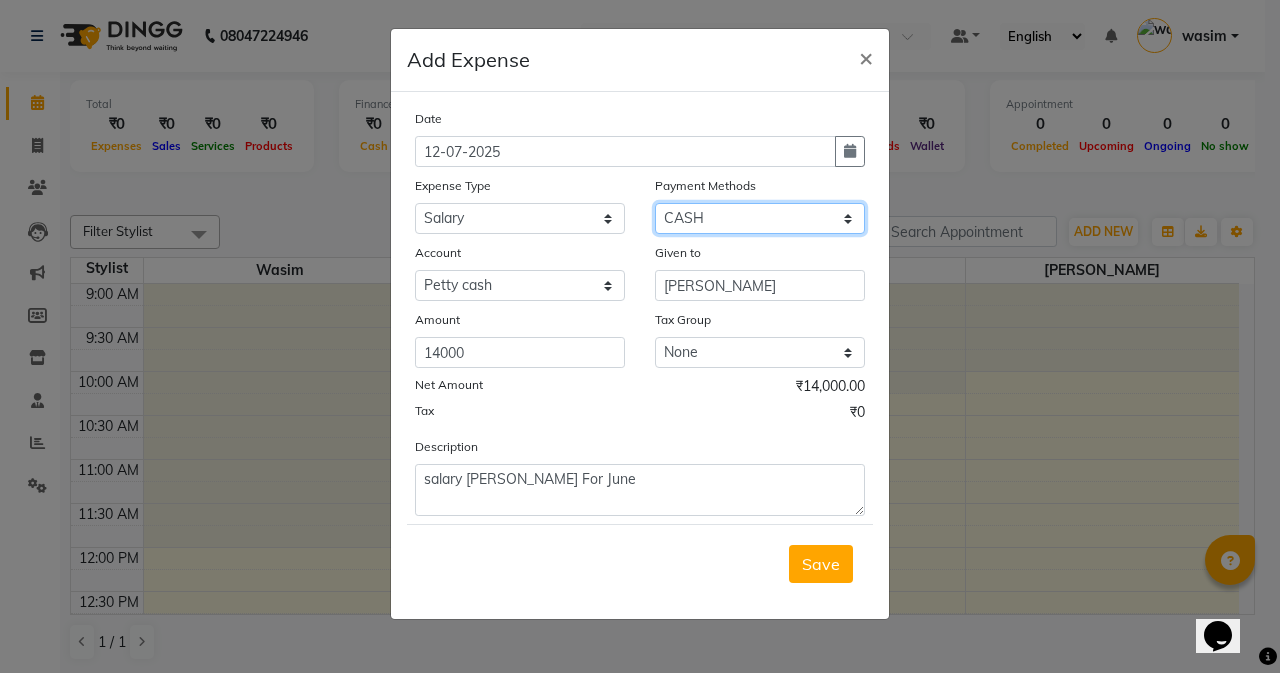 click on "Select Package PhonePe Voucher Gift Card GPay CARD Prepaid CASH ONLINE Wallet" 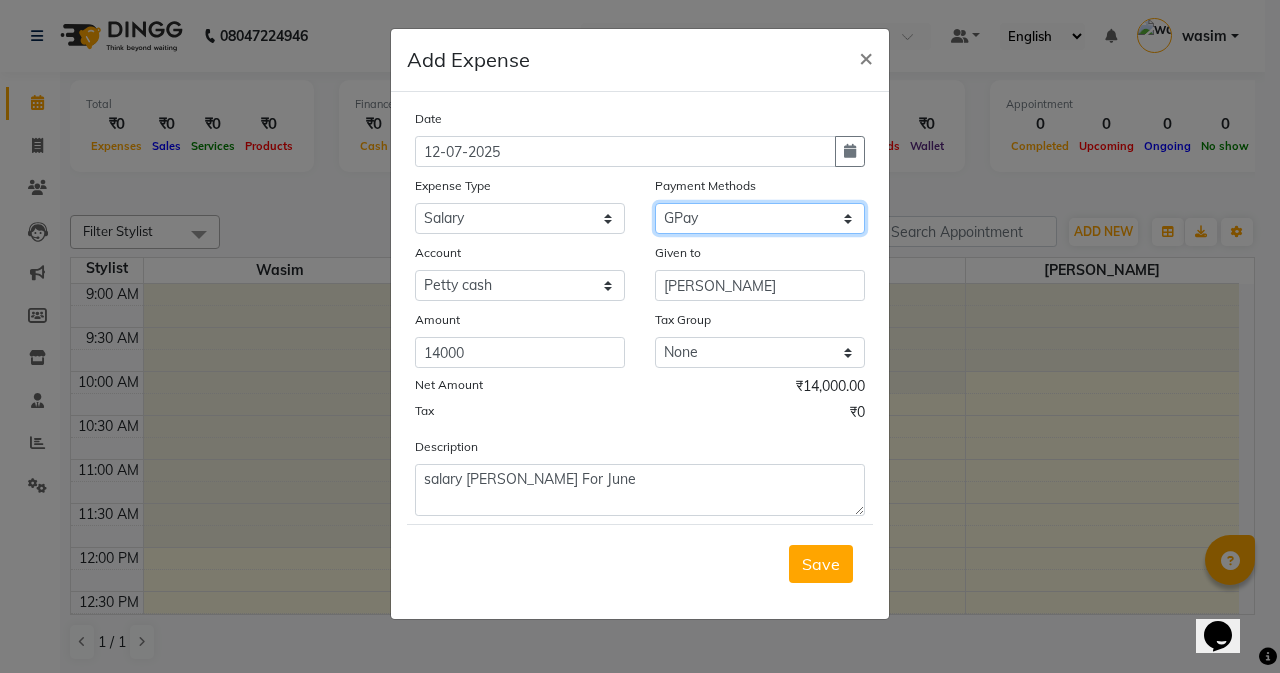 click on "Select Package PhonePe Voucher Gift Card GPay CARD Prepaid CASH ONLINE Wallet" 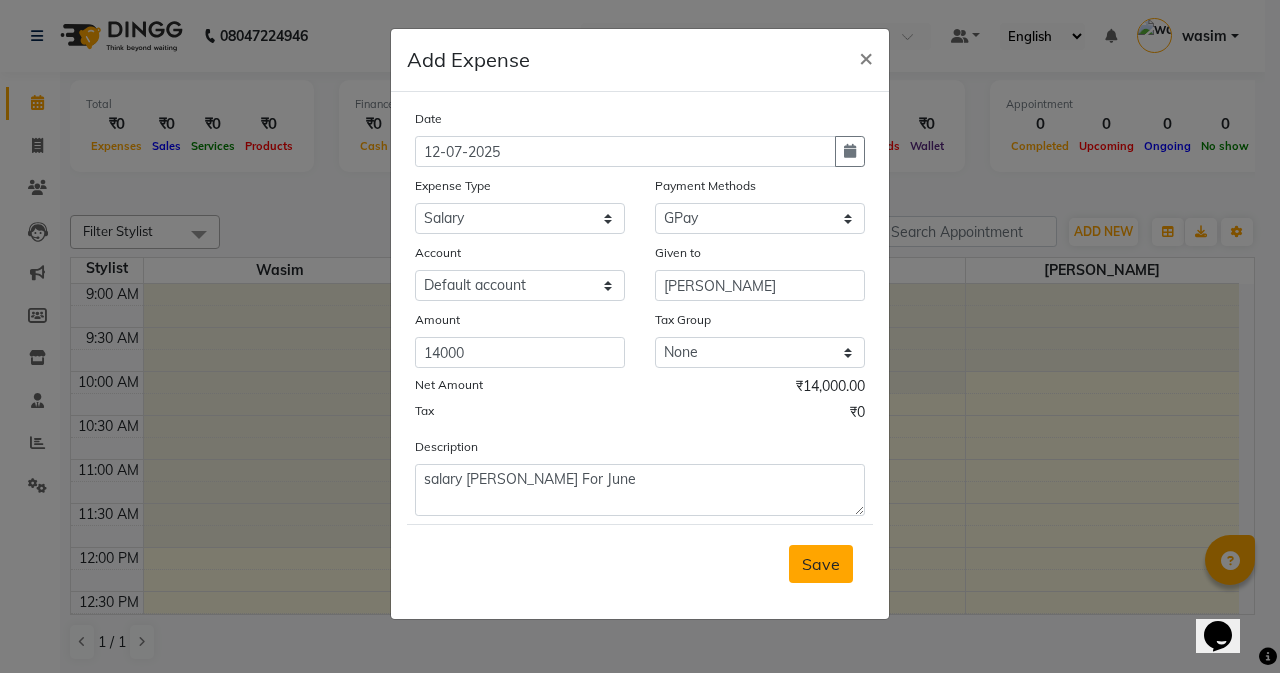 click on "Save" at bounding box center [821, 564] 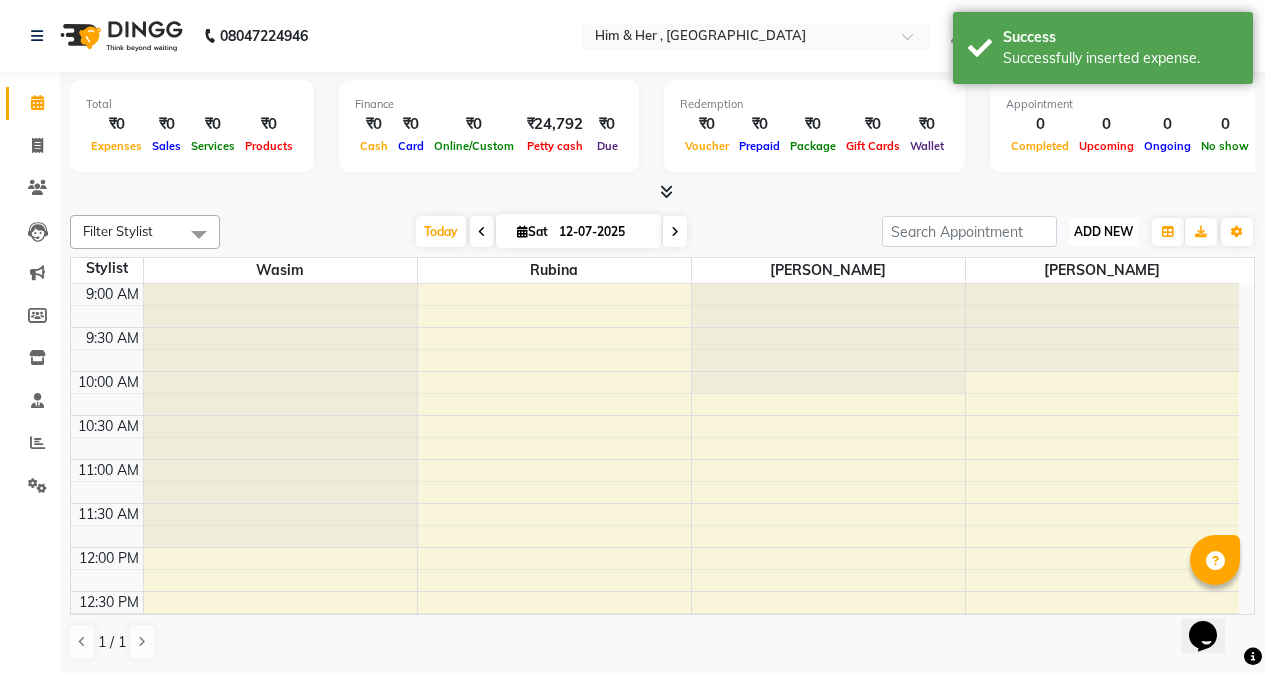 click on "ADD NEW" at bounding box center [1103, 231] 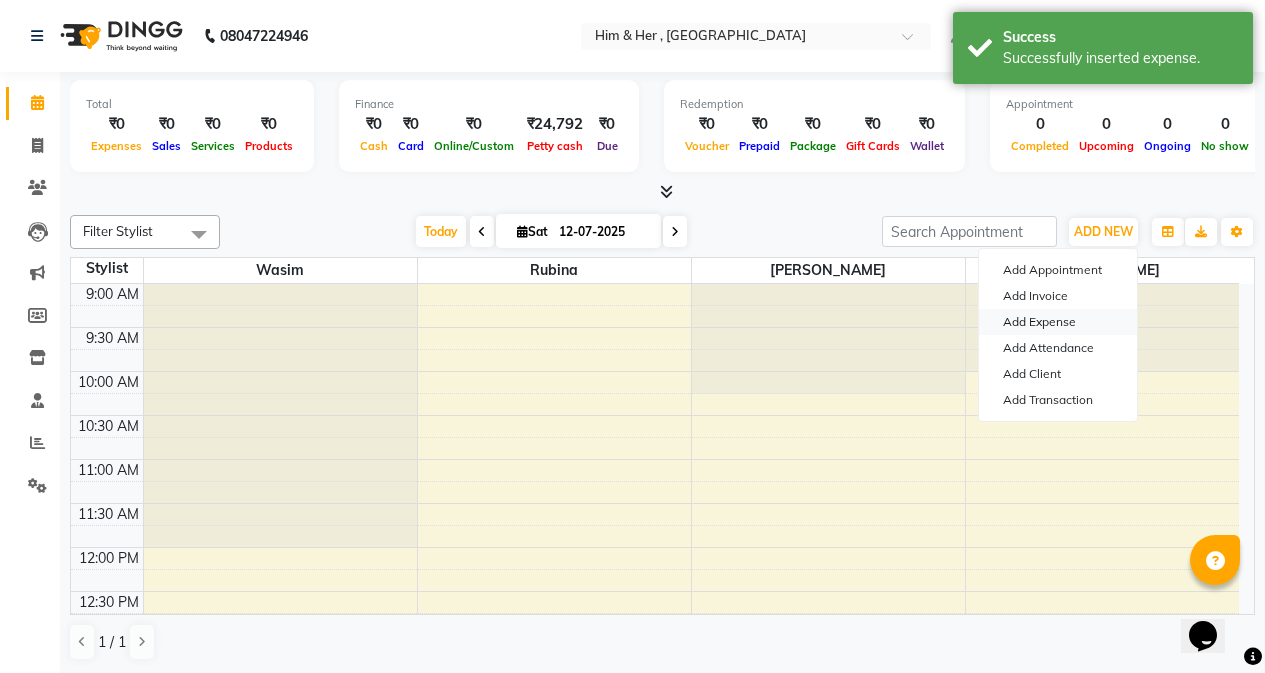 click on "Add Expense" at bounding box center (1058, 322) 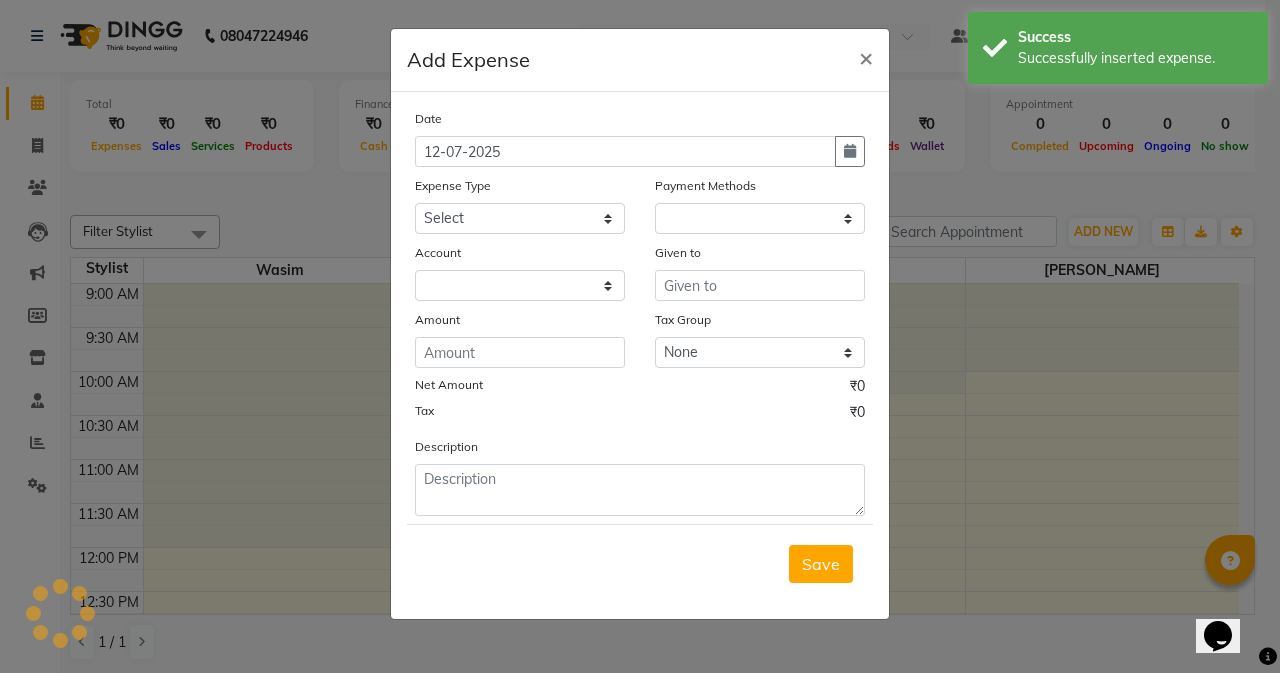 select on "1" 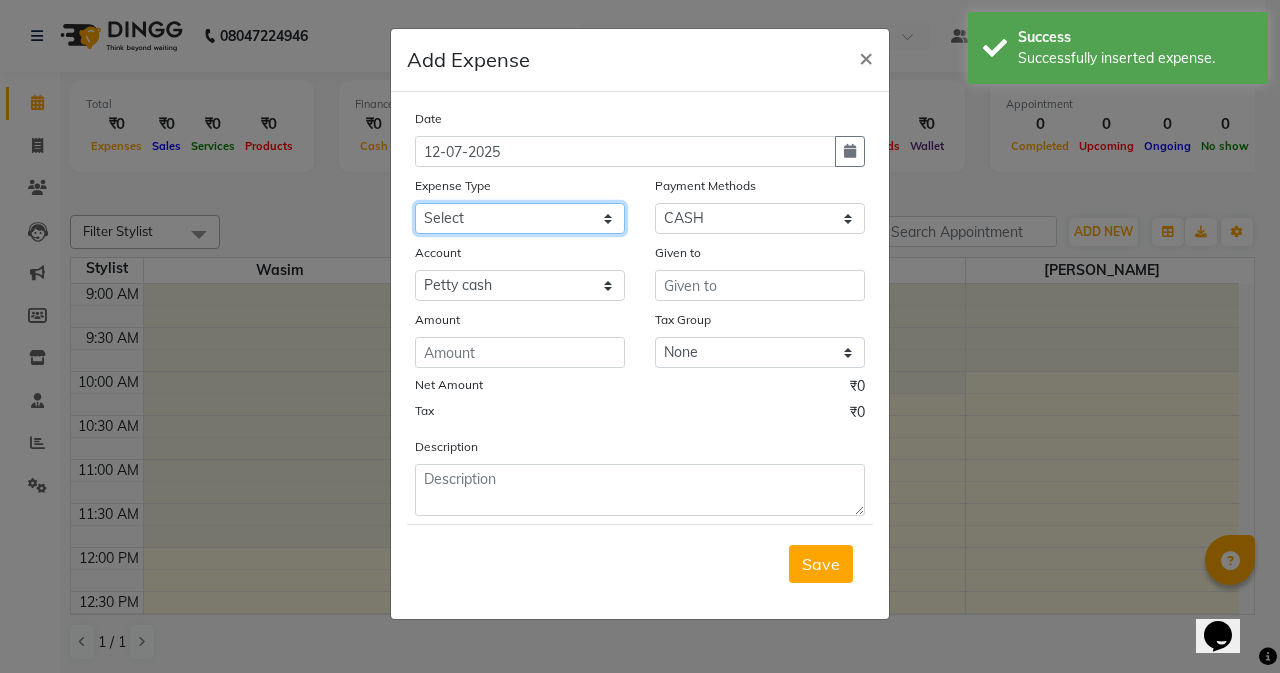 click on "Select Advance Advance Salary Bank charges Cash transfer to bank Cash transfer to hub charity Check Client Snacks Disposabal Electricity bill Equipment Incentive [PERSON_NAME] Maintenance Marketing milk OT Owner Snacks Pantry Product Rent Salary saloon electricity staff advance Staff Snacks Tea Tip Water" 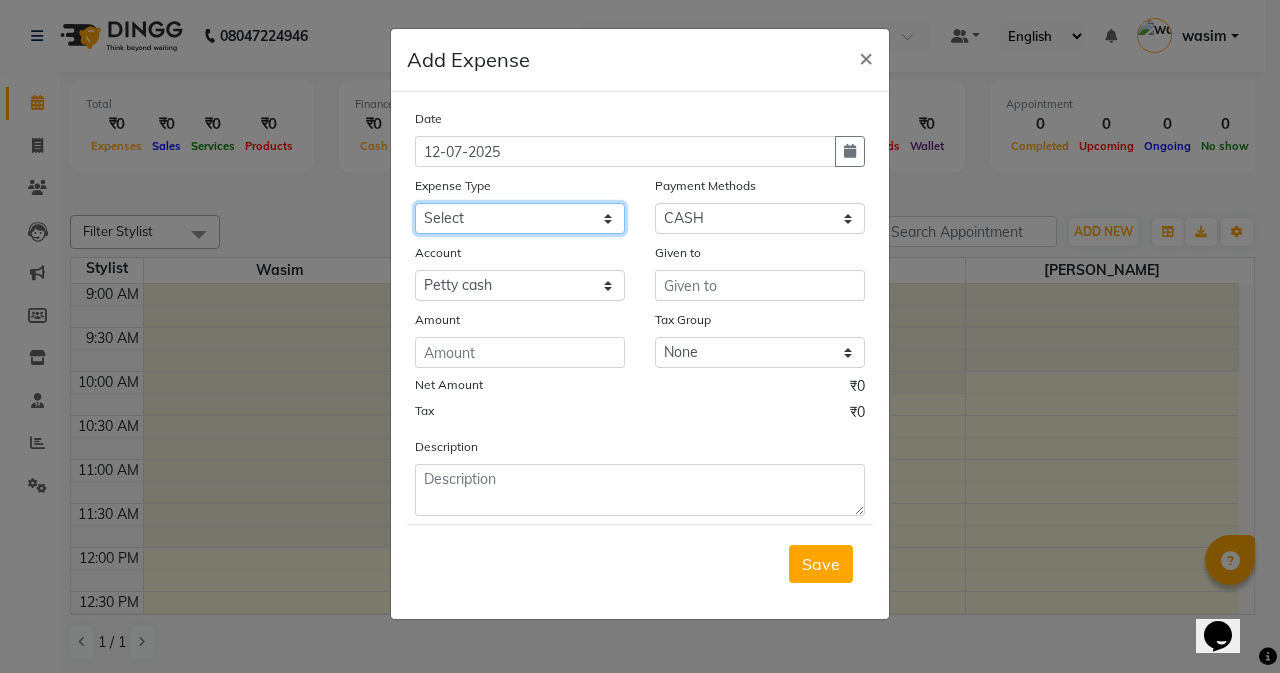 select on "10987" 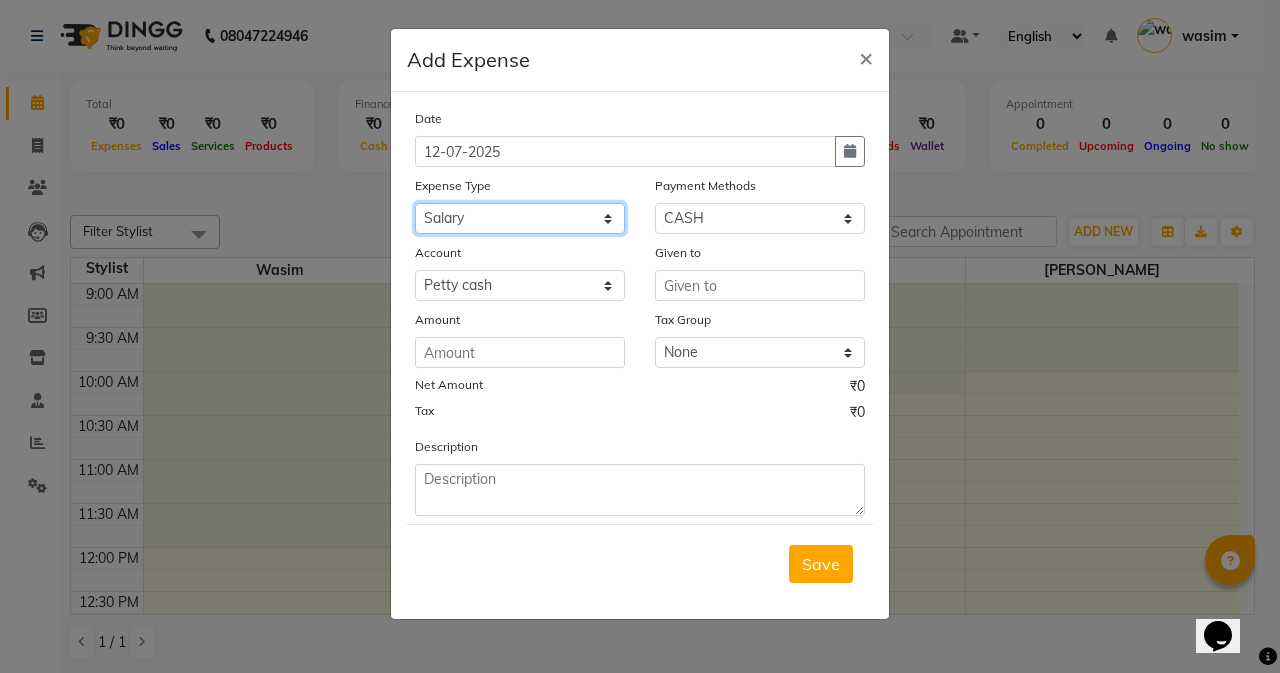 click on "Select Advance Advance Salary Bank charges Cash transfer to bank Cash transfer to hub charity Check Client Snacks Disposabal Electricity bill Equipment Incentive [PERSON_NAME] Maintenance Marketing milk OT Owner Snacks Pantry Product Rent Salary saloon electricity staff advance Staff Snacks Tea Tip Water" 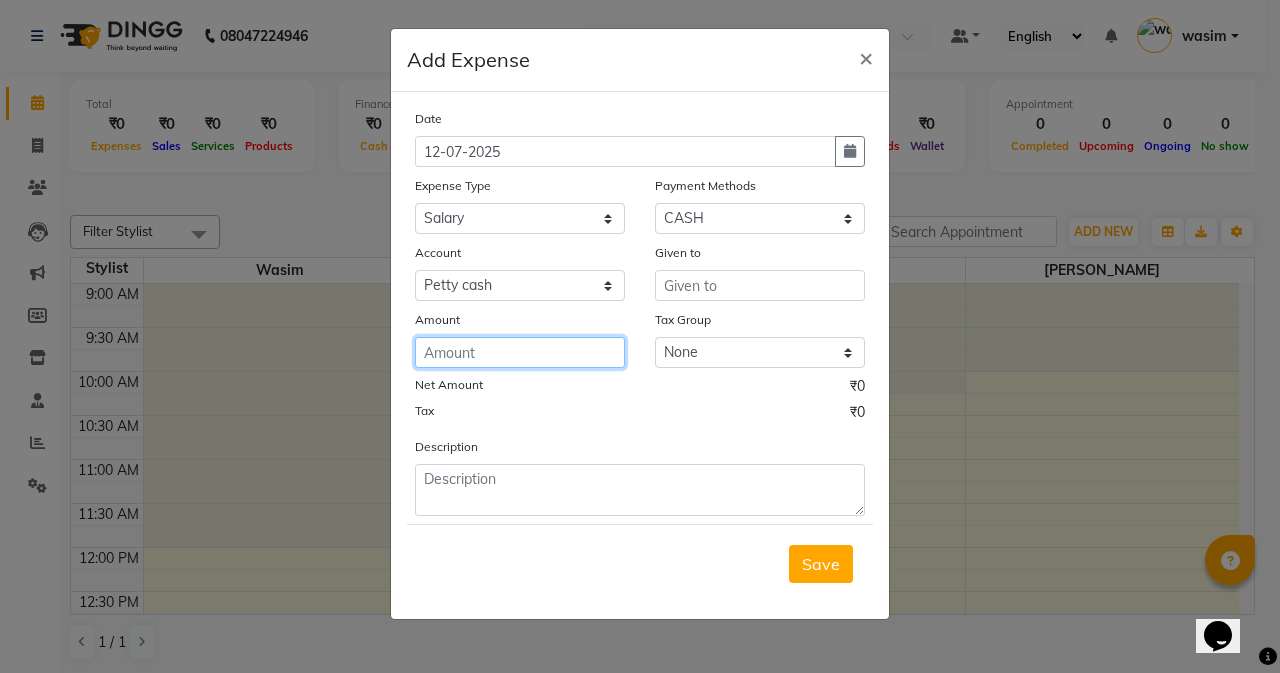 click 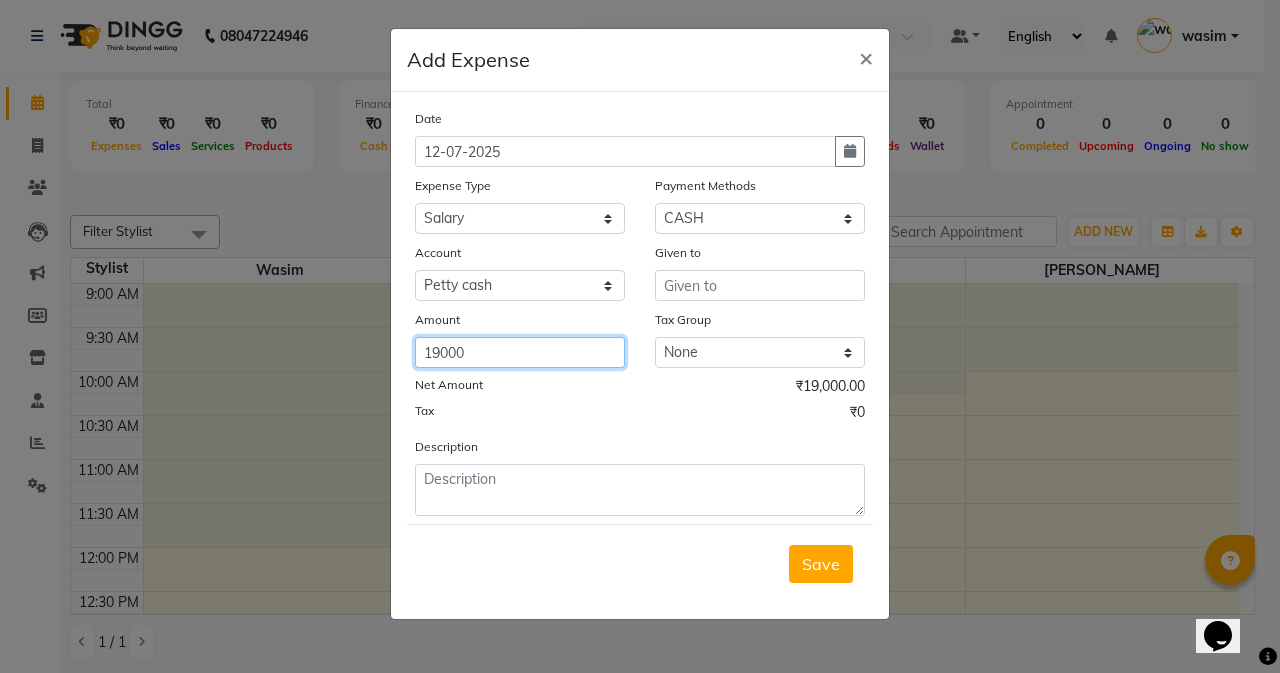 type on "19000" 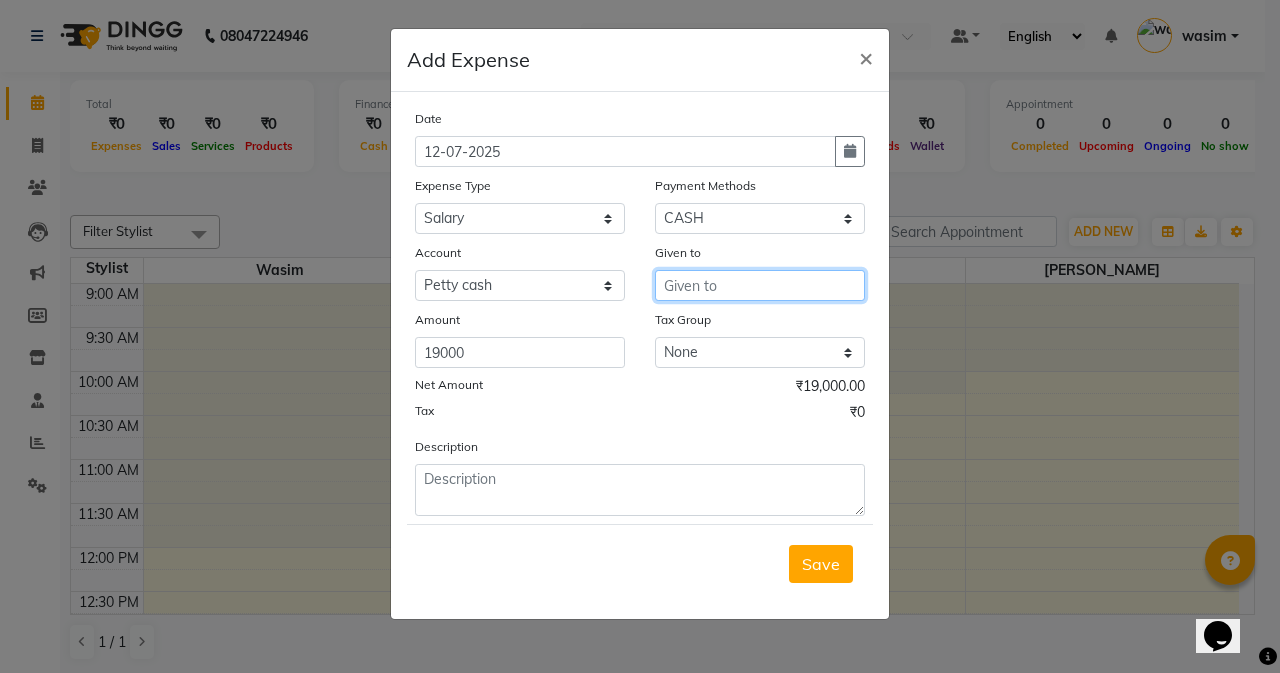 click at bounding box center [760, 285] 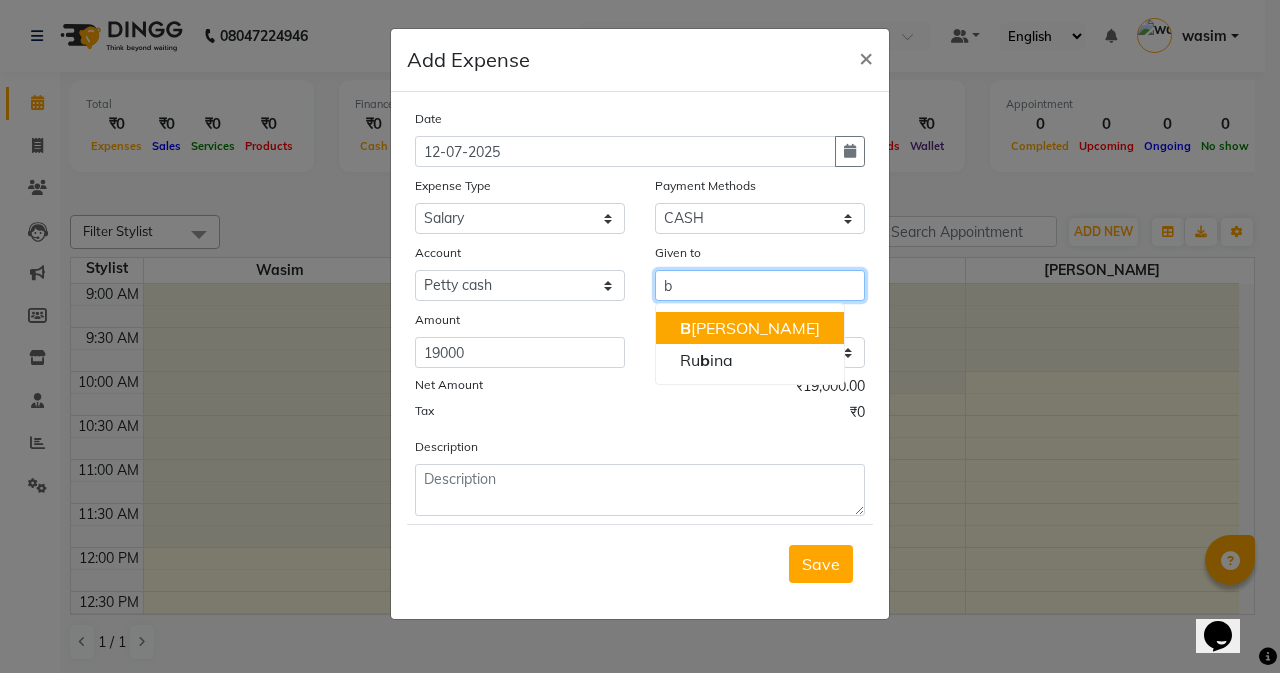 click on "B anaz Shaikh" at bounding box center [750, 328] 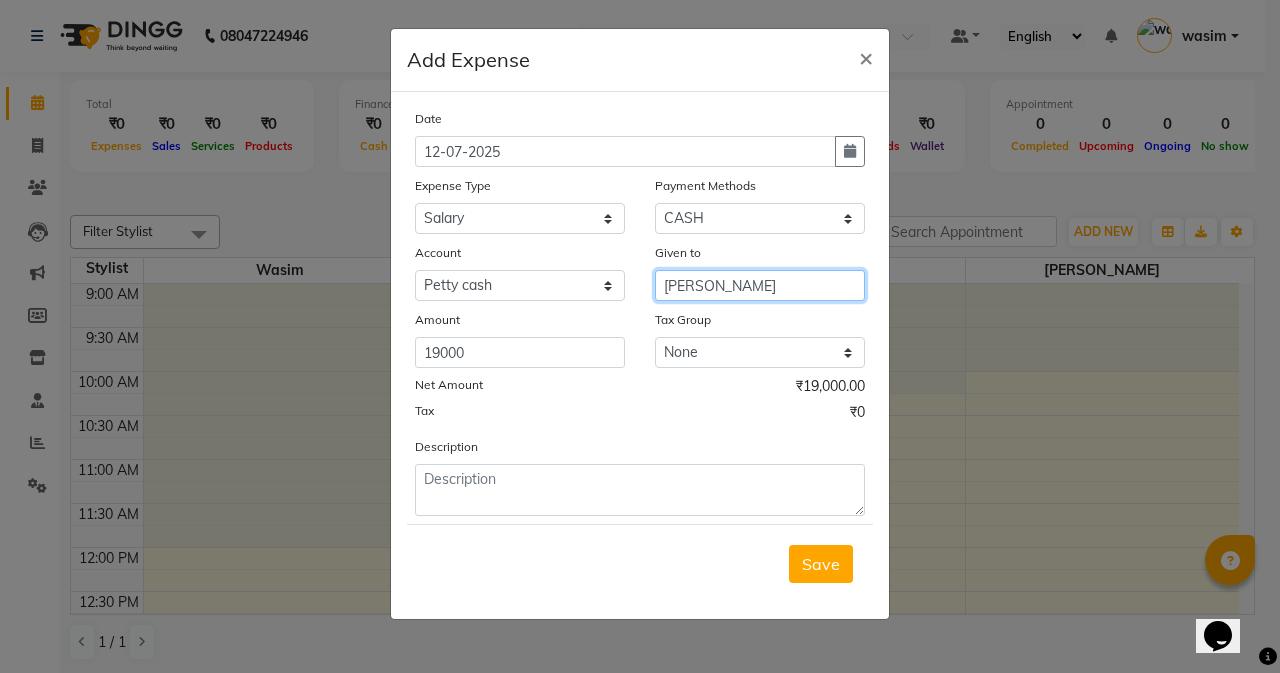 type on "[PERSON_NAME]" 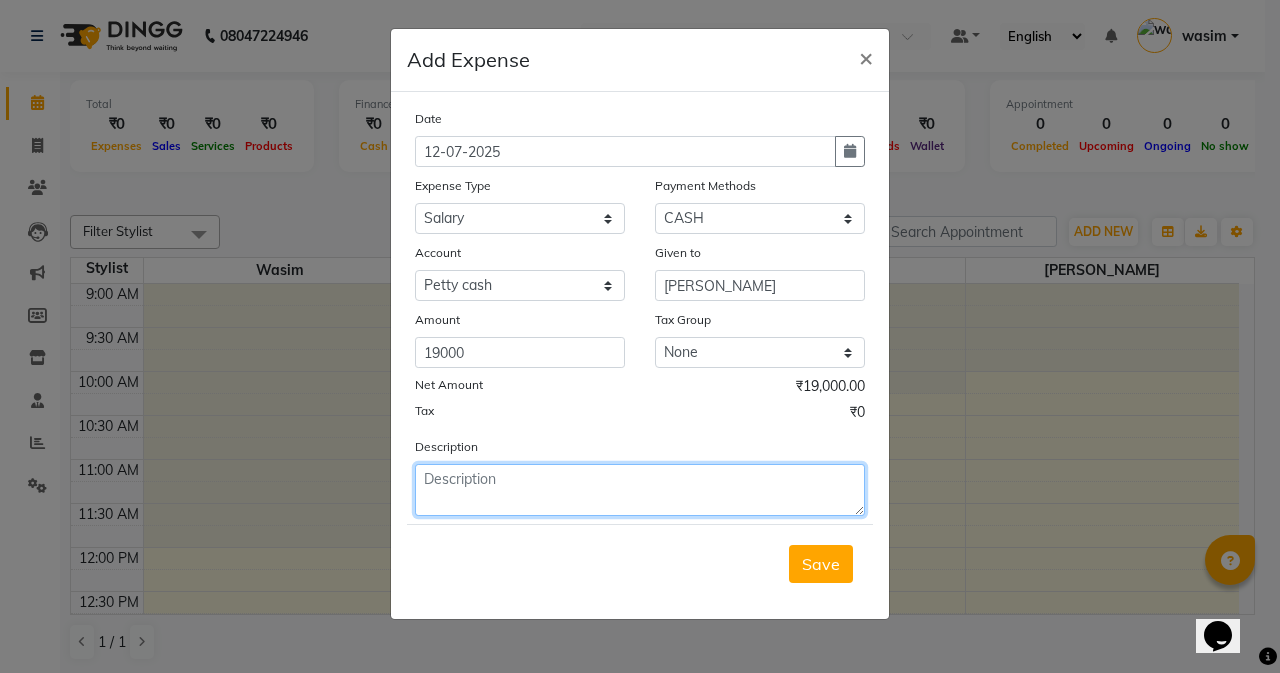 click 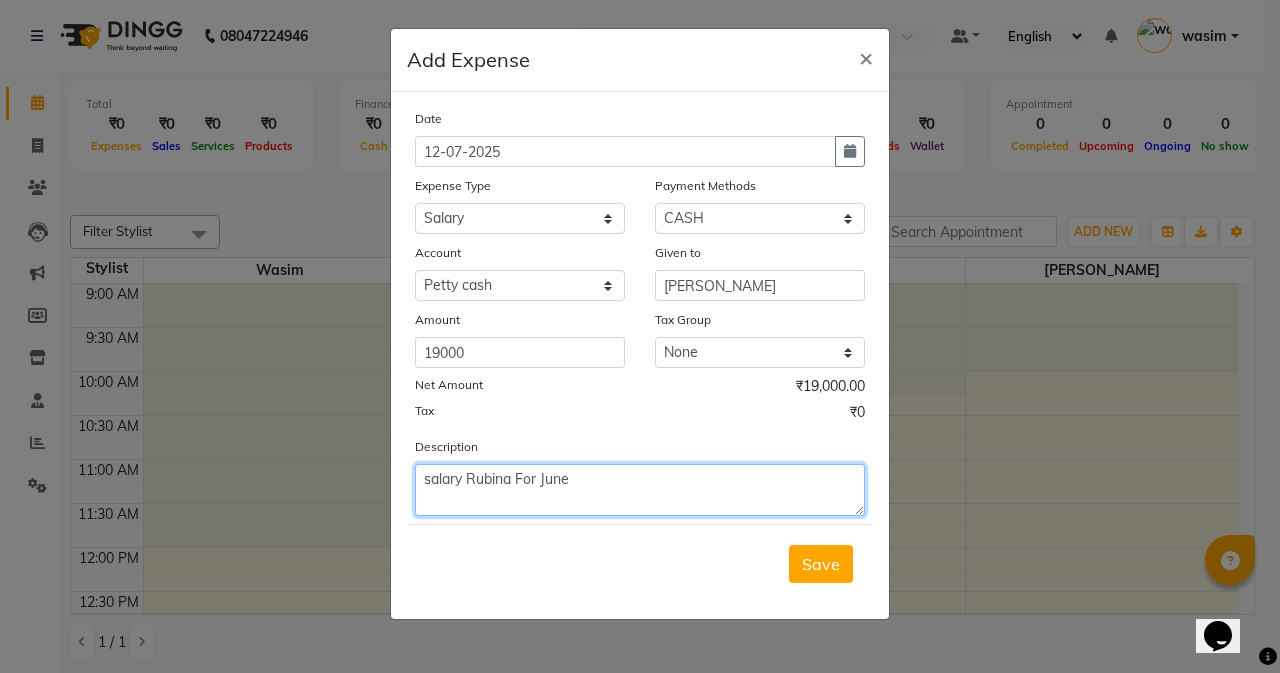 click on "salary Rubina For June" 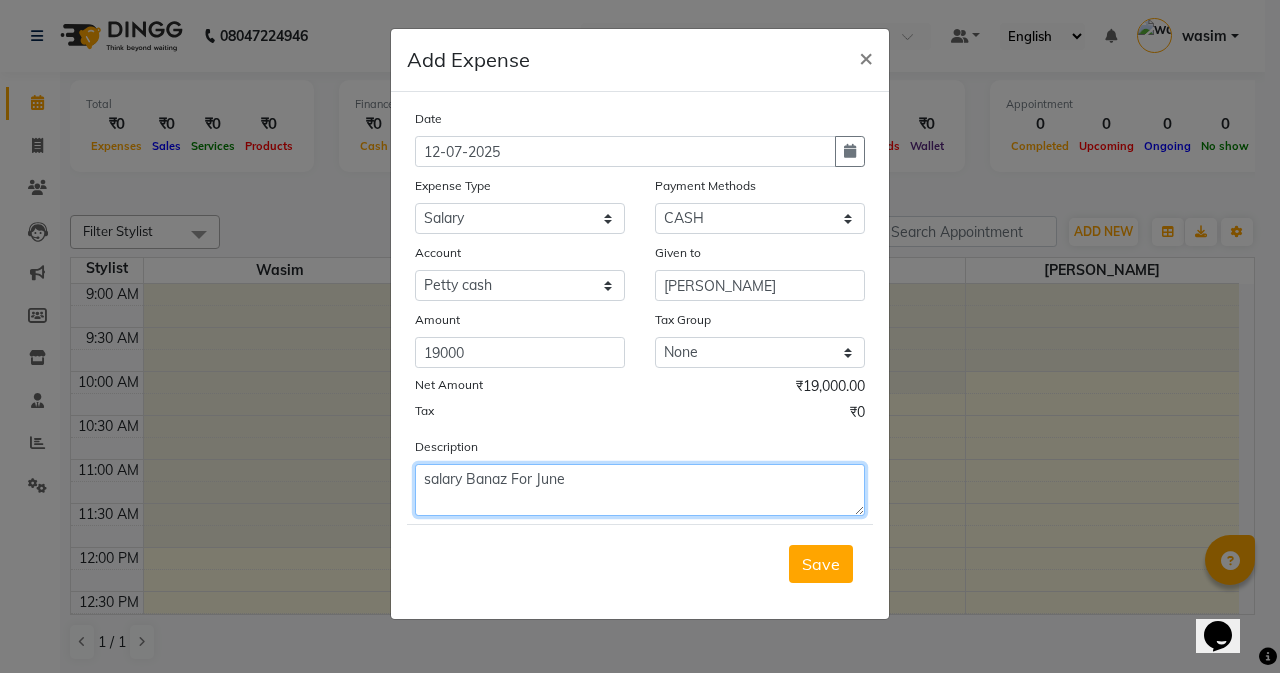 type on "salary Banaz For June" 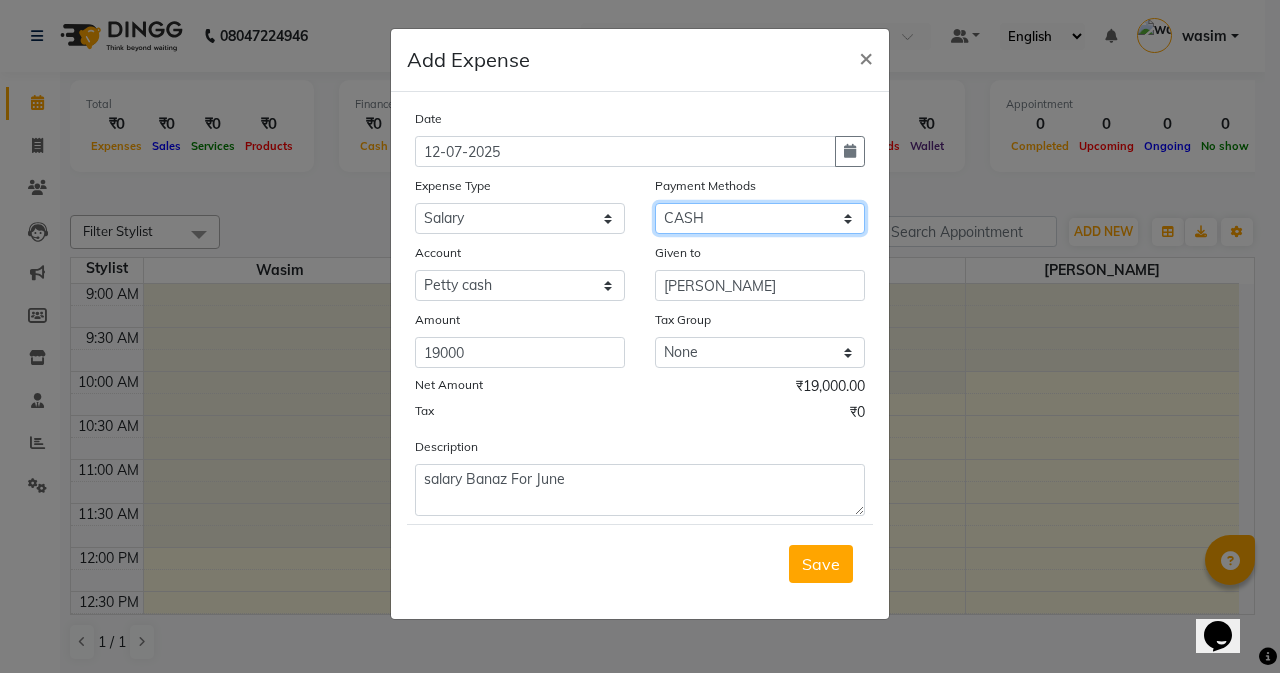 click on "Select Package PhonePe Voucher Gift Card GPay CARD Prepaid CASH ONLINE Wallet" 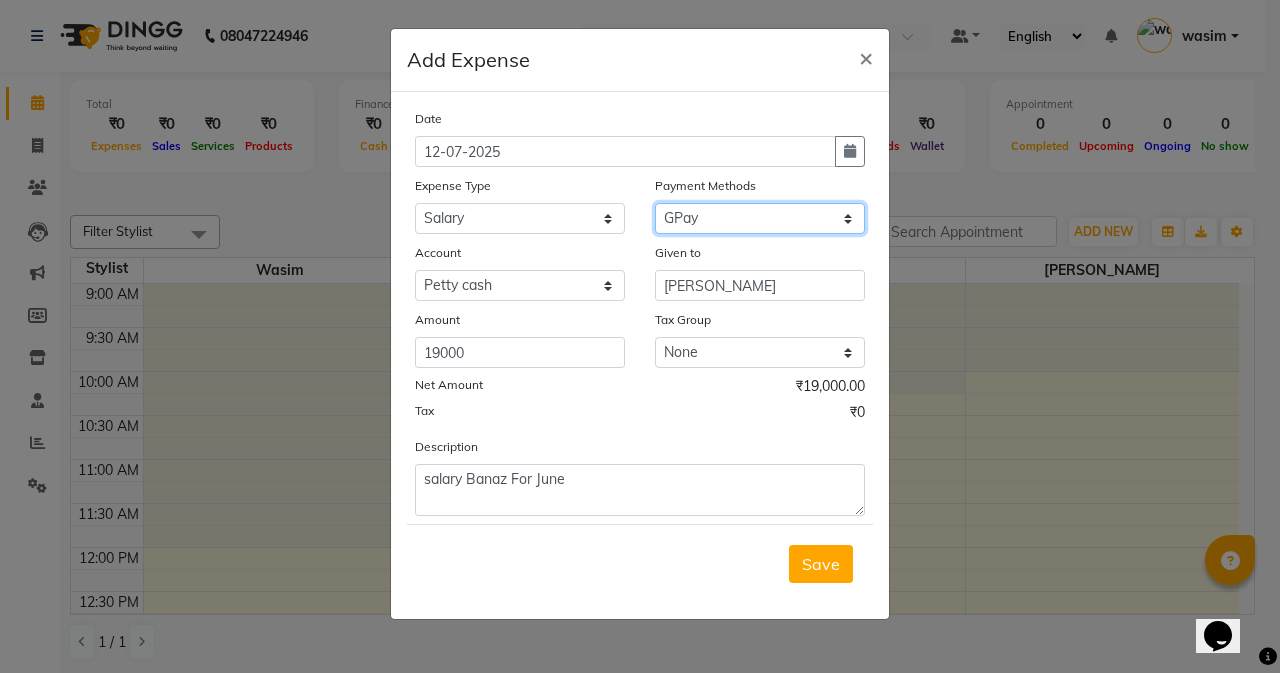 click on "Select Package PhonePe Voucher Gift Card GPay CARD Prepaid CASH ONLINE Wallet" 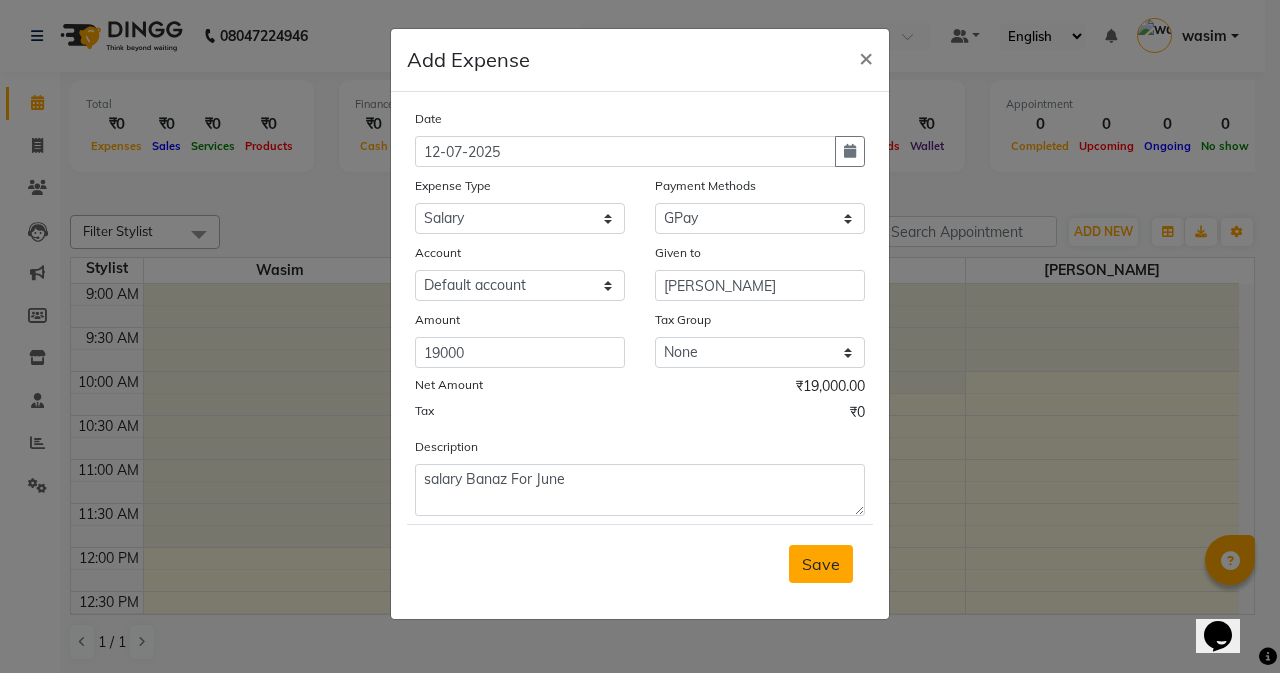 click on "Save" at bounding box center [821, 564] 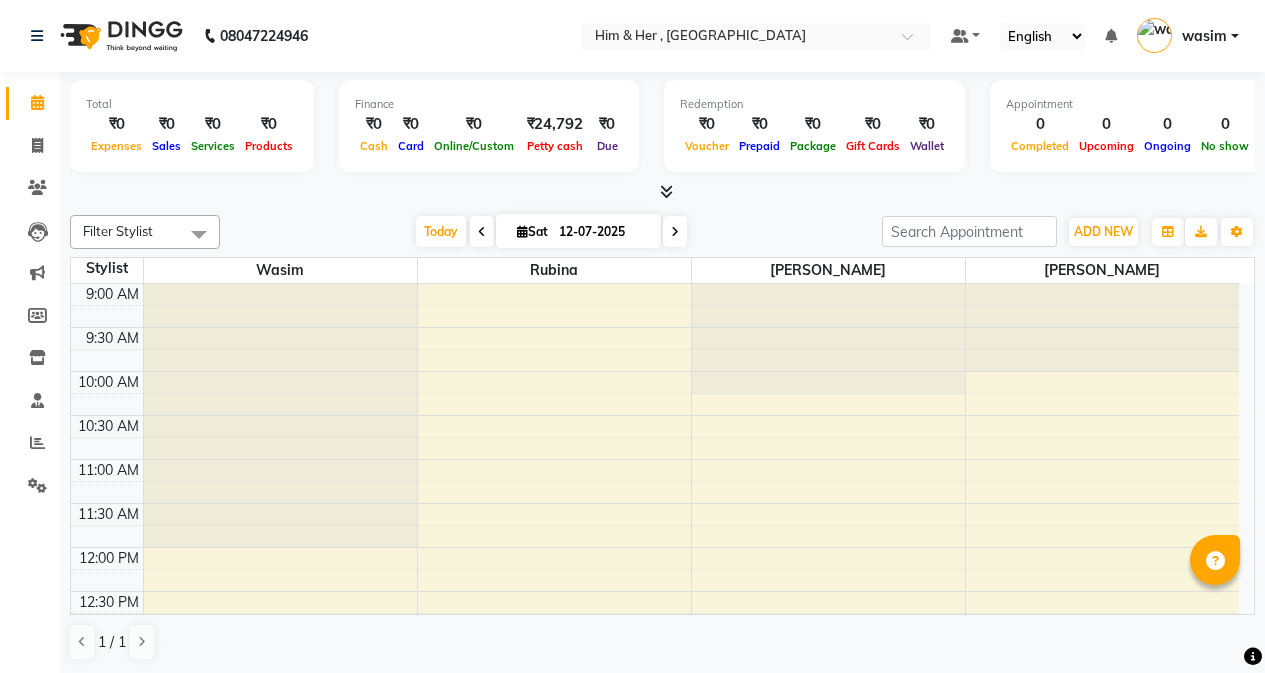 scroll, scrollTop: 0, scrollLeft: 0, axis: both 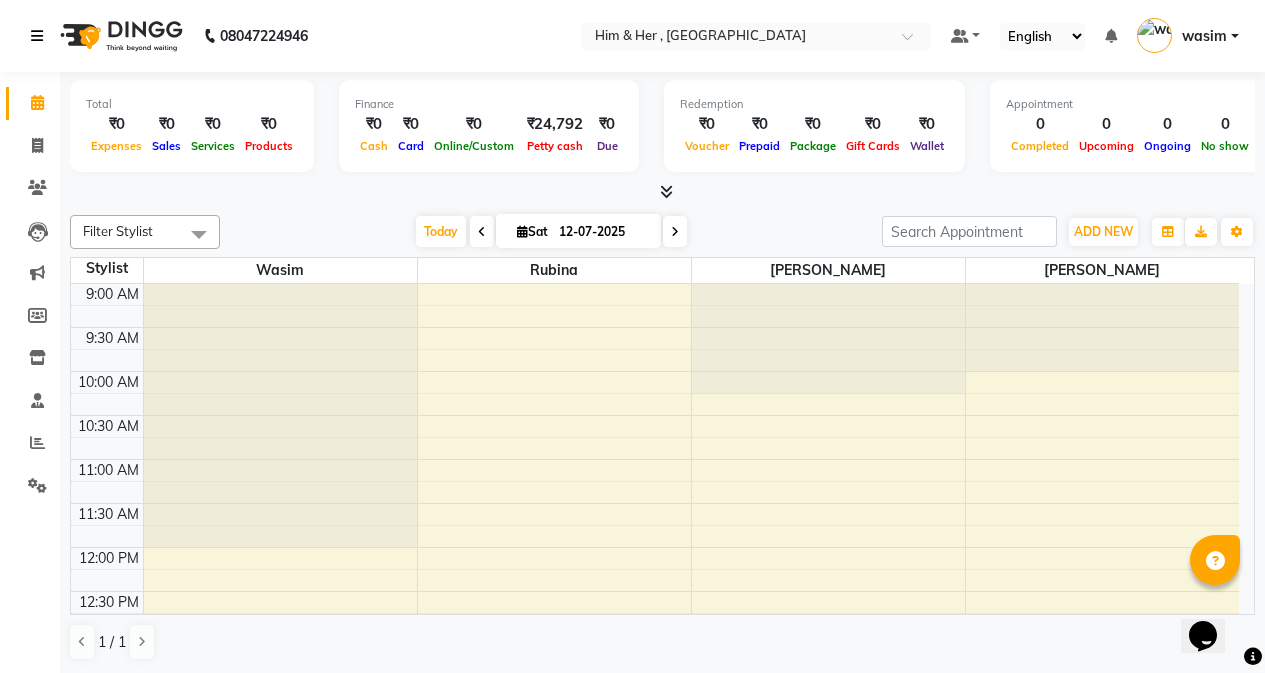 click at bounding box center (37, 36) 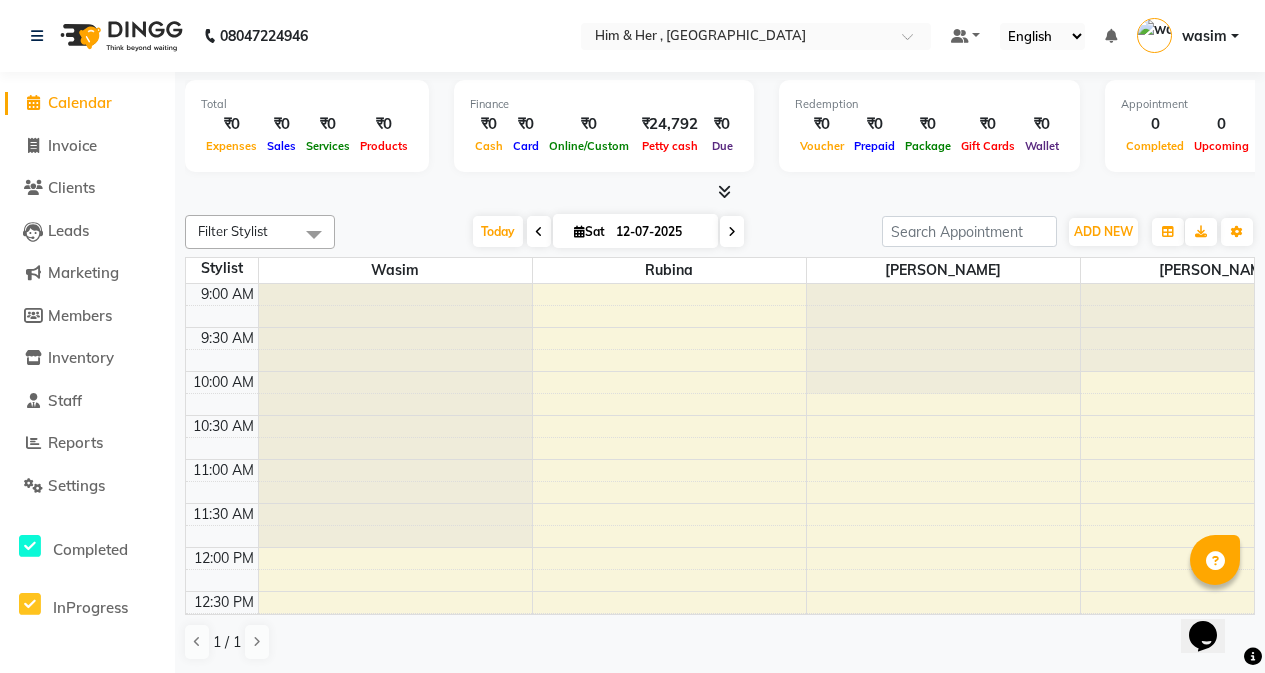click on "Settings" 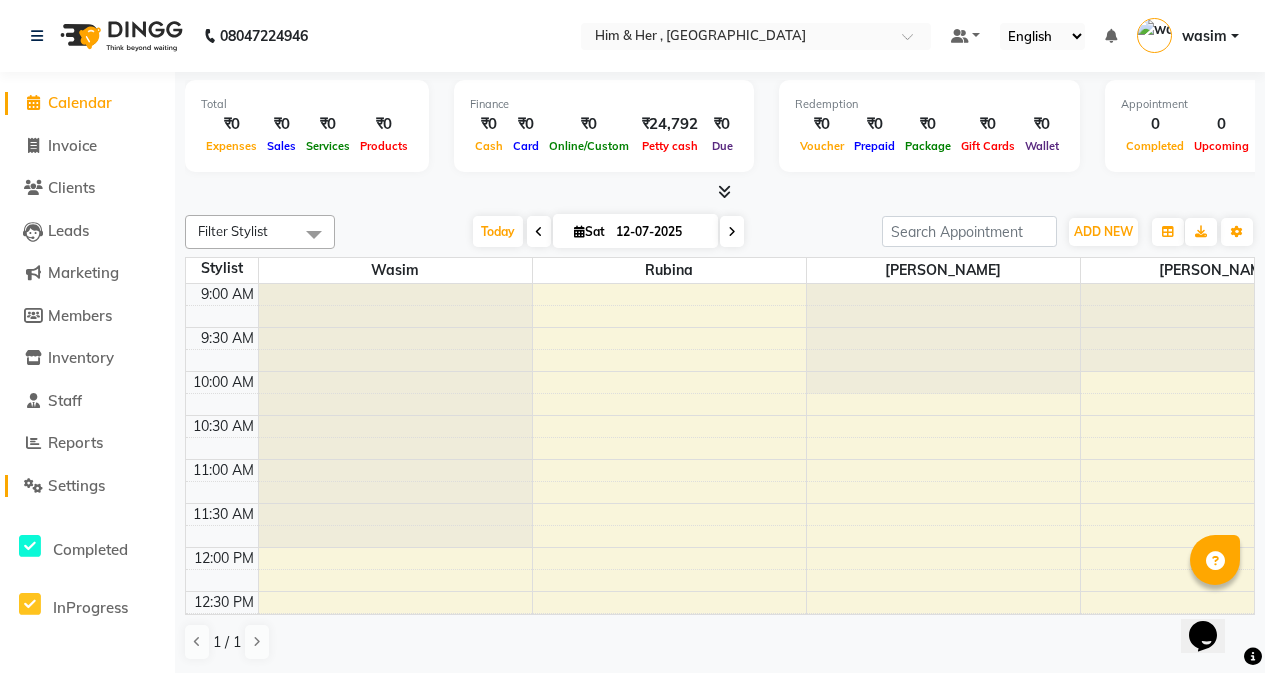 click on "Settings" 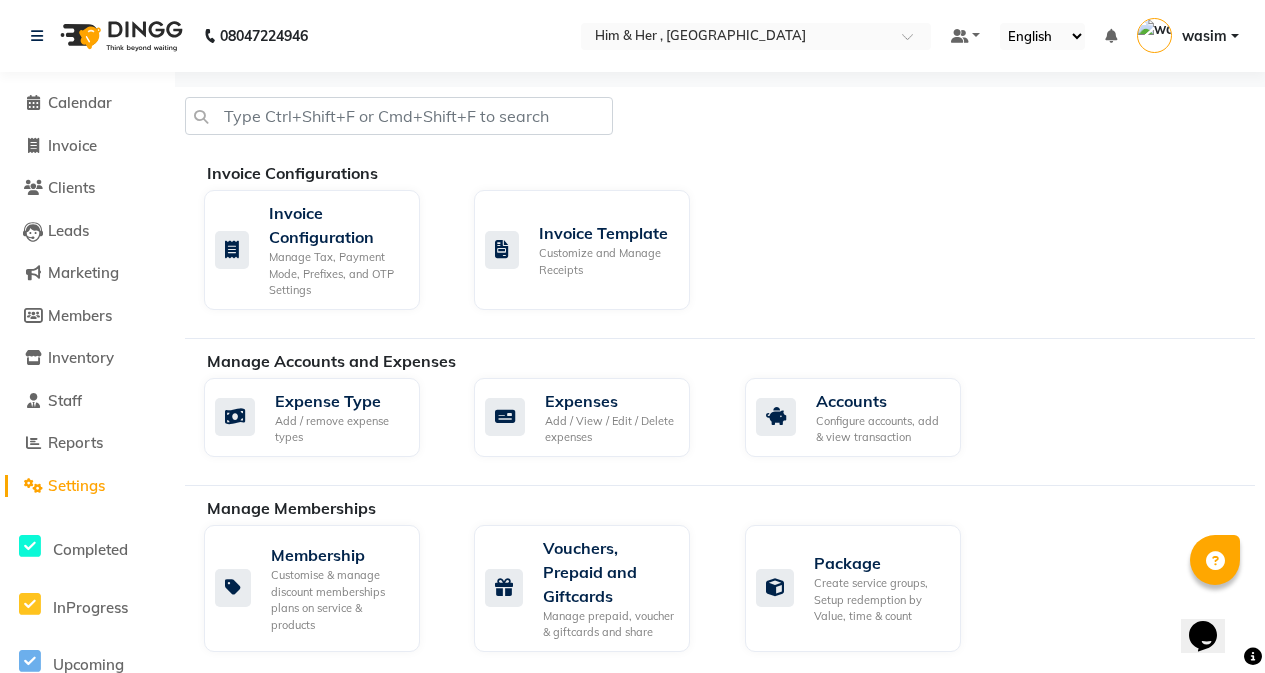 click on "Settings" 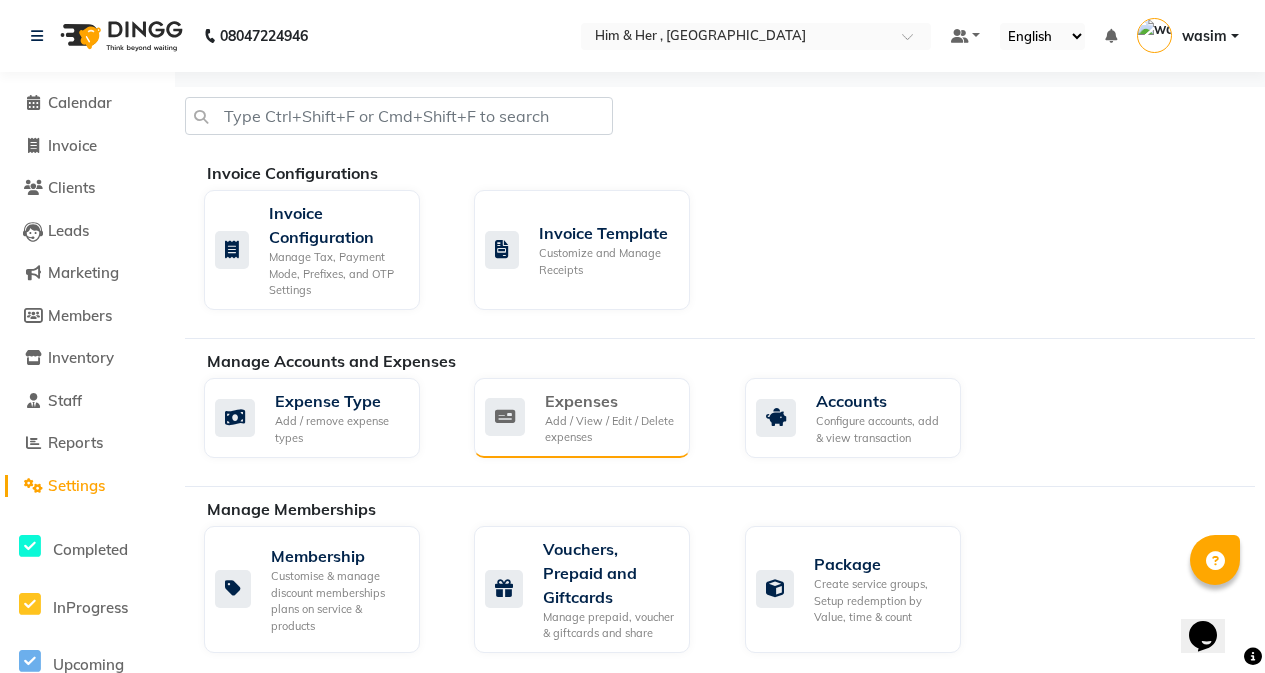 click on "Expenses" 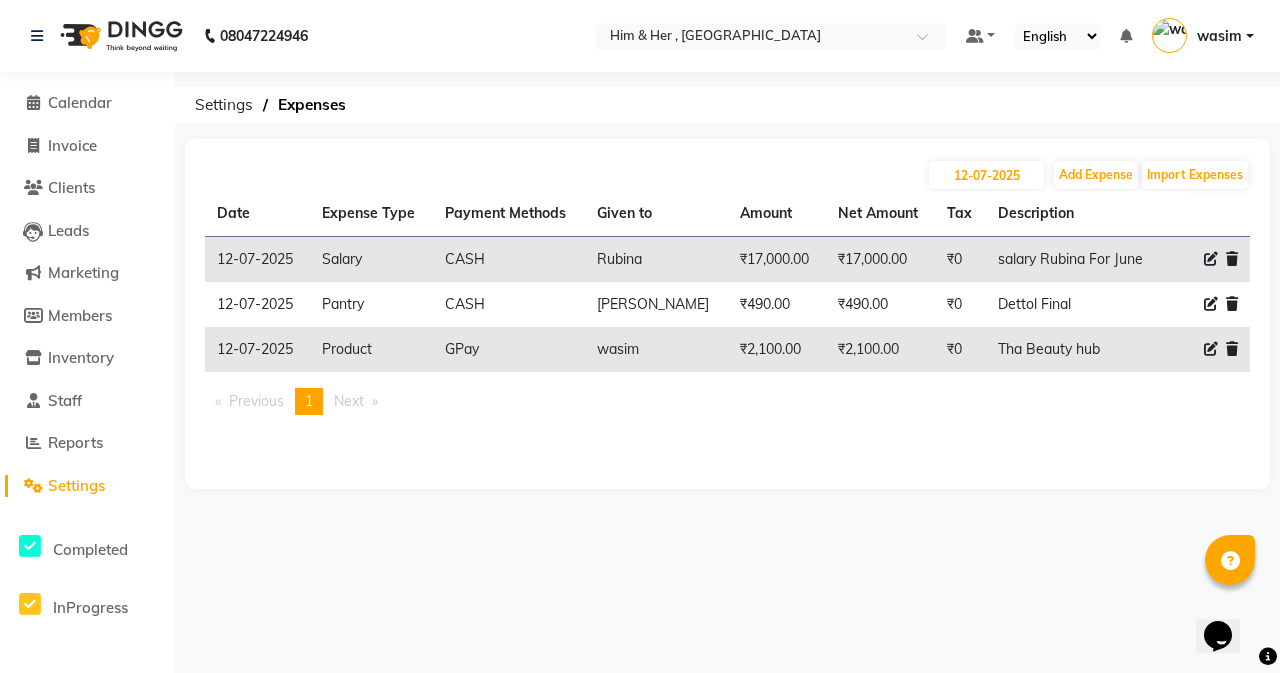 drag, startPoint x: 992, startPoint y: 258, endPoint x: 1141, endPoint y: 254, distance: 149.05368 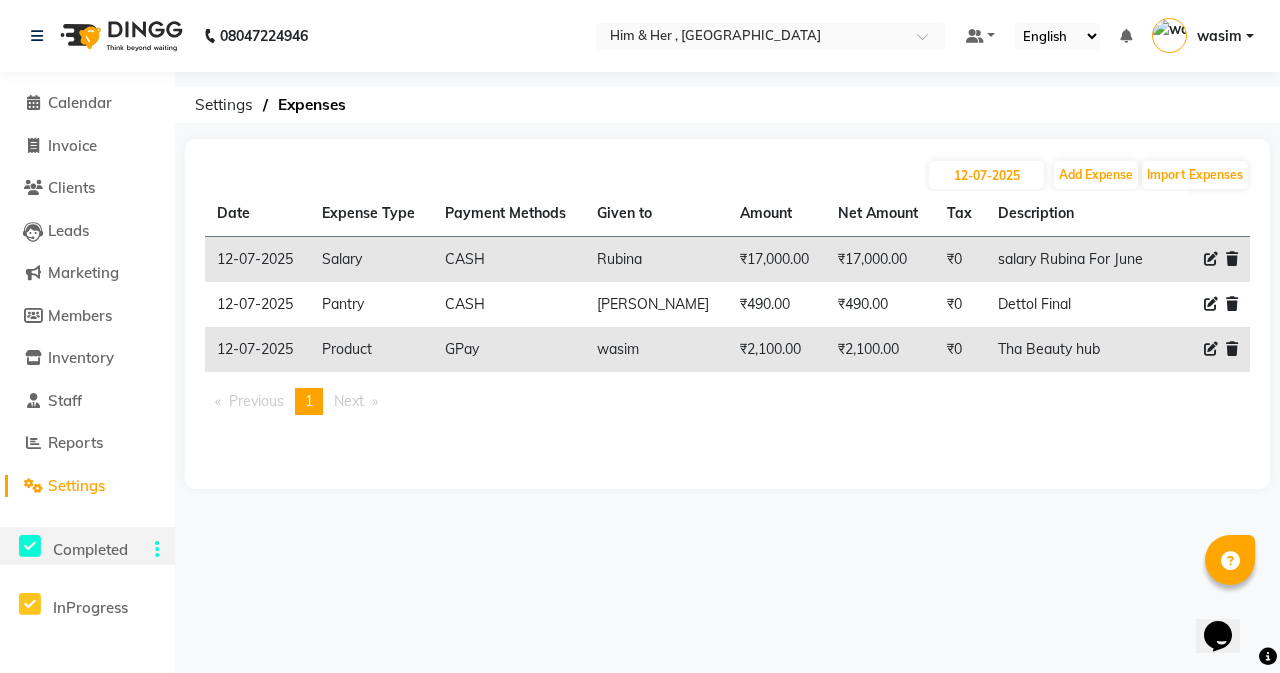 drag, startPoint x: 355, startPoint y: 39, endPoint x: 160, endPoint y: 536, distance: 533.88574 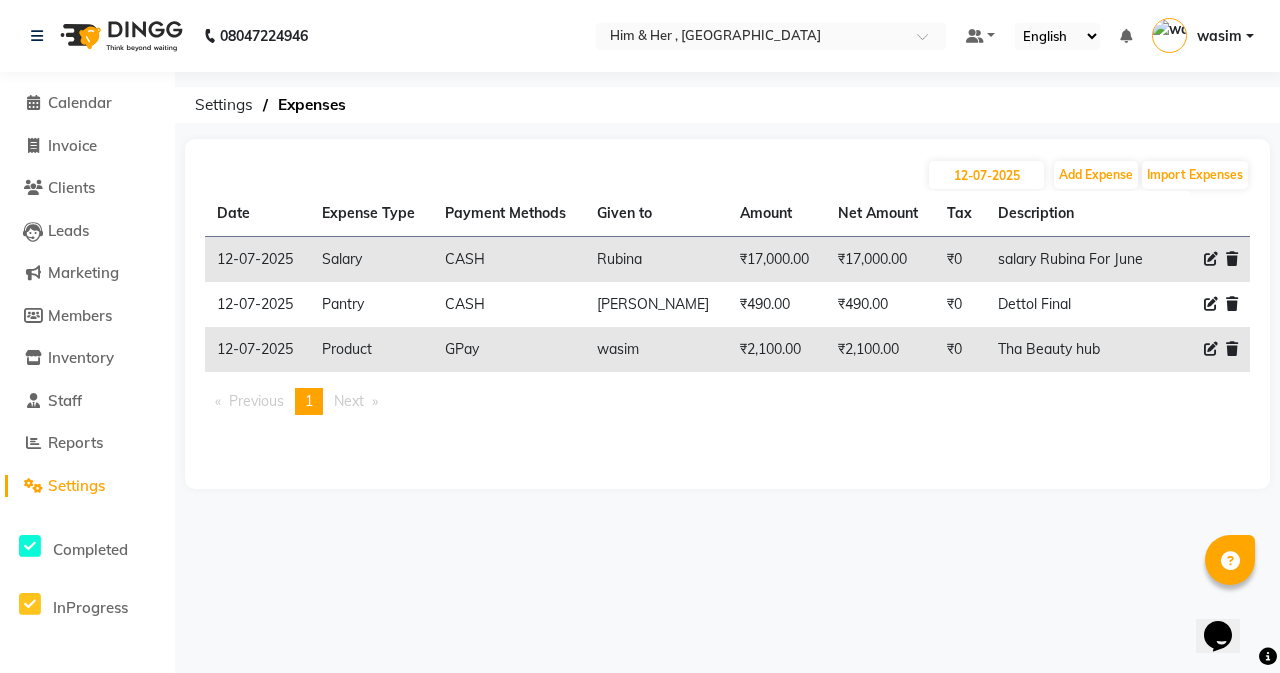 drag, startPoint x: 160, startPoint y: 536, endPoint x: 503, endPoint y: 73, distance: 576.21 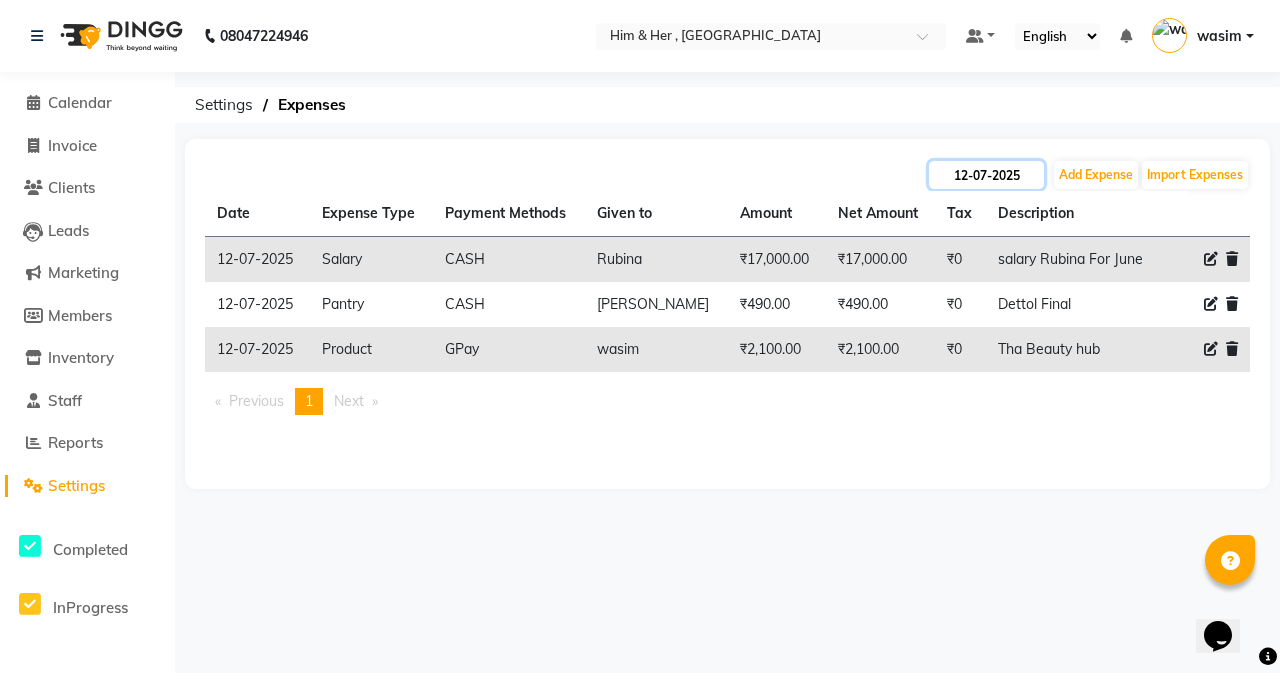 click on "12-07-2025" 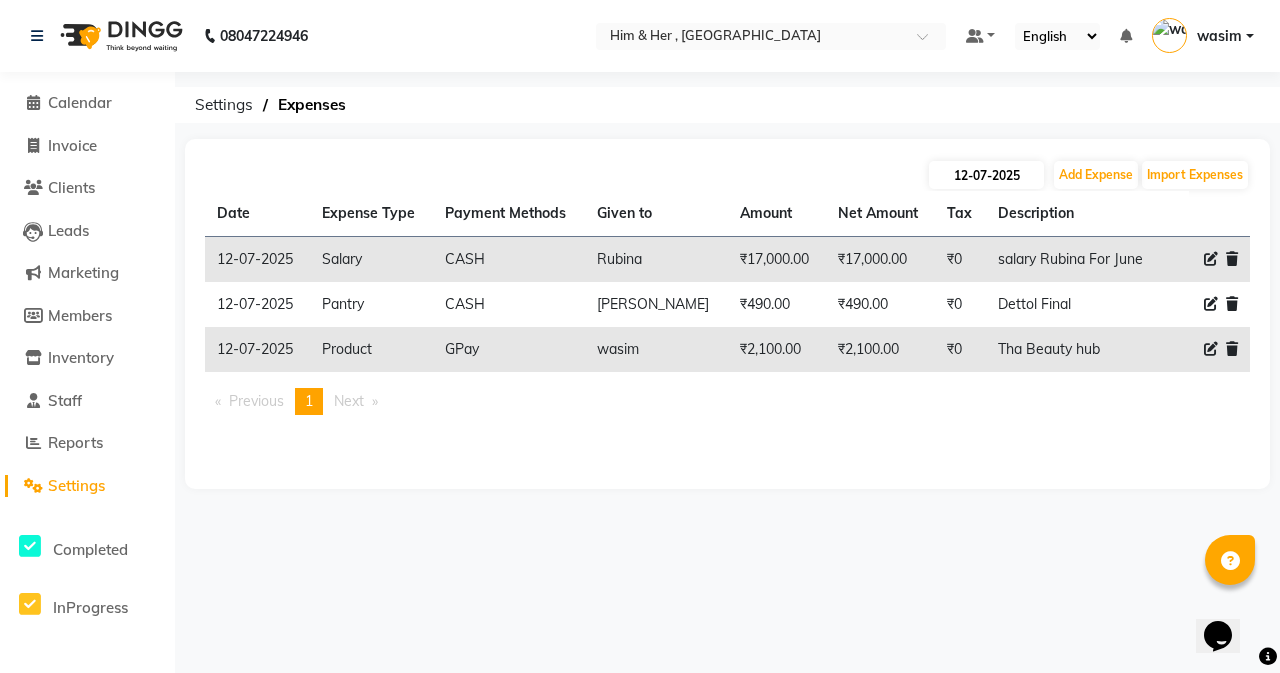 select on "7" 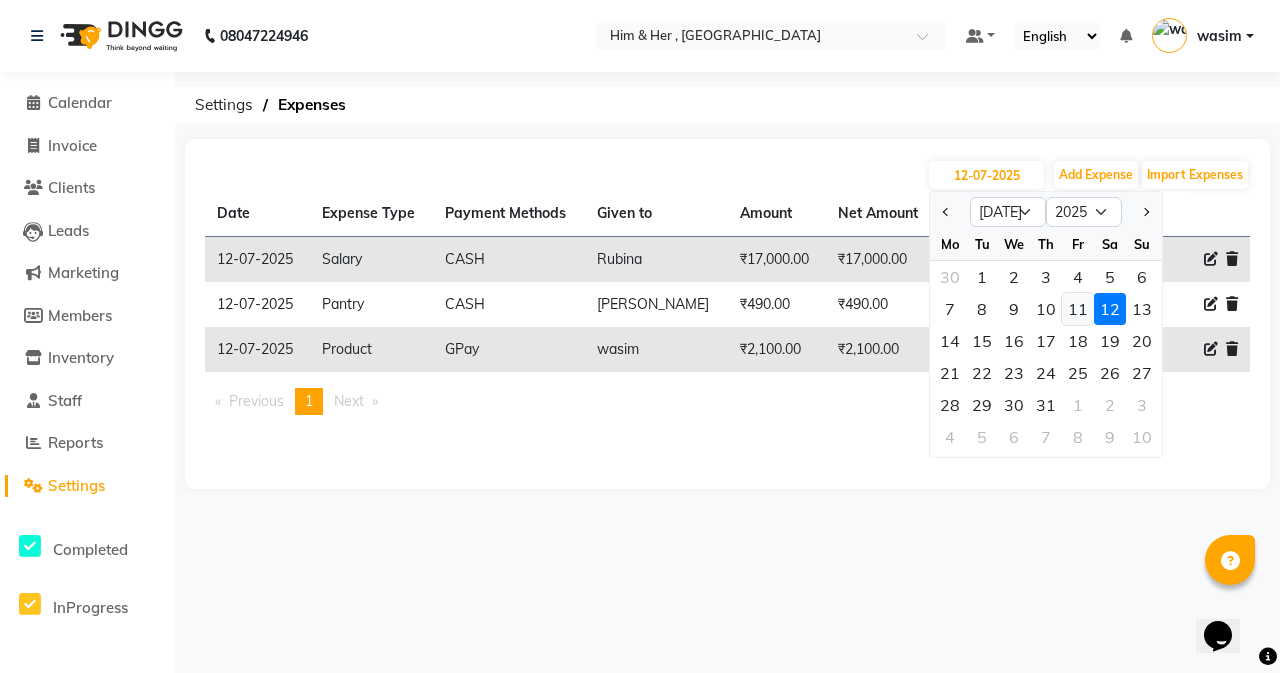 click on "11" 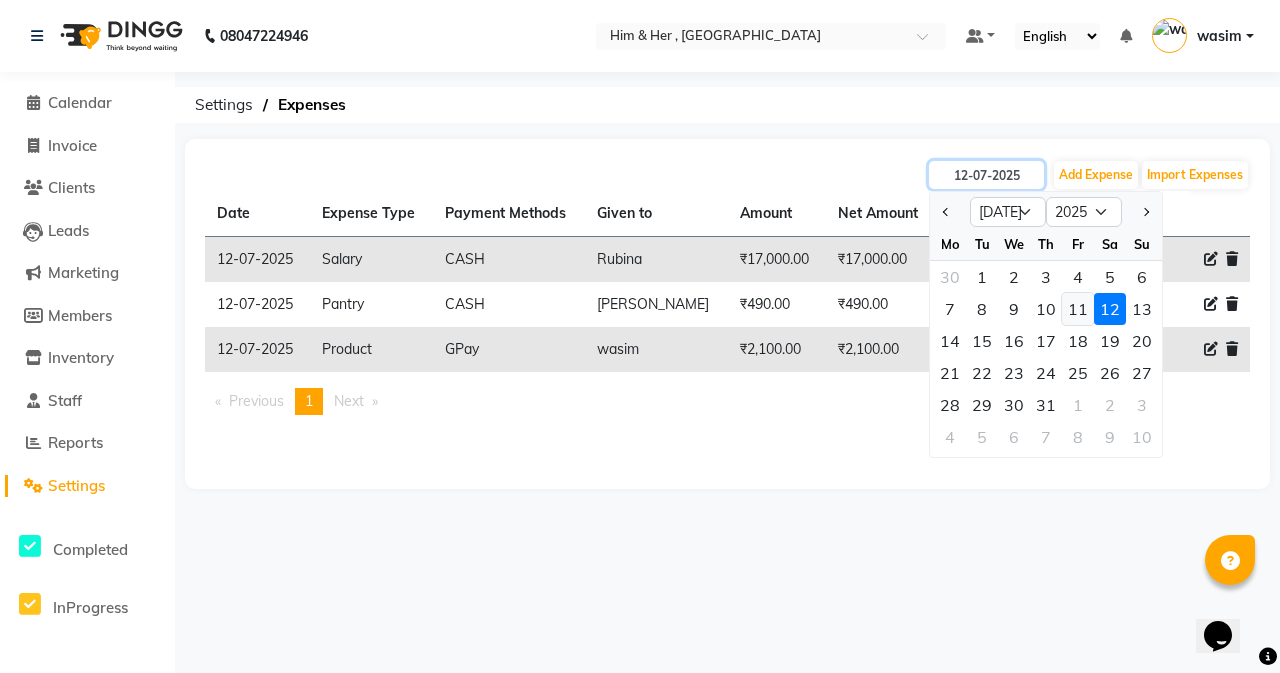 type on "11-07-2025" 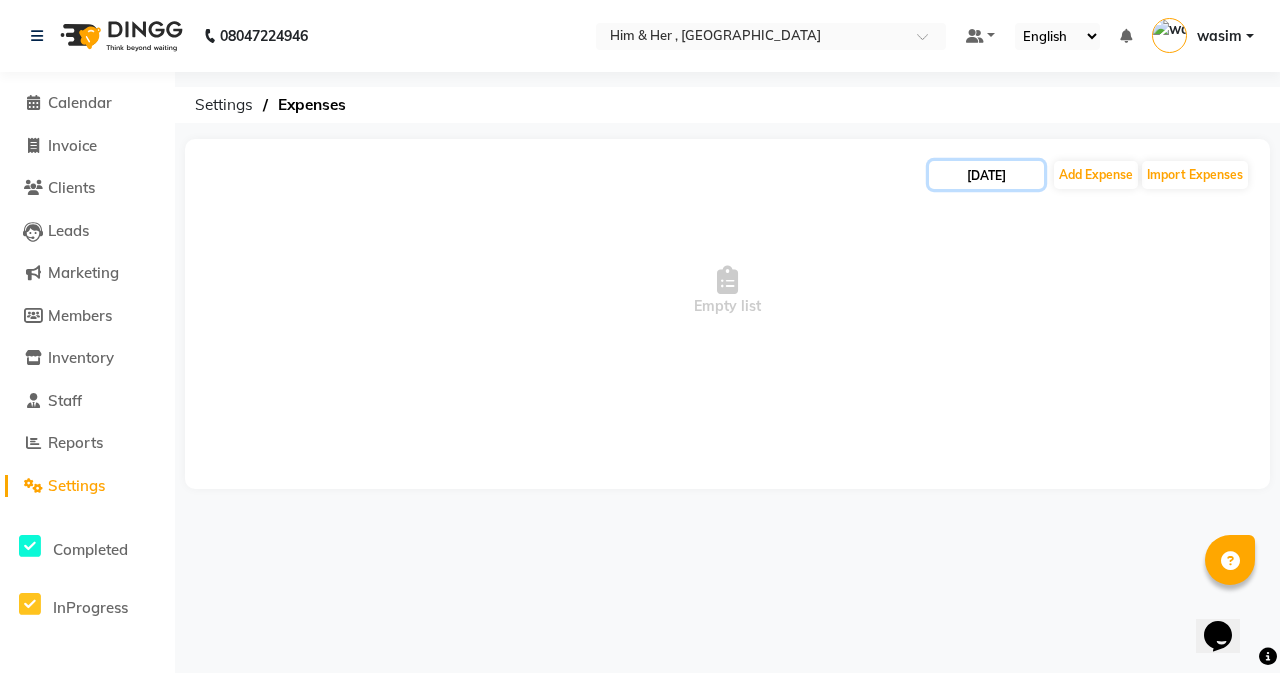 click on "11-07-2025" 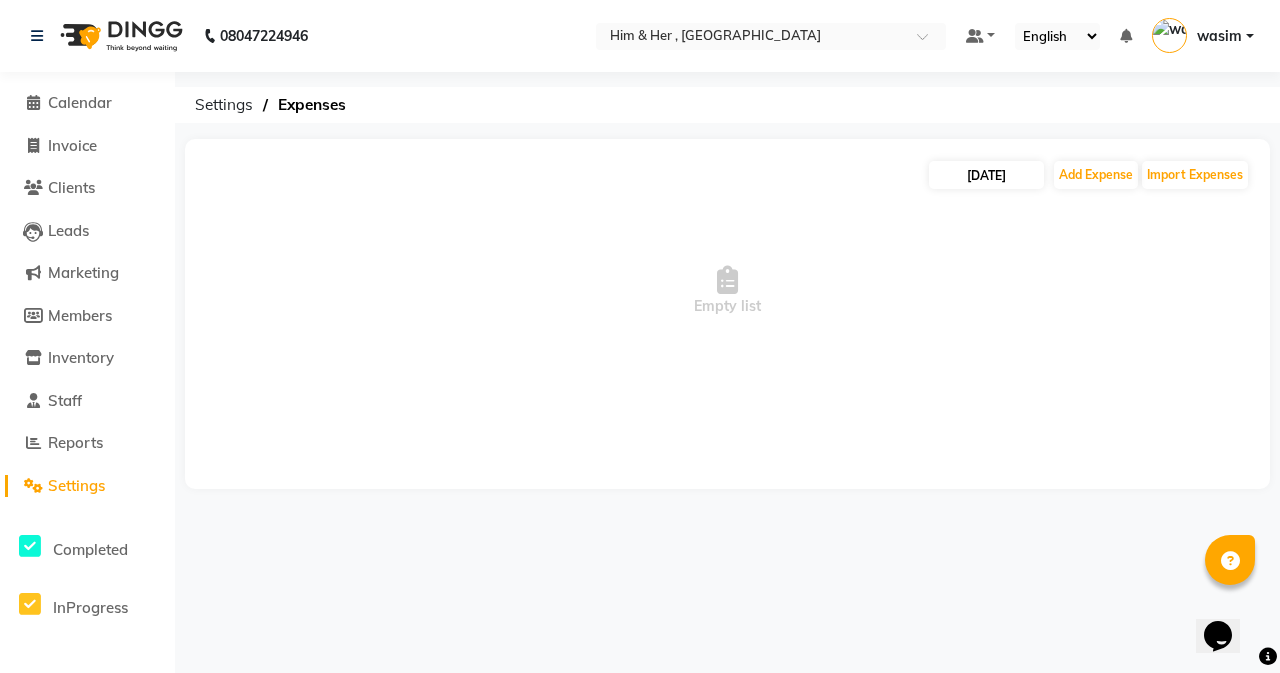 select on "7" 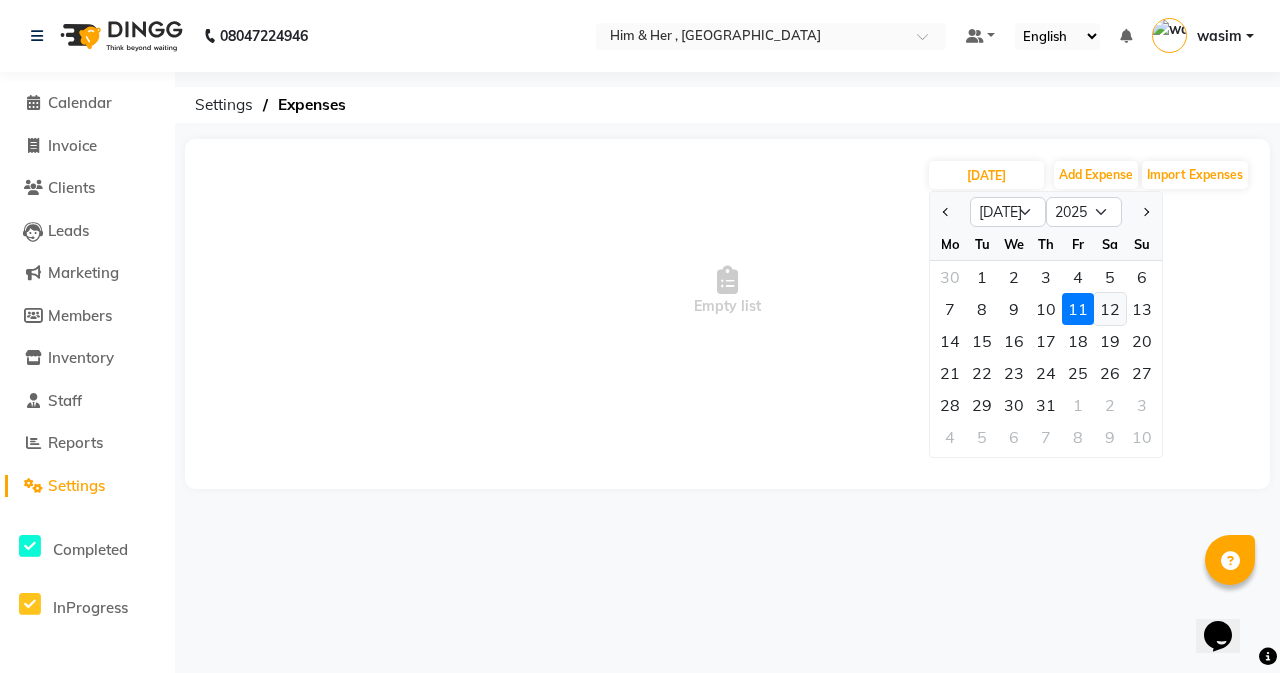 click on "12" 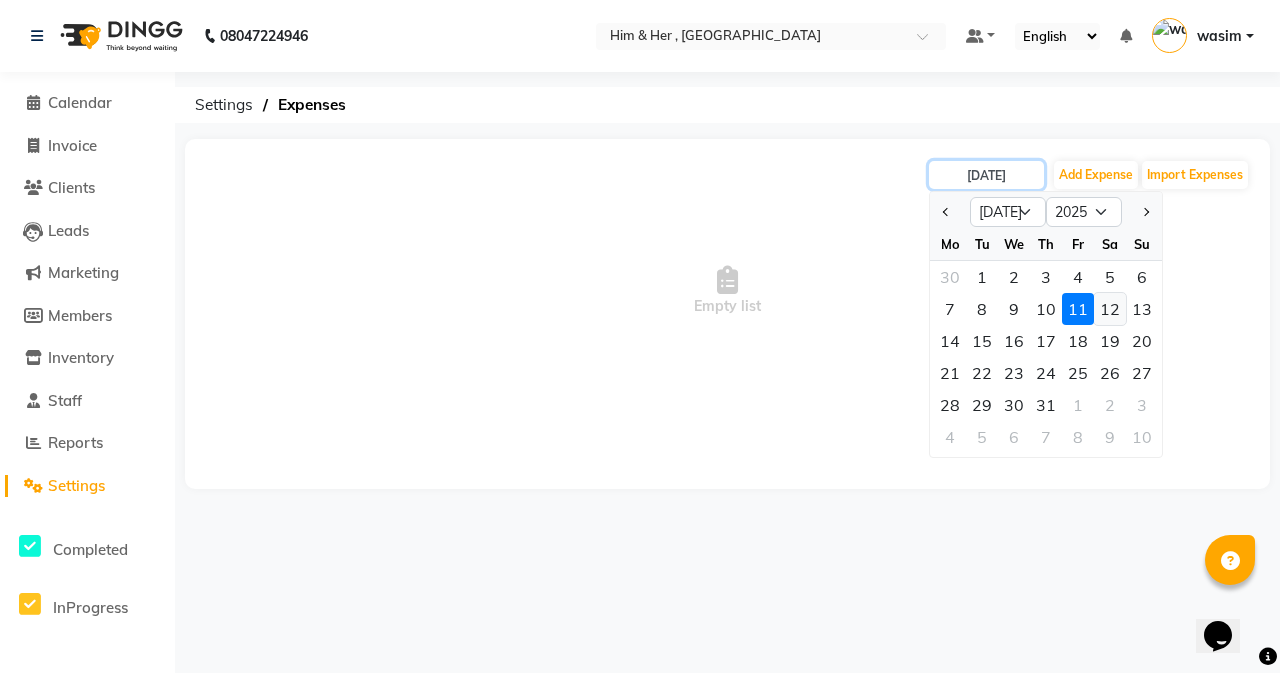 type on "12-07-2025" 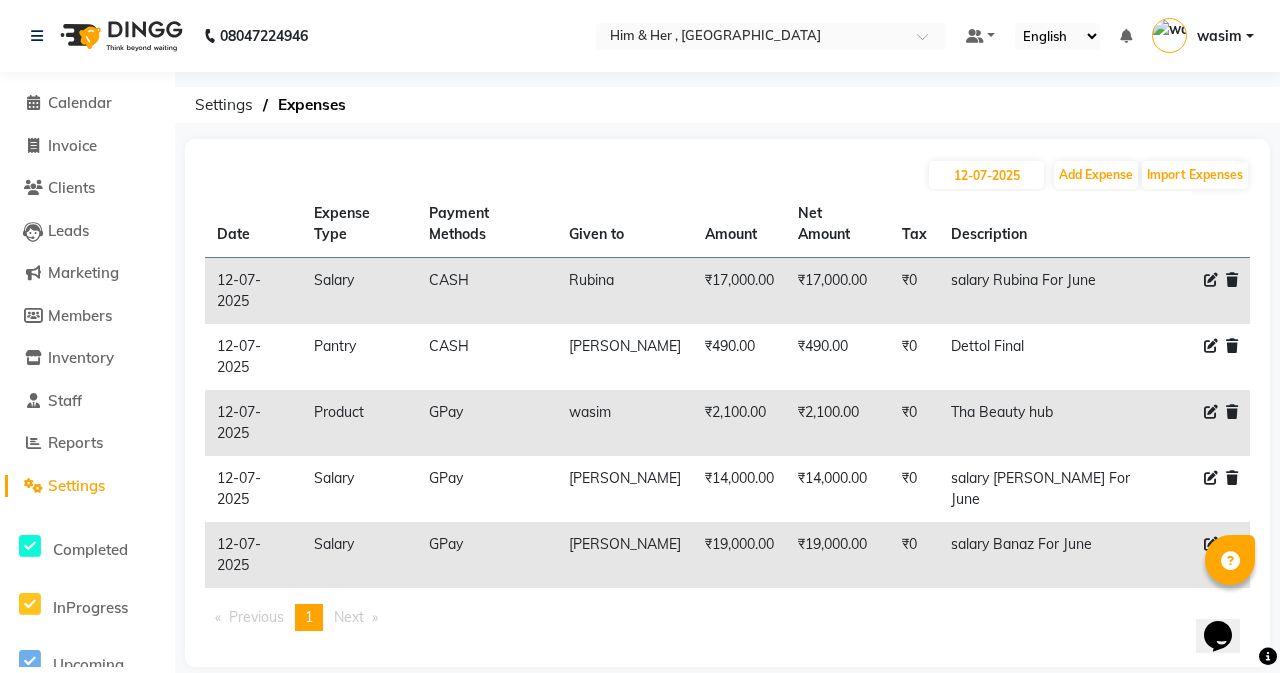 click 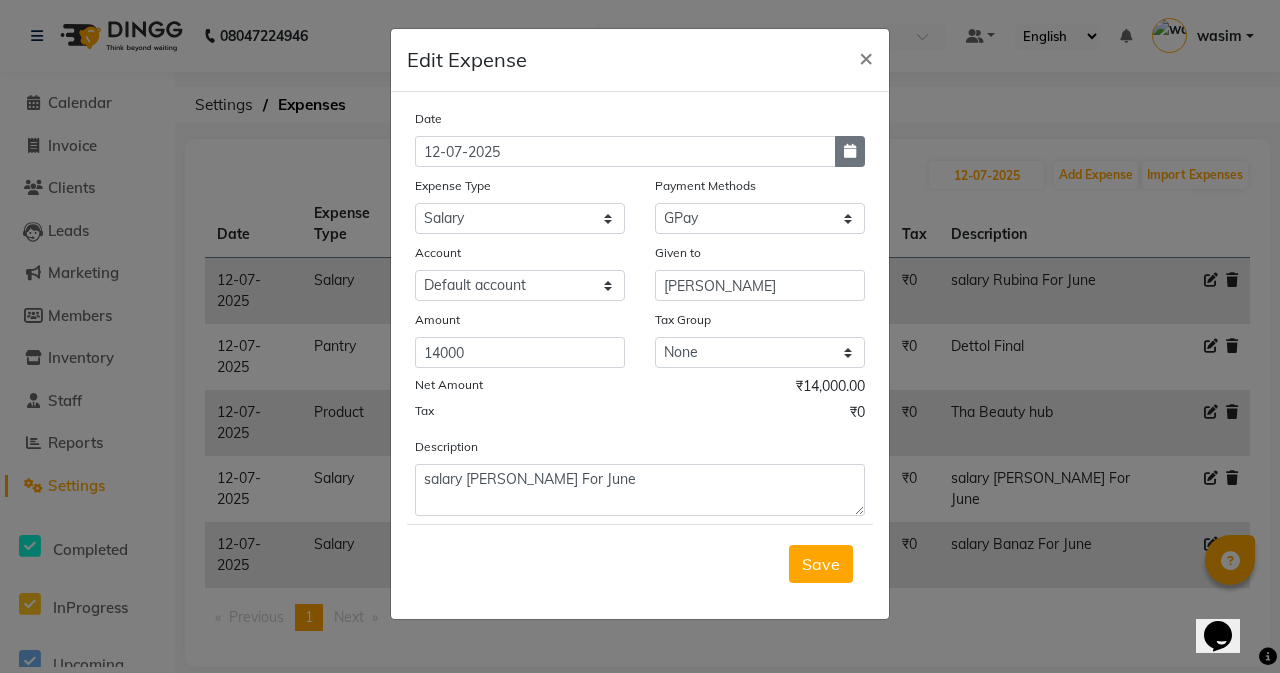 click 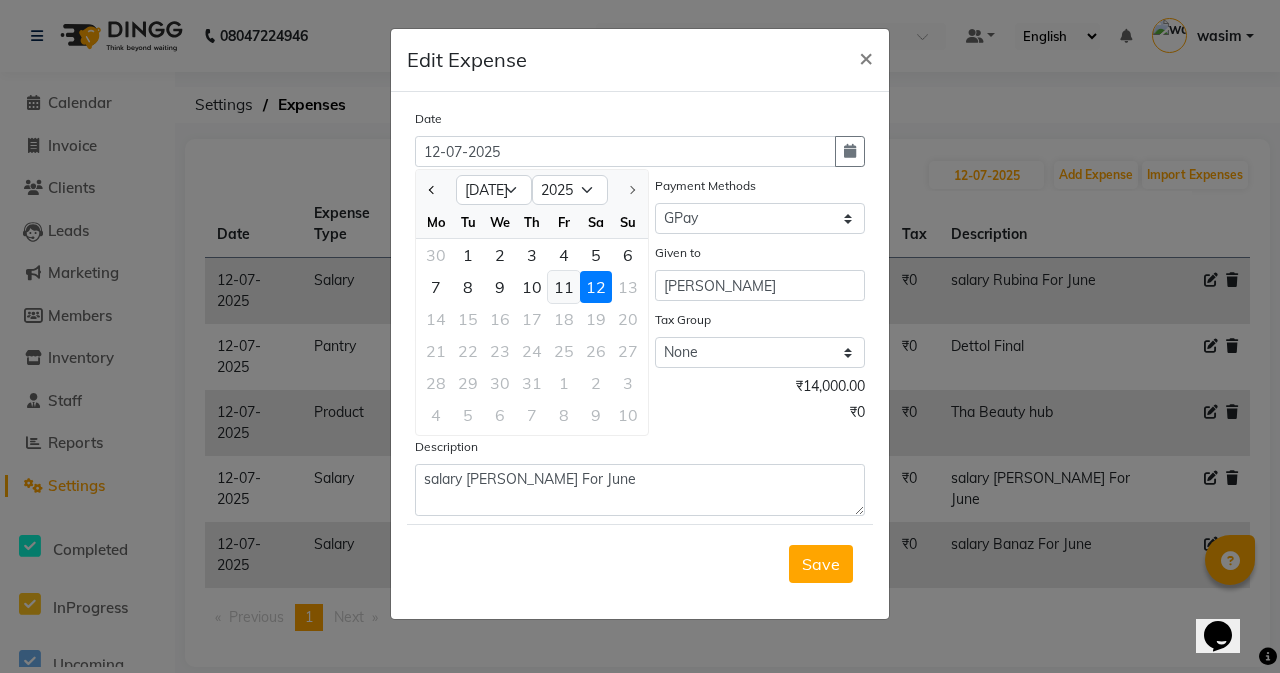 click on "11" 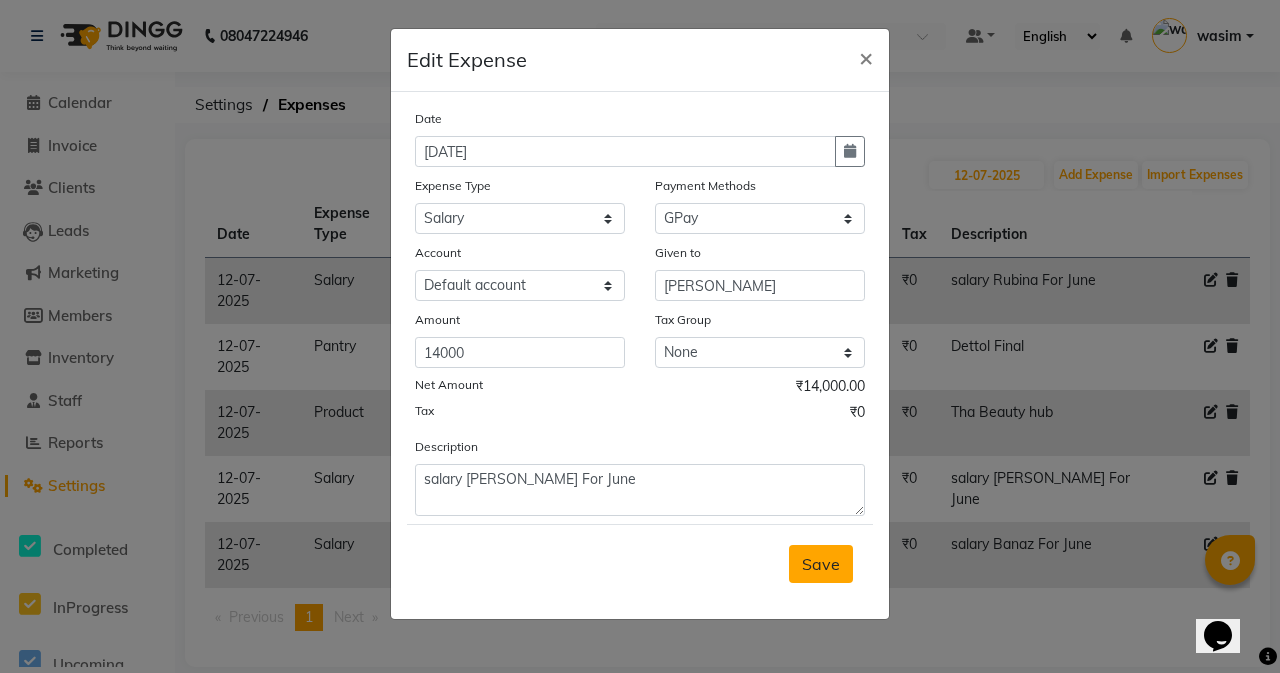 click on "Save" at bounding box center (821, 564) 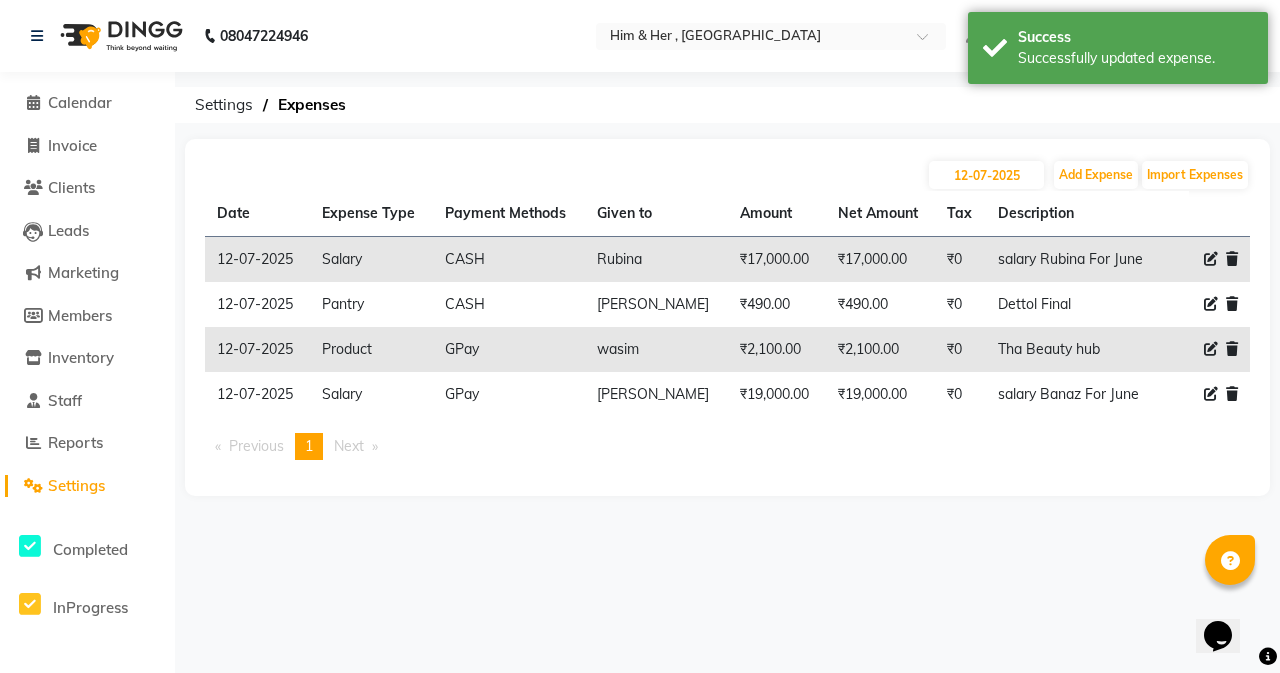 click 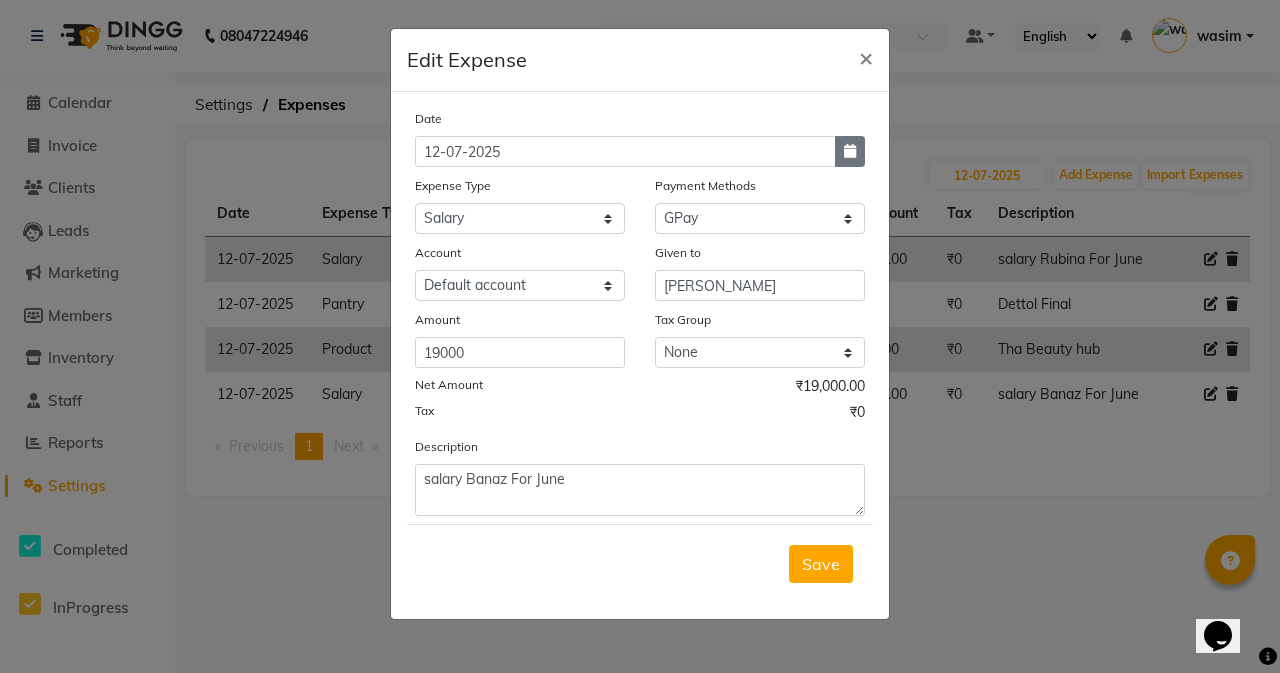 click 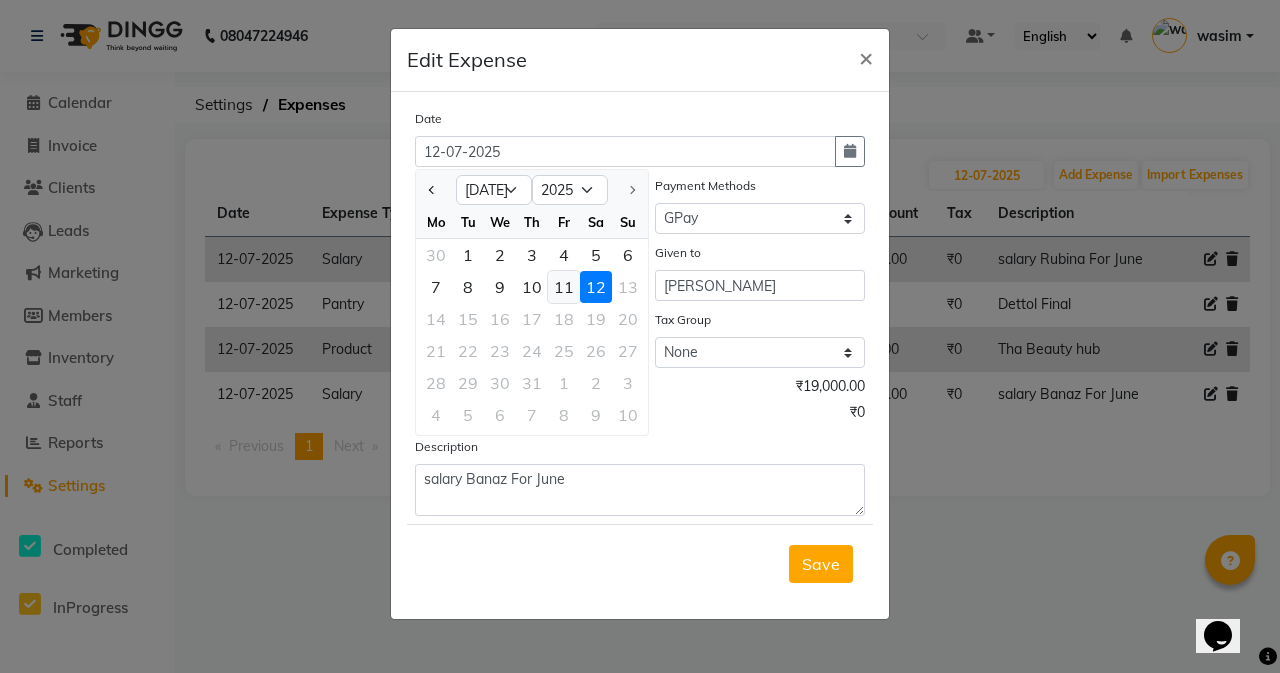 click on "11" 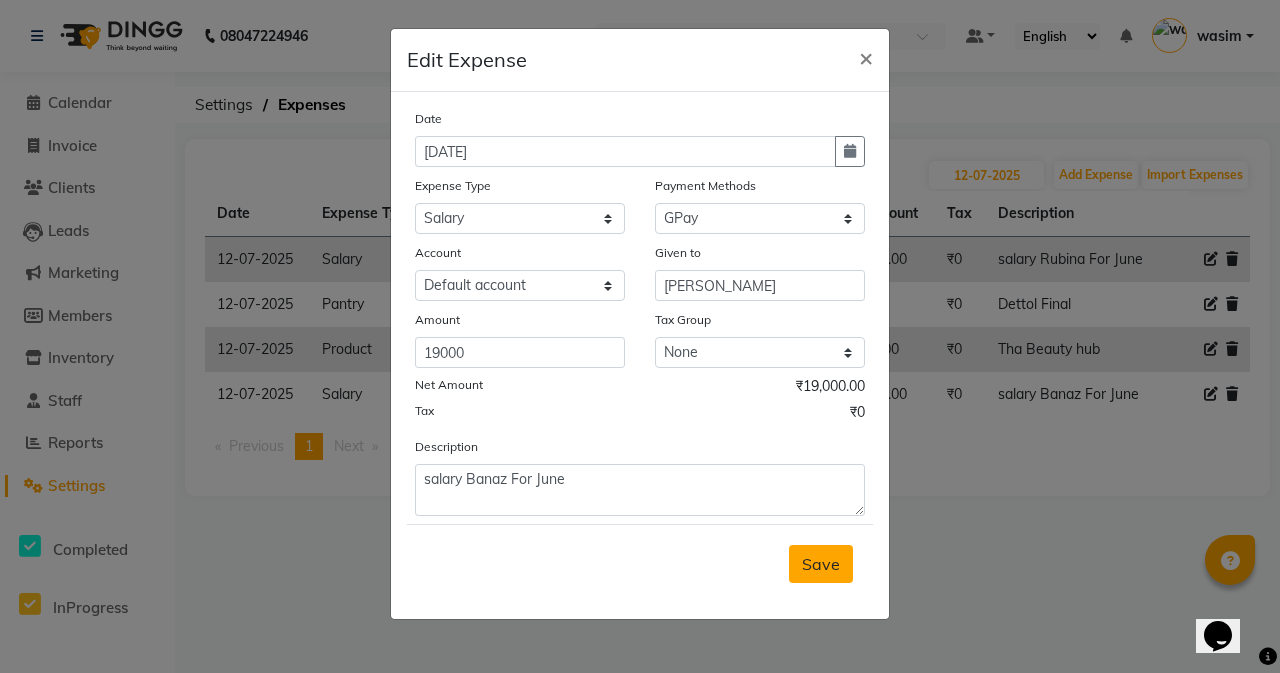 click on "Save" at bounding box center (821, 564) 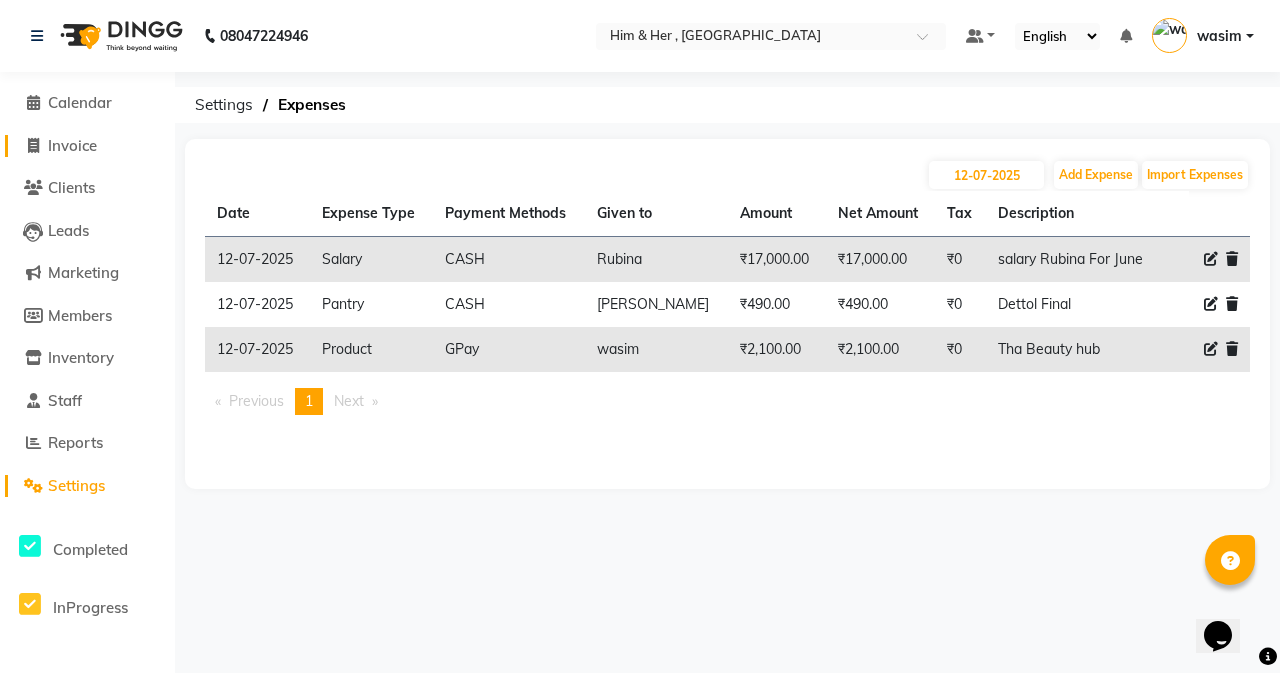 click on "Invoice" 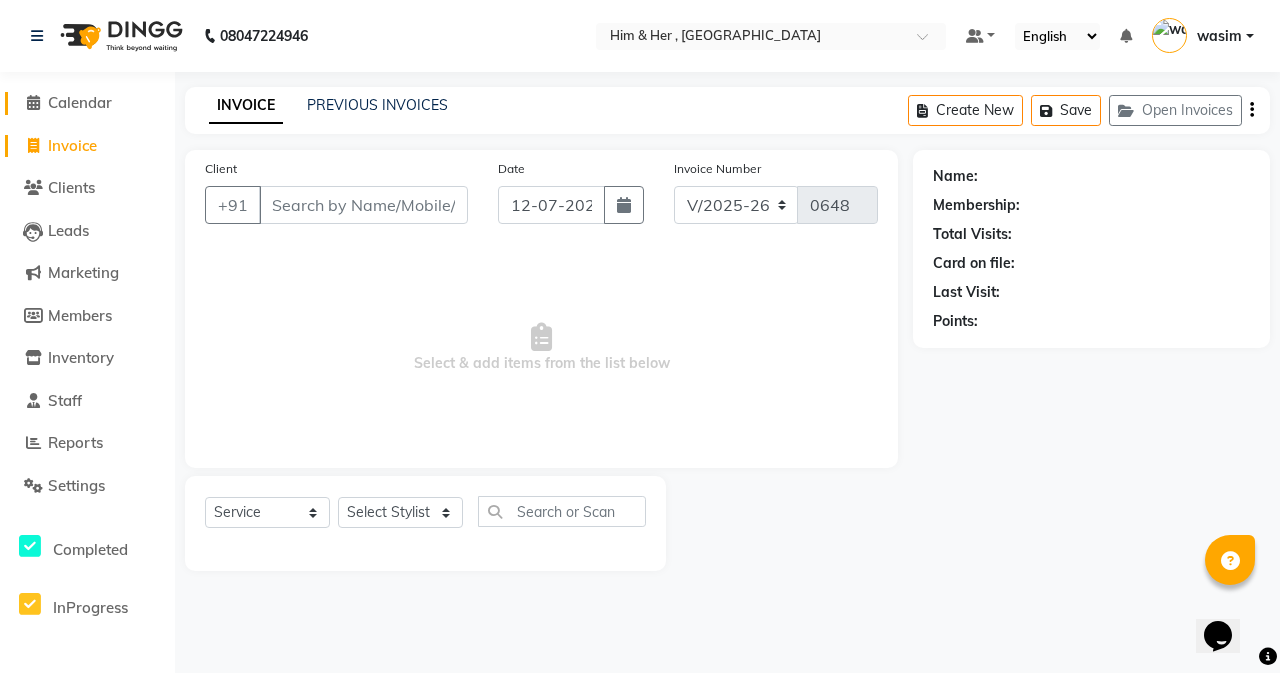 click on "Calendar" 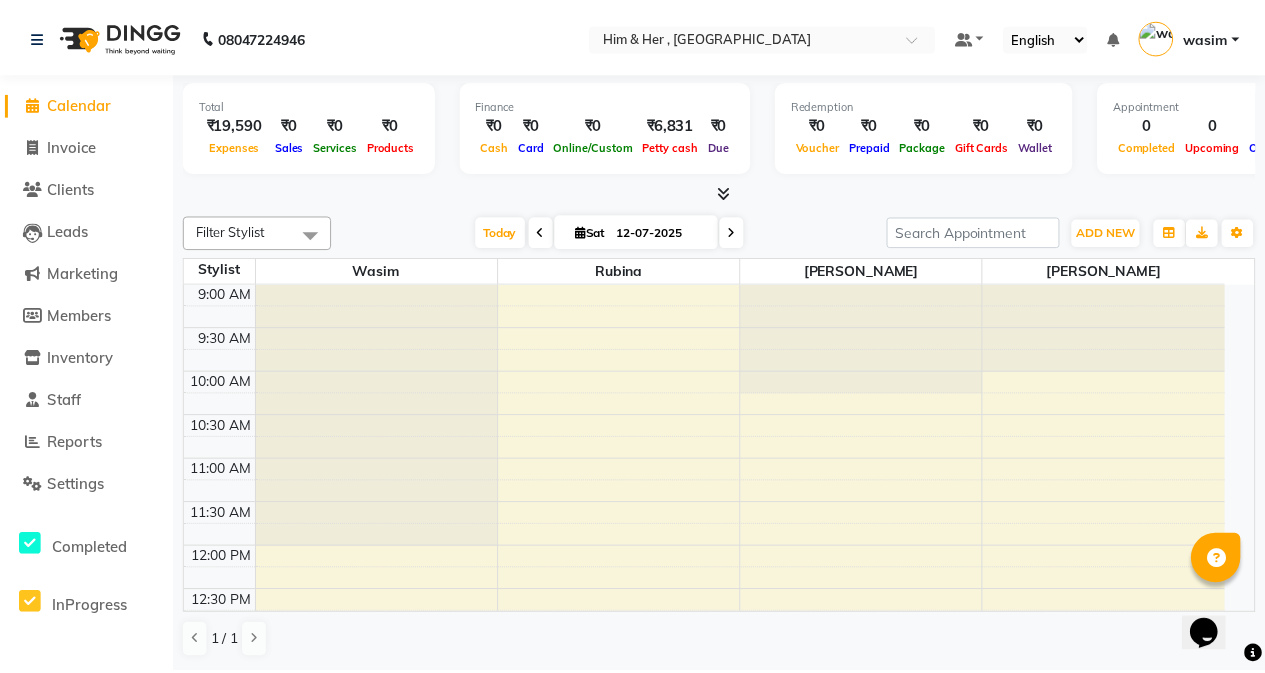 scroll, scrollTop: 0, scrollLeft: 0, axis: both 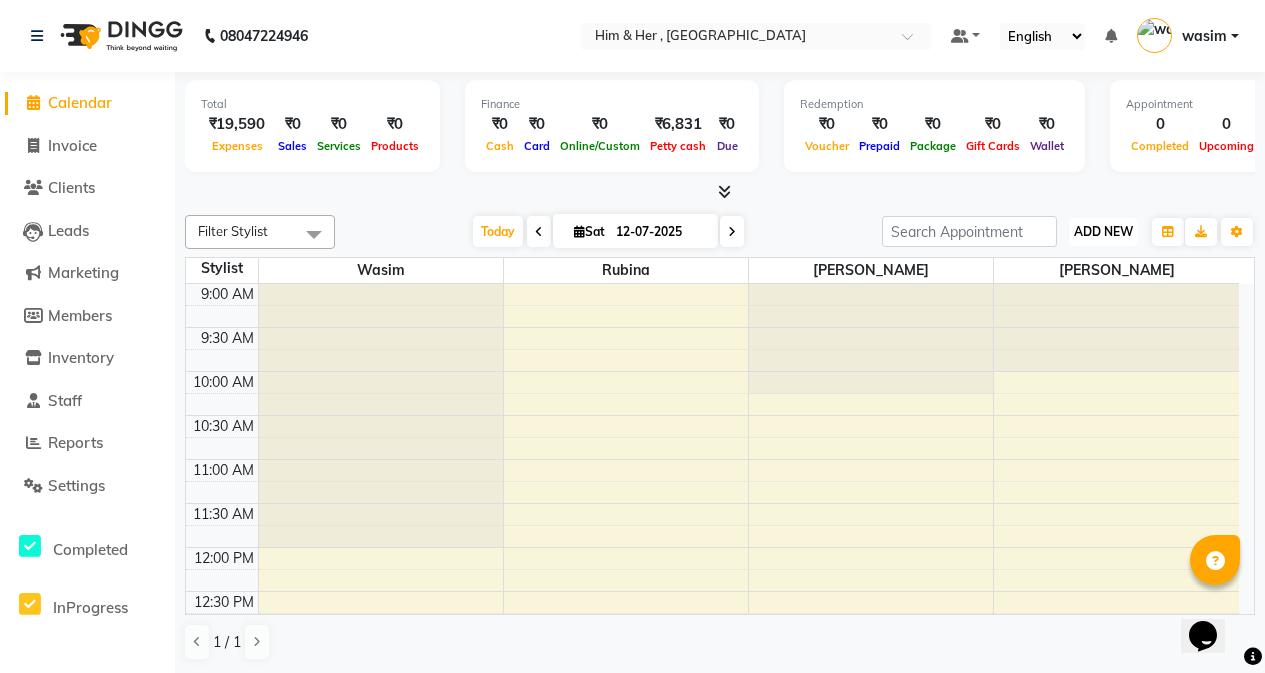 click on "ADD NEW" at bounding box center (1103, 231) 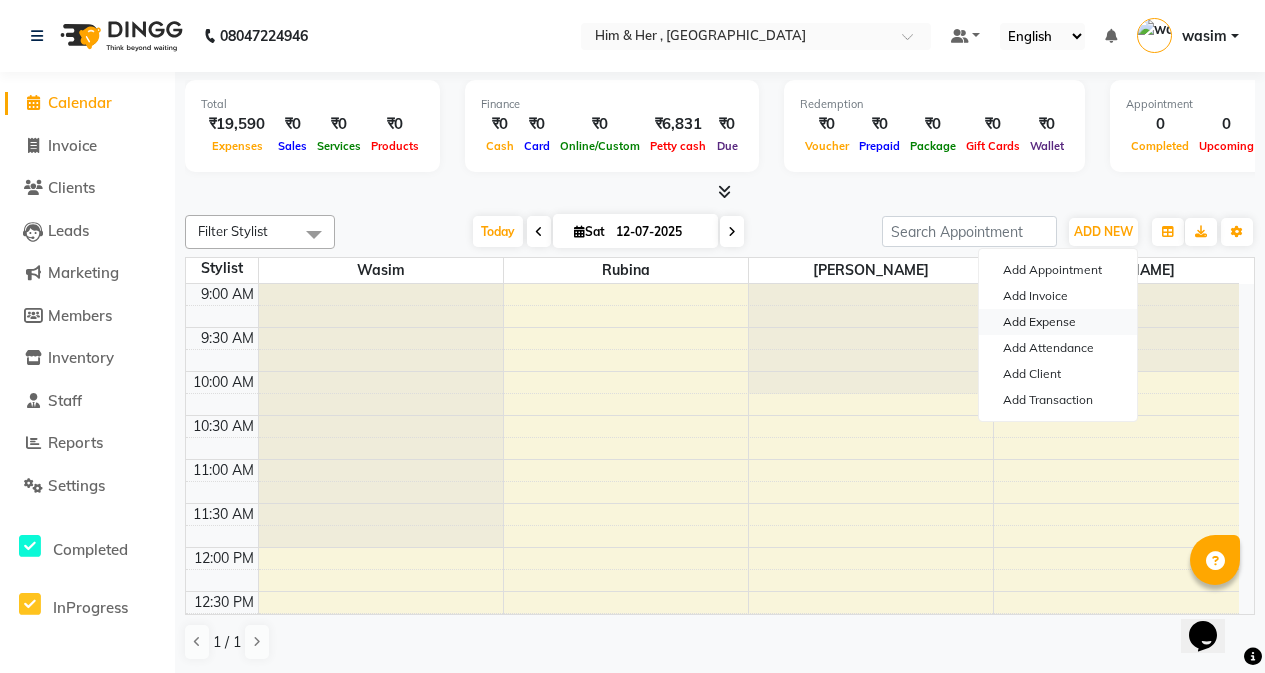 click on "Add Expense" at bounding box center (1058, 322) 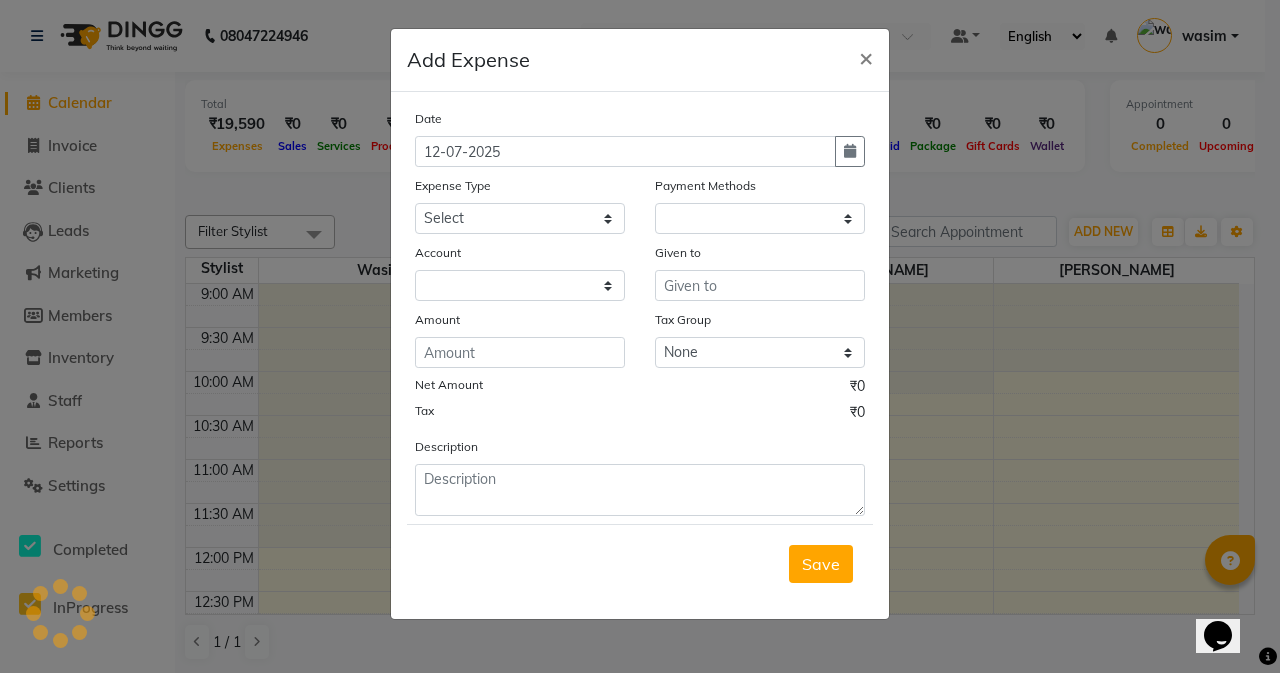 select on "1" 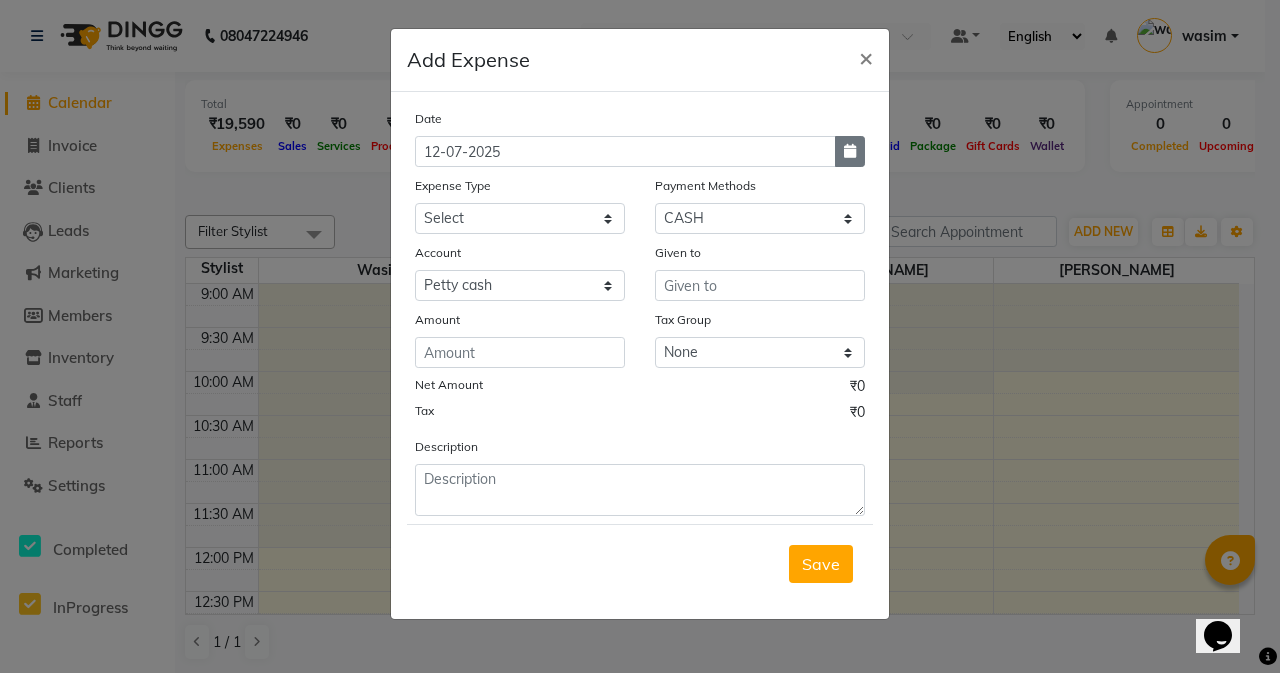click 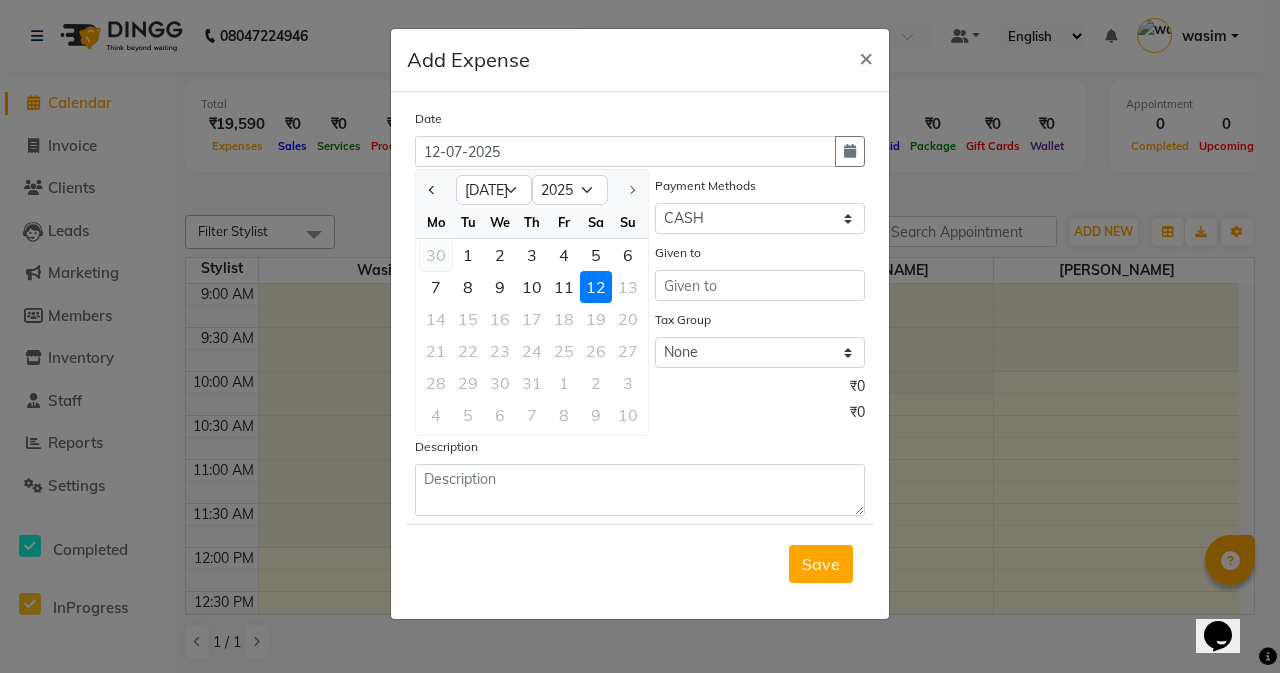 click on "30" 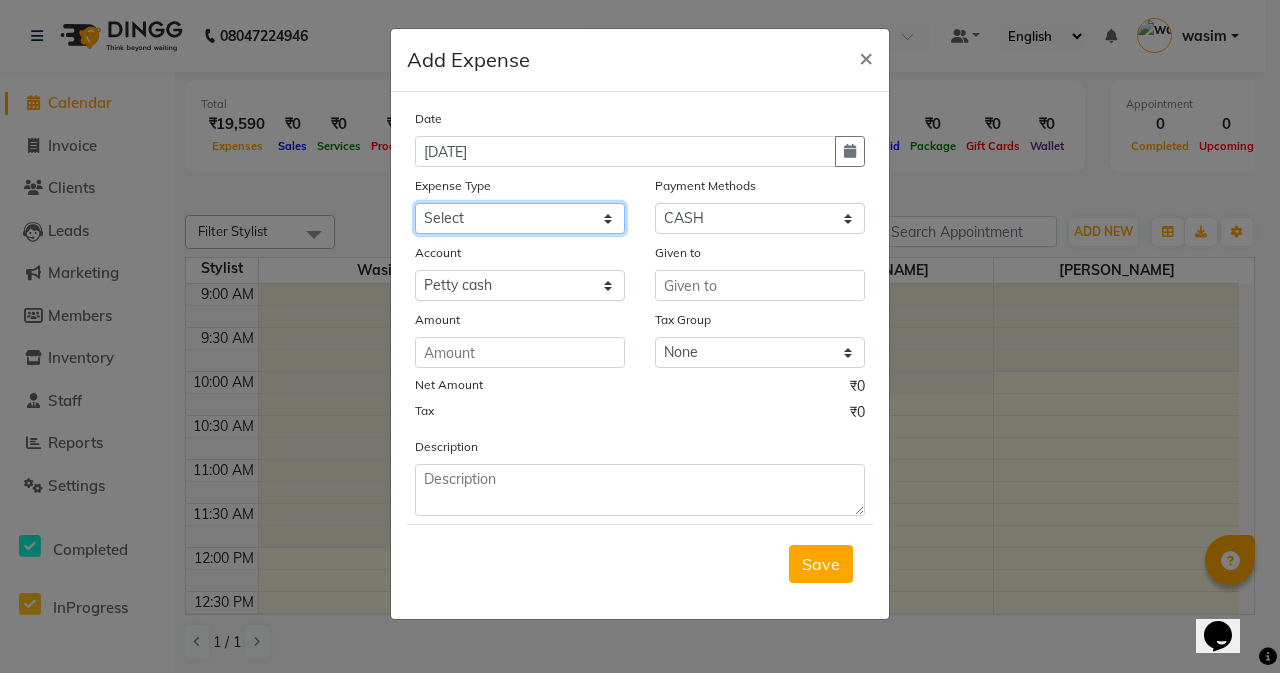 click on "Select Advance Advance Salary Bank charges Cash transfer to bank Cash transfer to hub charity Check Client Snacks Disposabal Electricity bill Equipment Incentive [PERSON_NAME] Maintenance Marketing milk OT Owner Snacks Pantry Product Rent Salary saloon electricity staff advance Staff Snacks Tea Tip Water" 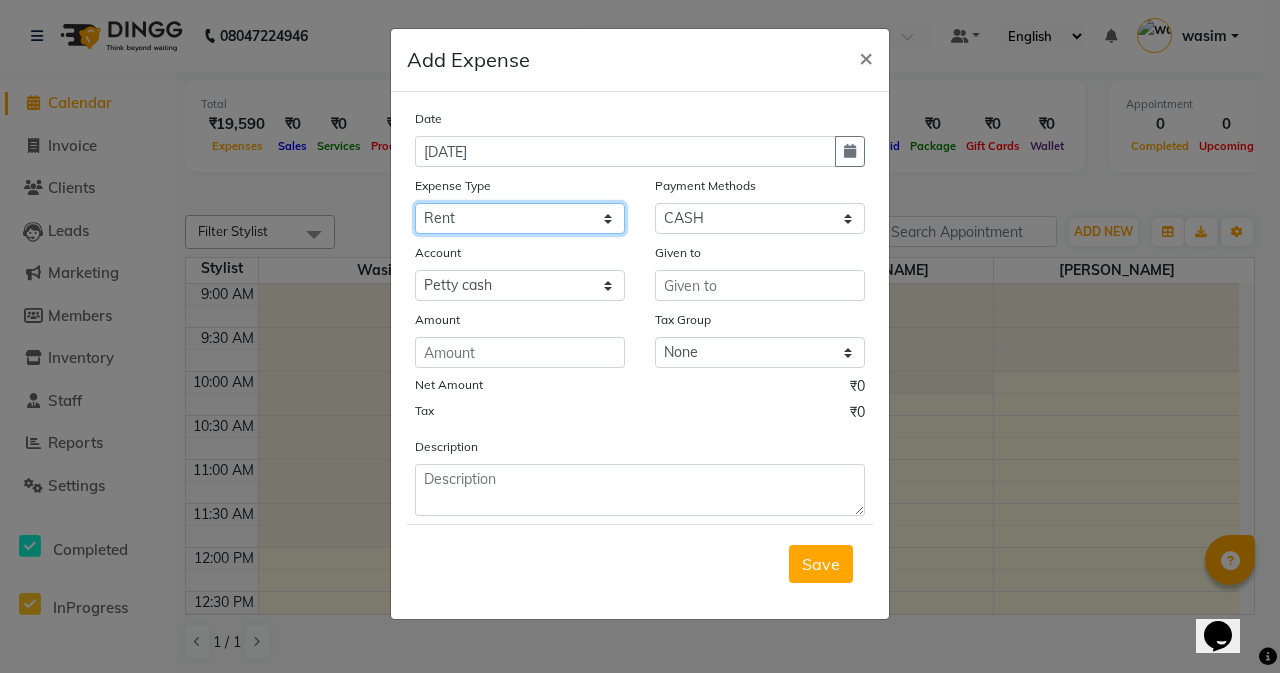 click on "Select Advance Advance Salary Bank charges Cash transfer to bank Cash transfer to hub charity Check Client Snacks Disposabal Electricity bill Equipment Incentive [PERSON_NAME] Maintenance Marketing milk OT Owner Snacks Pantry Product Rent Salary saloon electricity staff advance Staff Snacks Tea Tip Water" 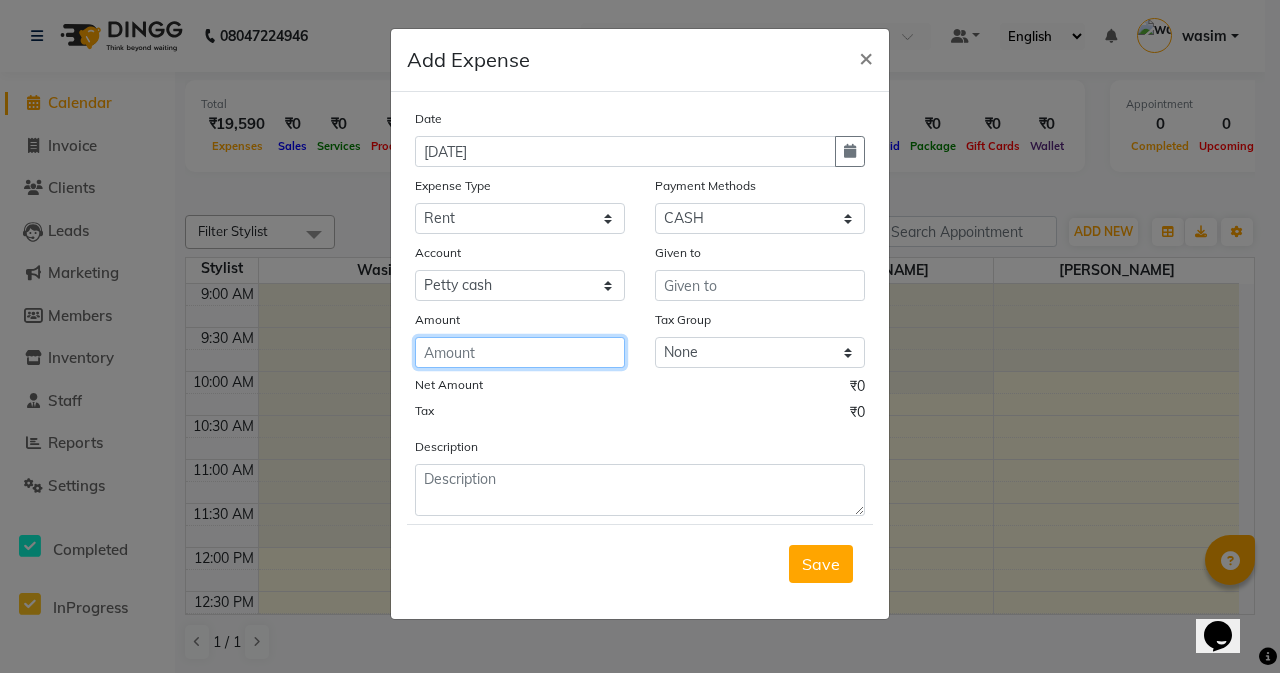 click 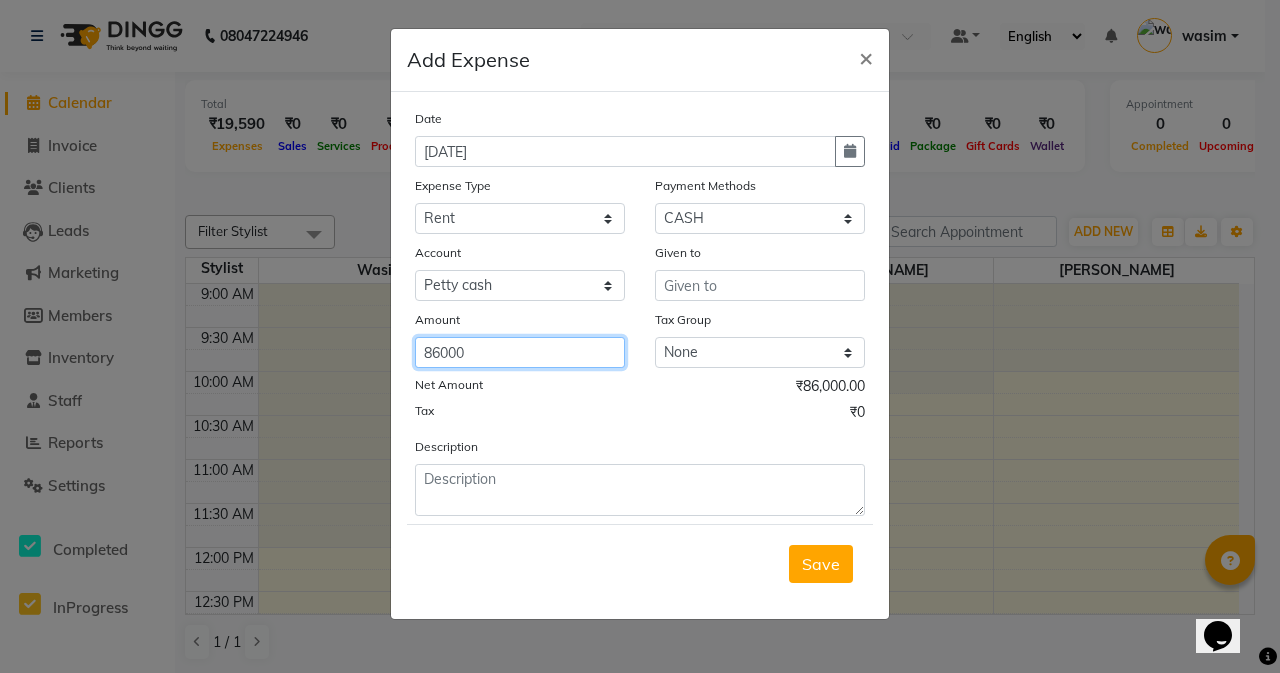 type on "86000" 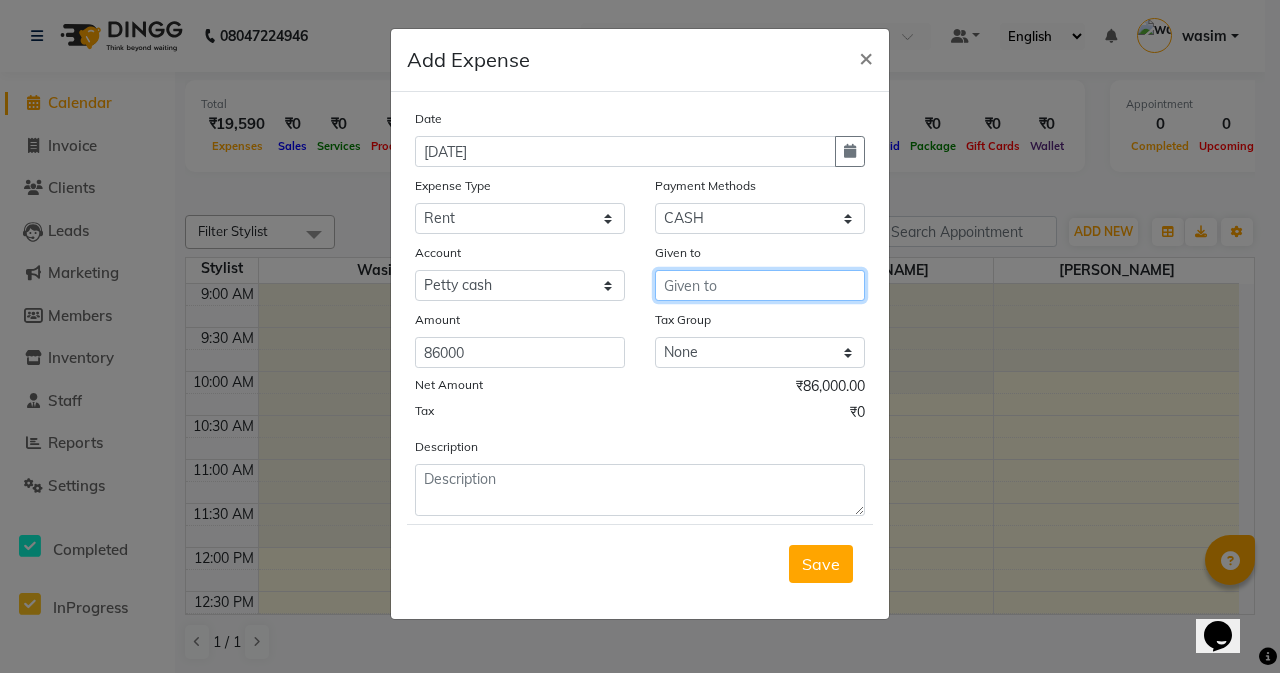 click at bounding box center [760, 285] 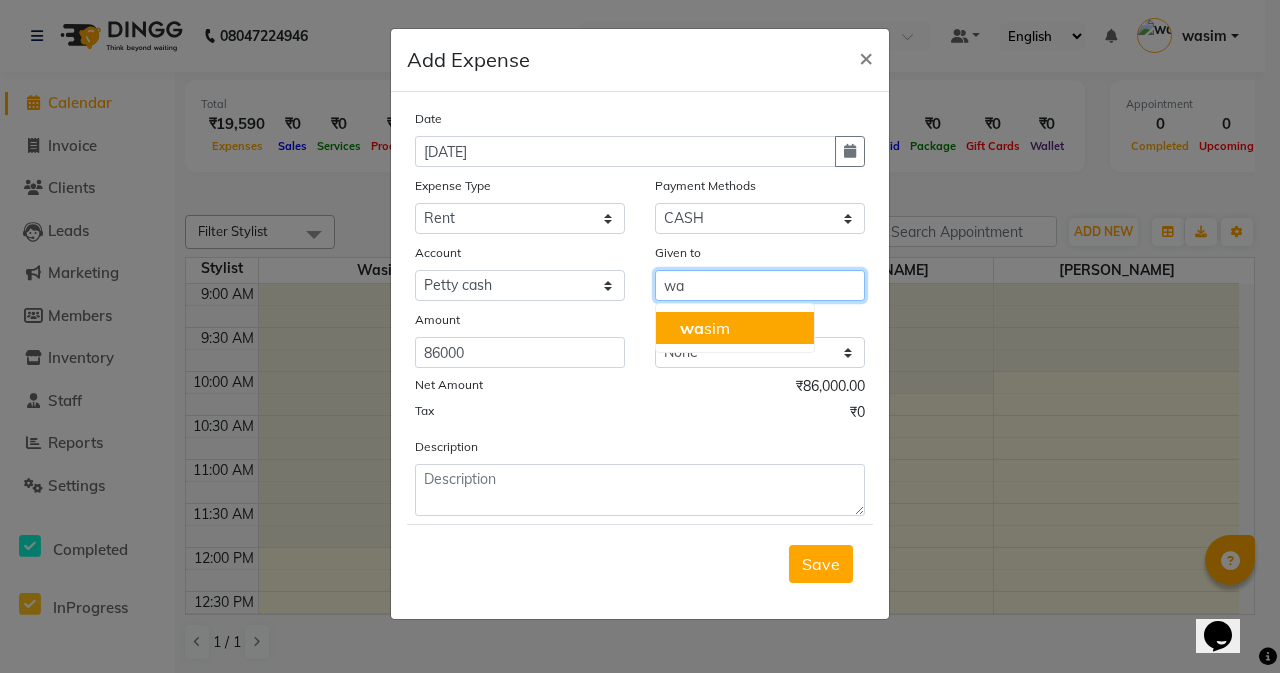 click on "wa" 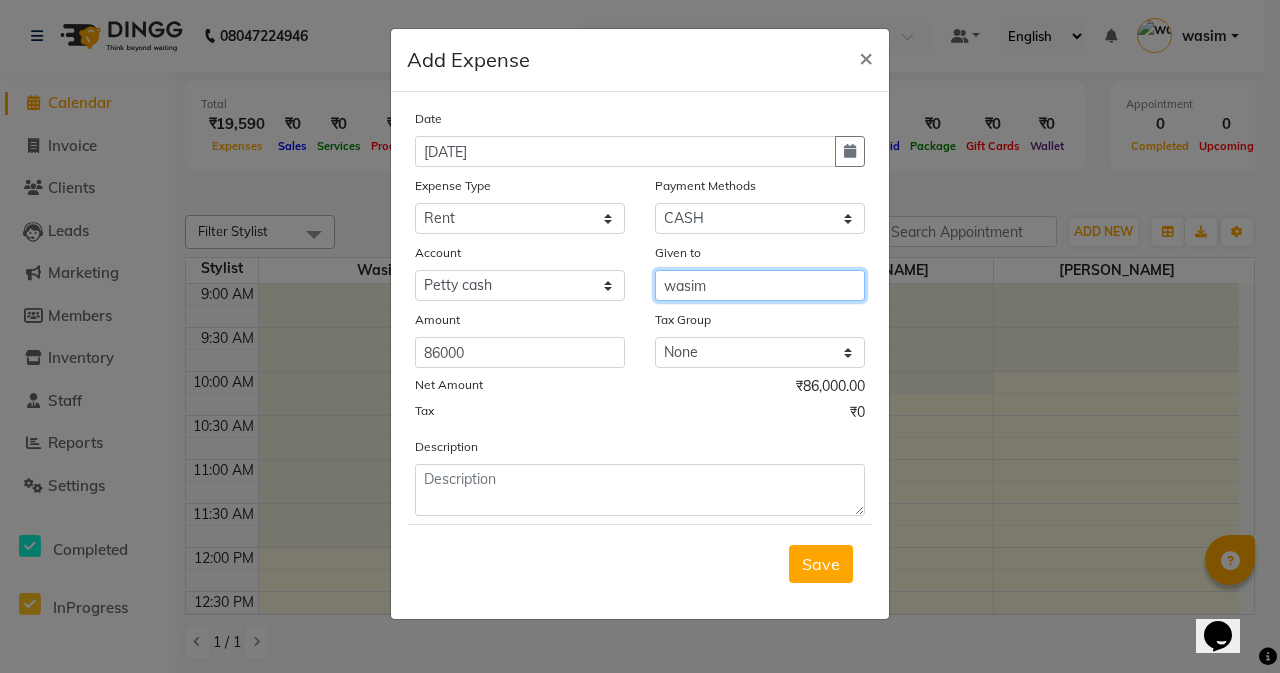 type on "wasim" 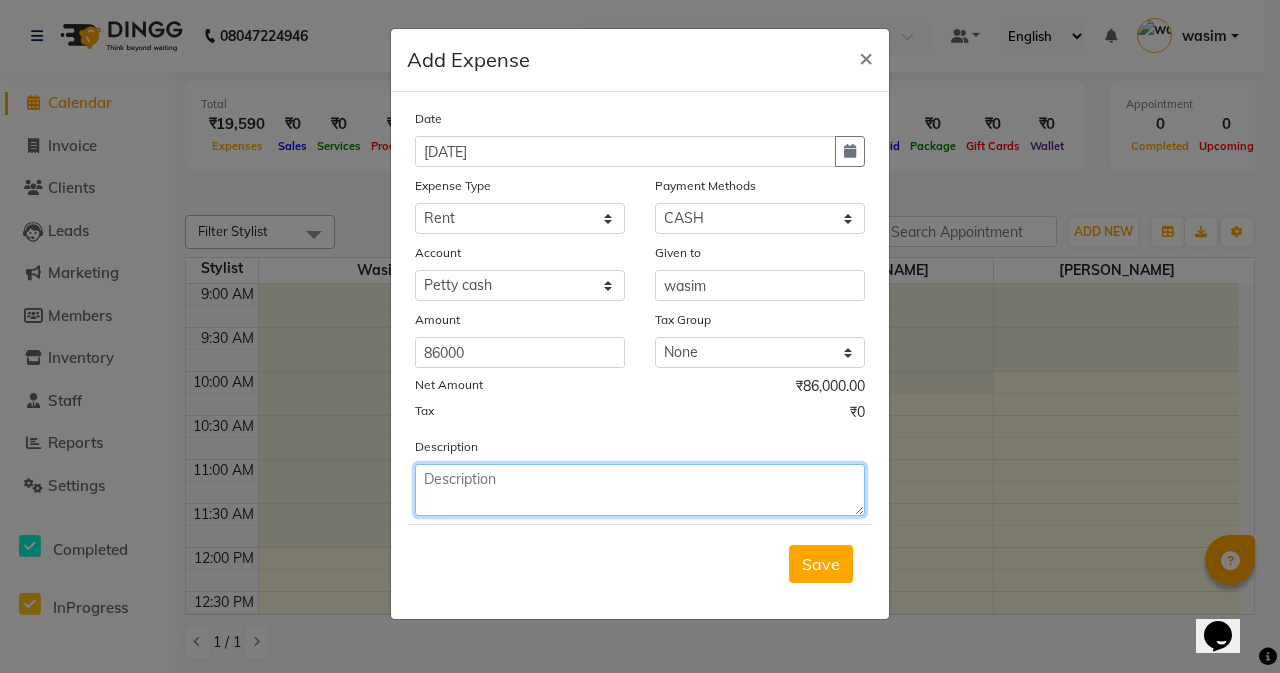 click 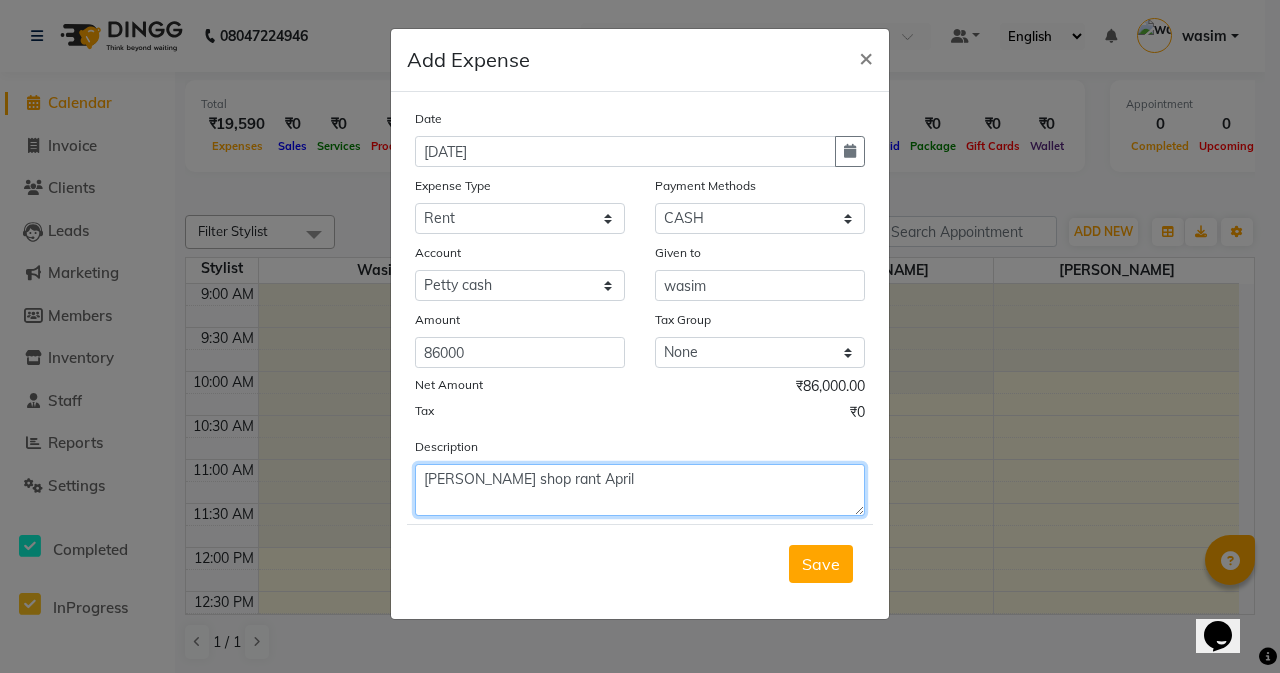 type on "Pijush Kanti shop rant April" 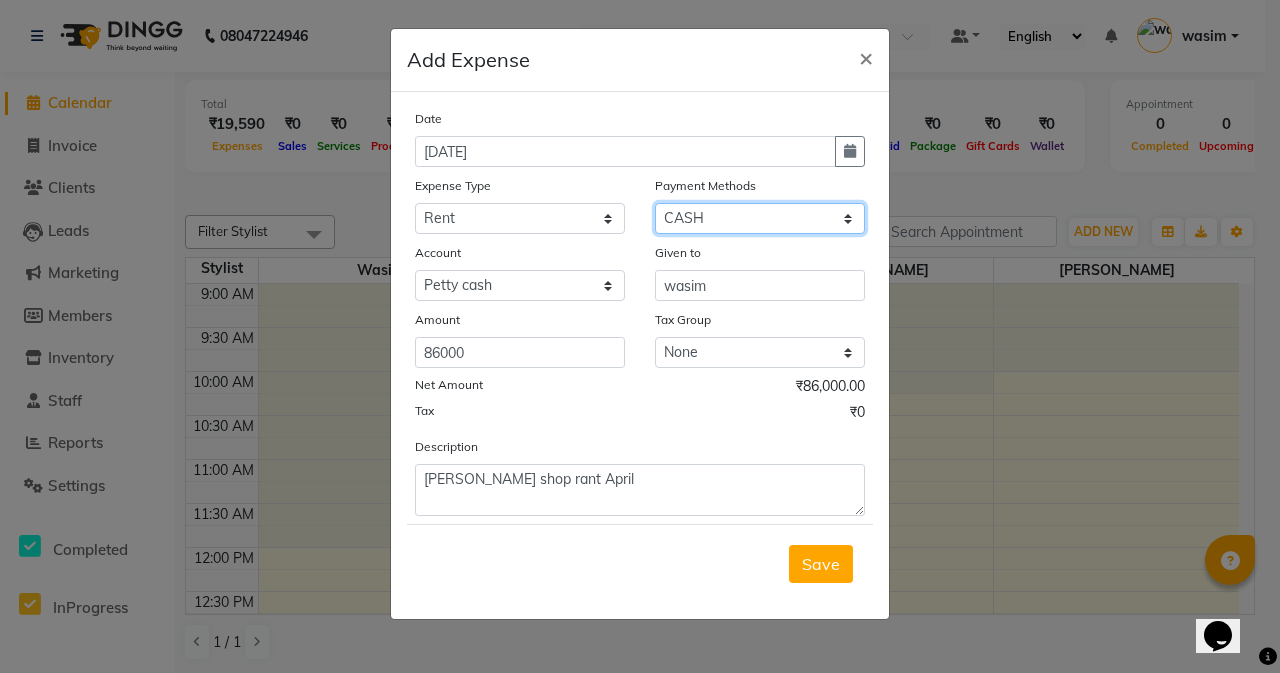 drag, startPoint x: 728, startPoint y: 217, endPoint x: 727, endPoint y: 227, distance: 10.049875 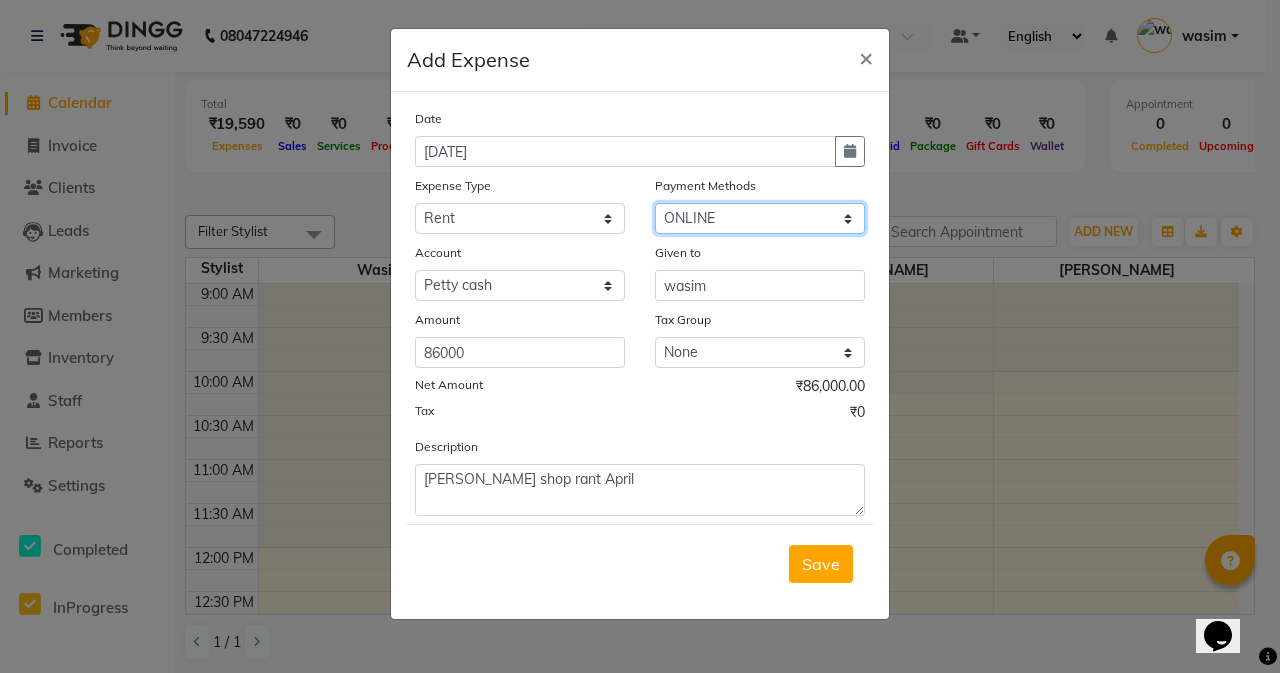 click on "Select Package PhonePe Voucher Gift Card GPay CARD Prepaid CASH ONLINE Wallet" 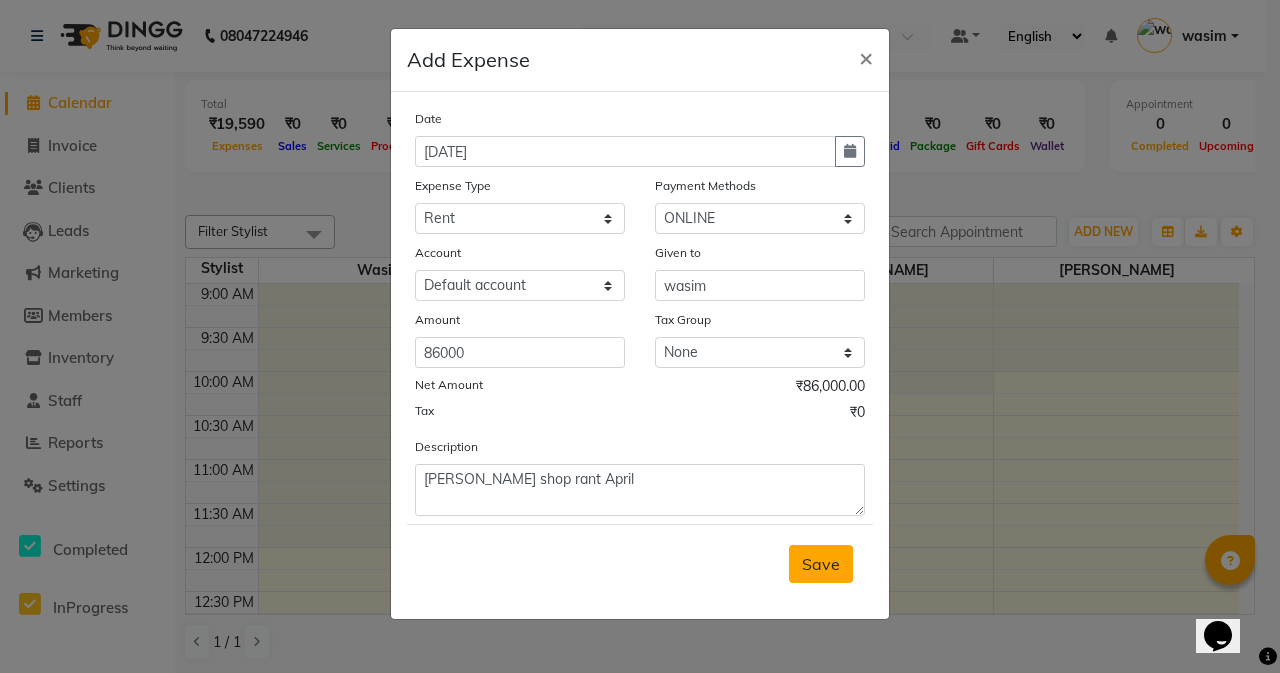 click on "Save" at bounding box center [821, 564] 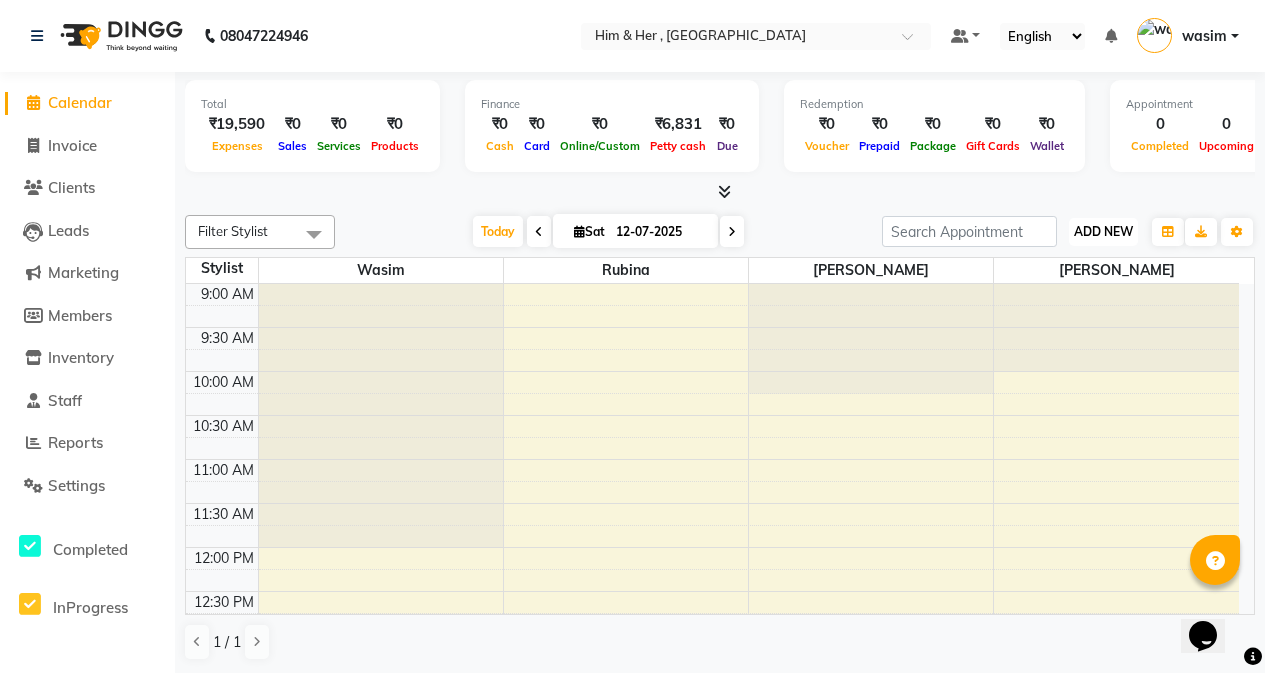 click on "ADD NEW" at bounding box center (1103, 231) 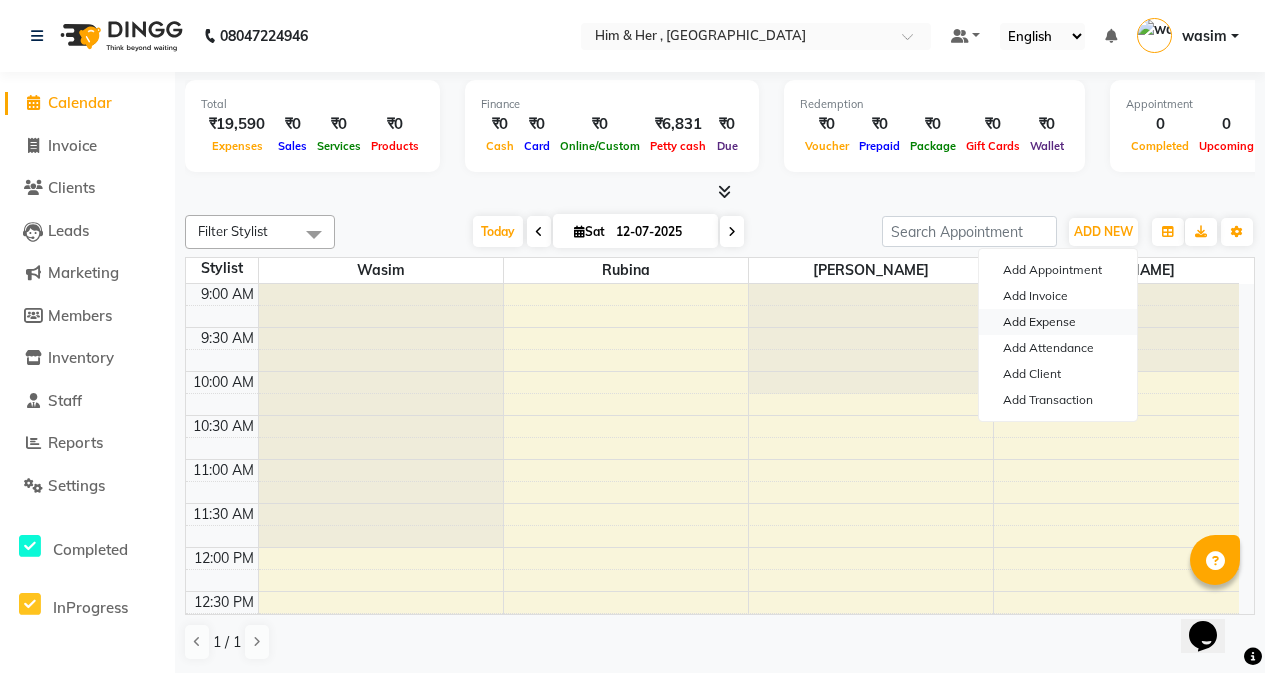 click on "Add Expense" at bounding box center [1058, 322] 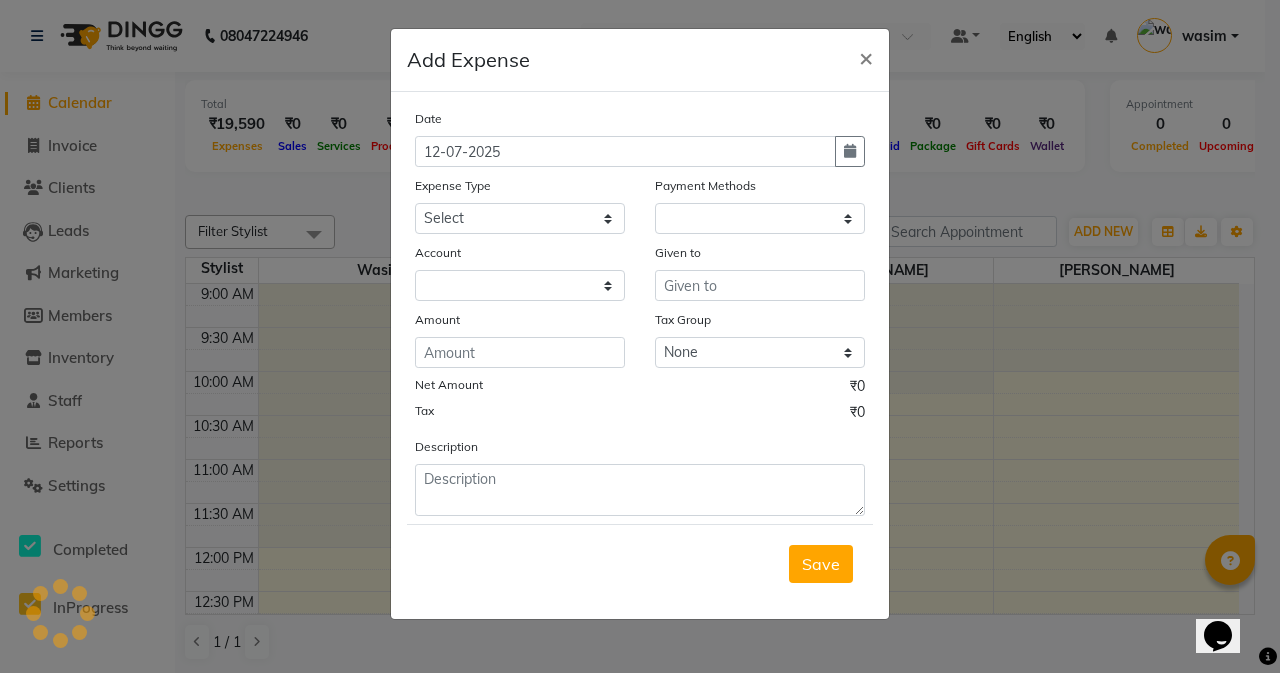 select on "1" 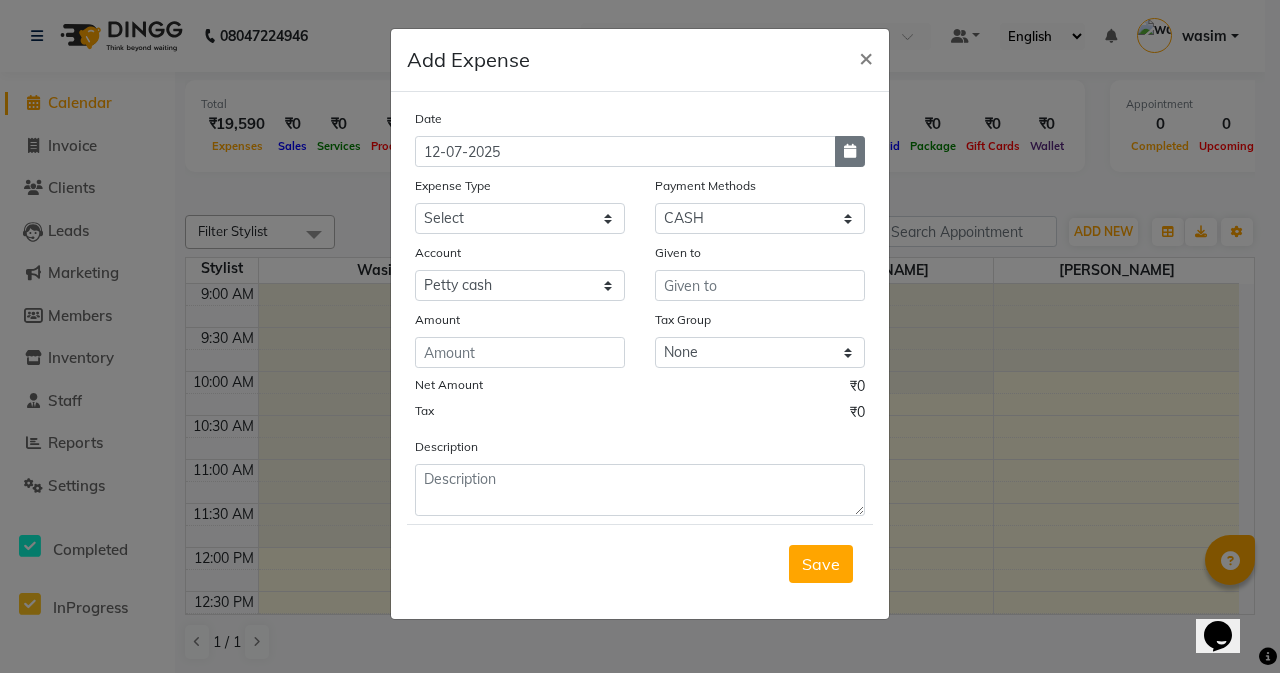 click 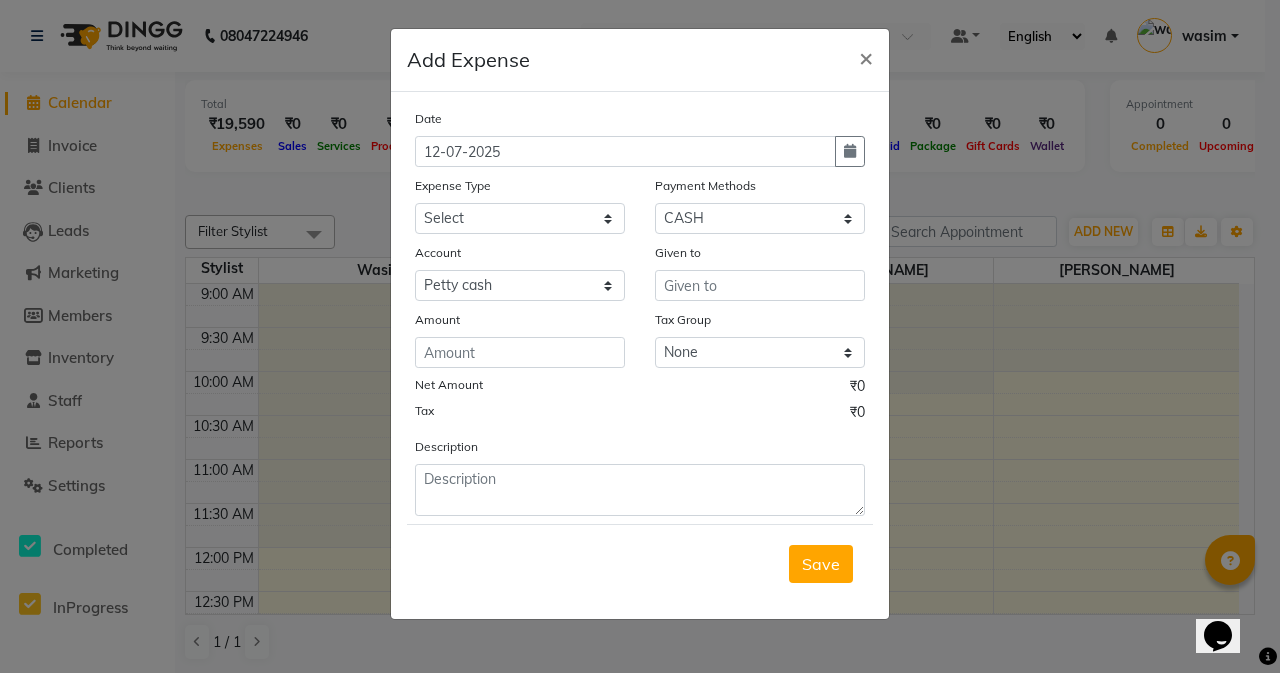 select on "7" 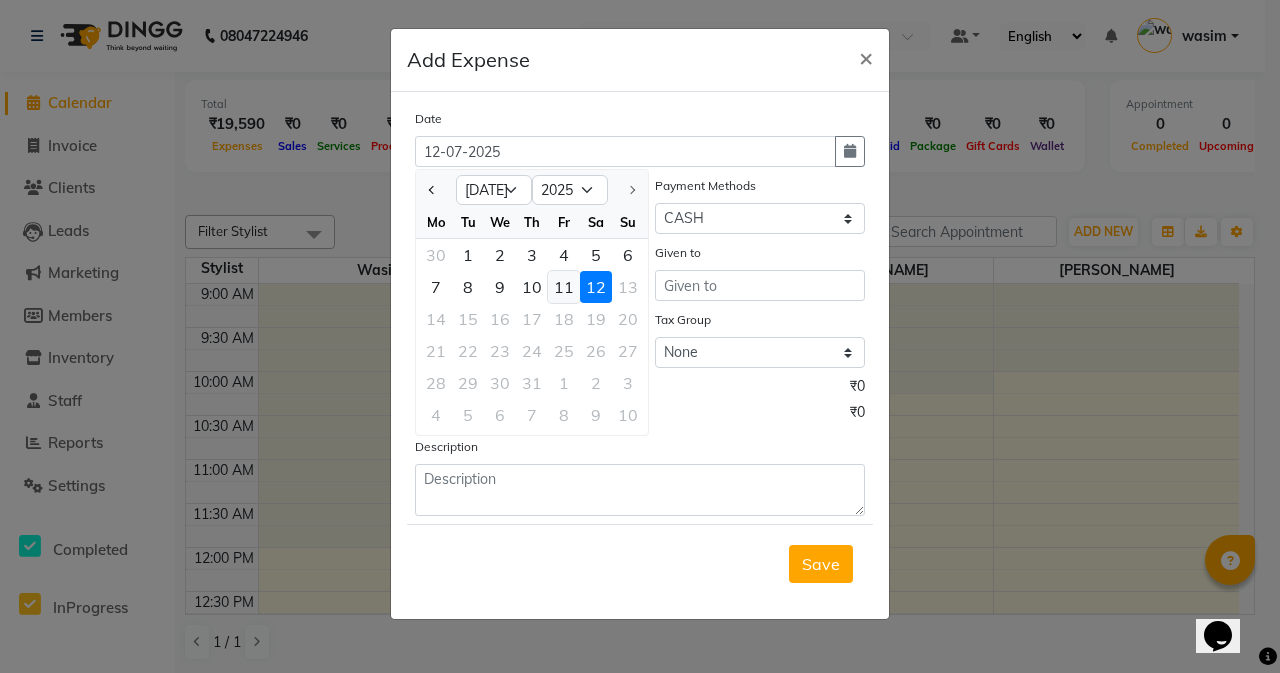 click on "11" 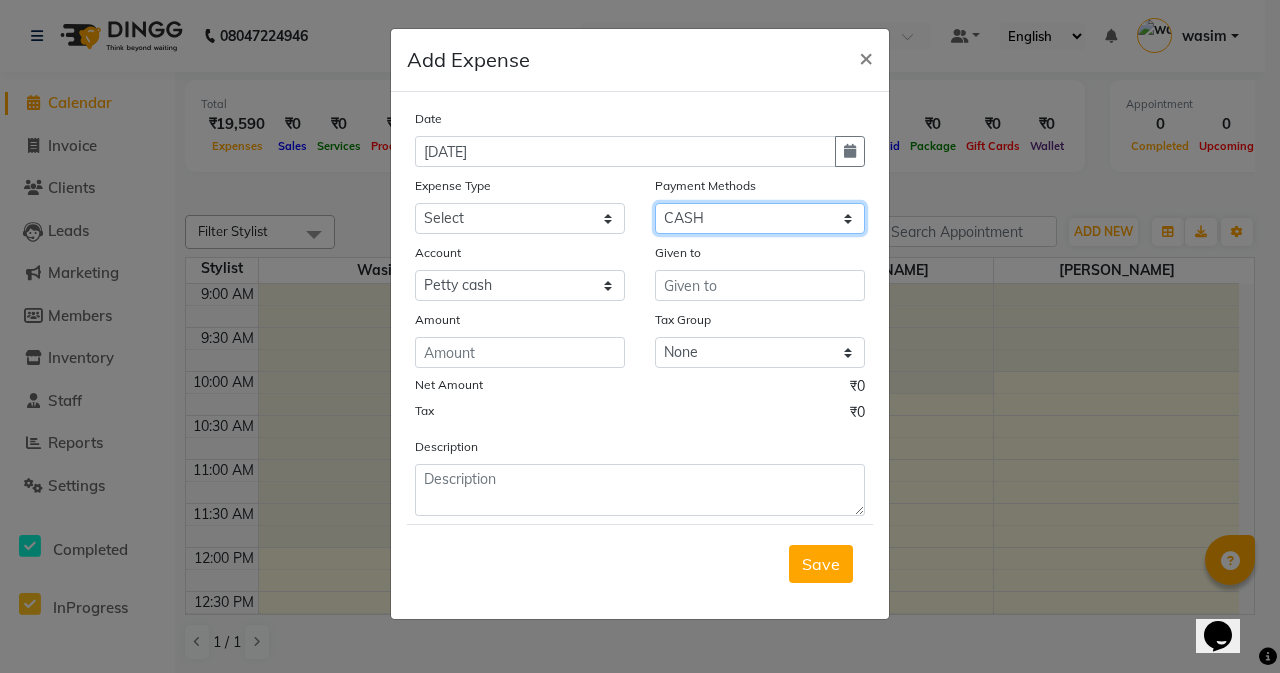 click on "Select Package PhonePe Voucher Gift Card GPay CARD Prepaid CASH ONLINE Wallet" 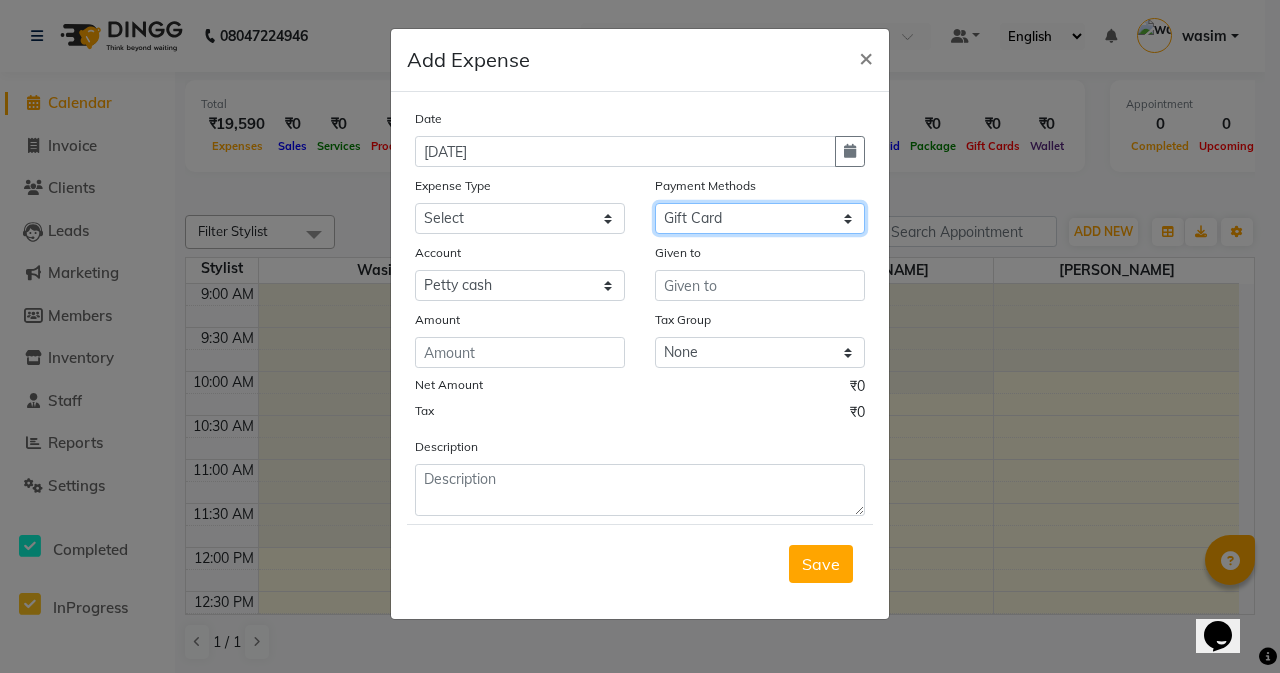 click on "Select Package PhonePe Voucher Gift Card GPay CARD Prepaid CASH ONLINE Wallet" 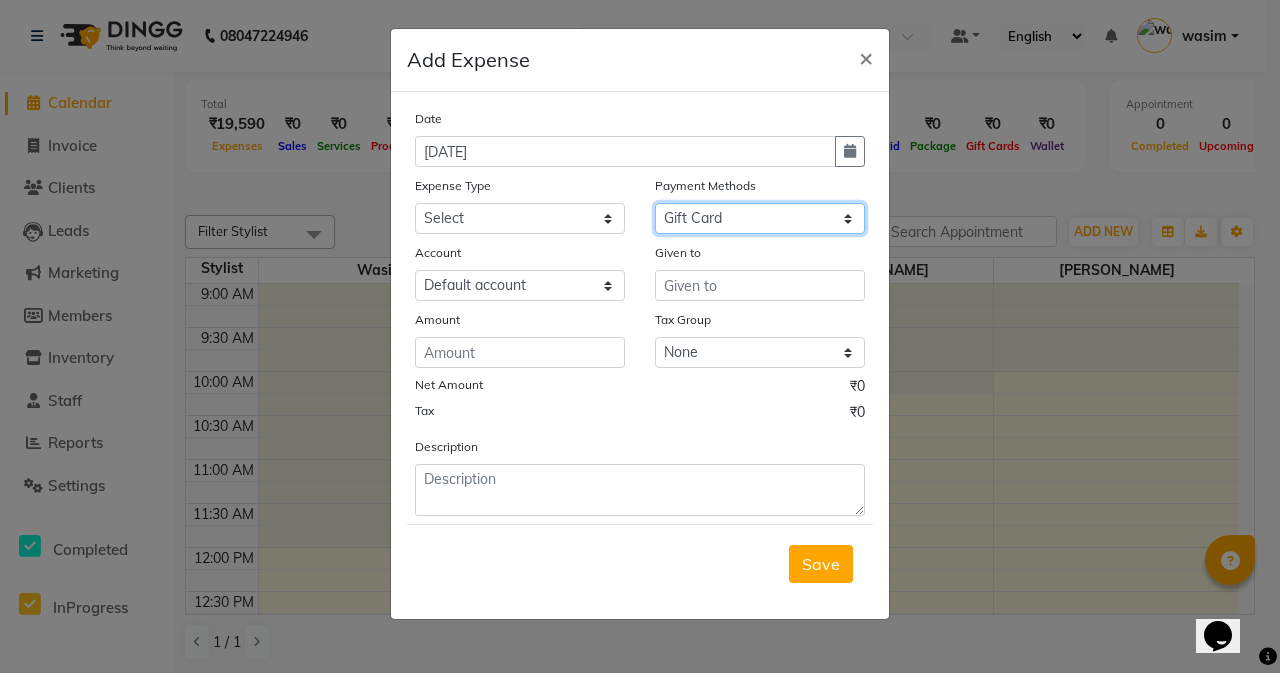 click on "Select Package PhonePe Voucher Gift Card GPay CARD Prepaid CASH ONLINE Wallet" 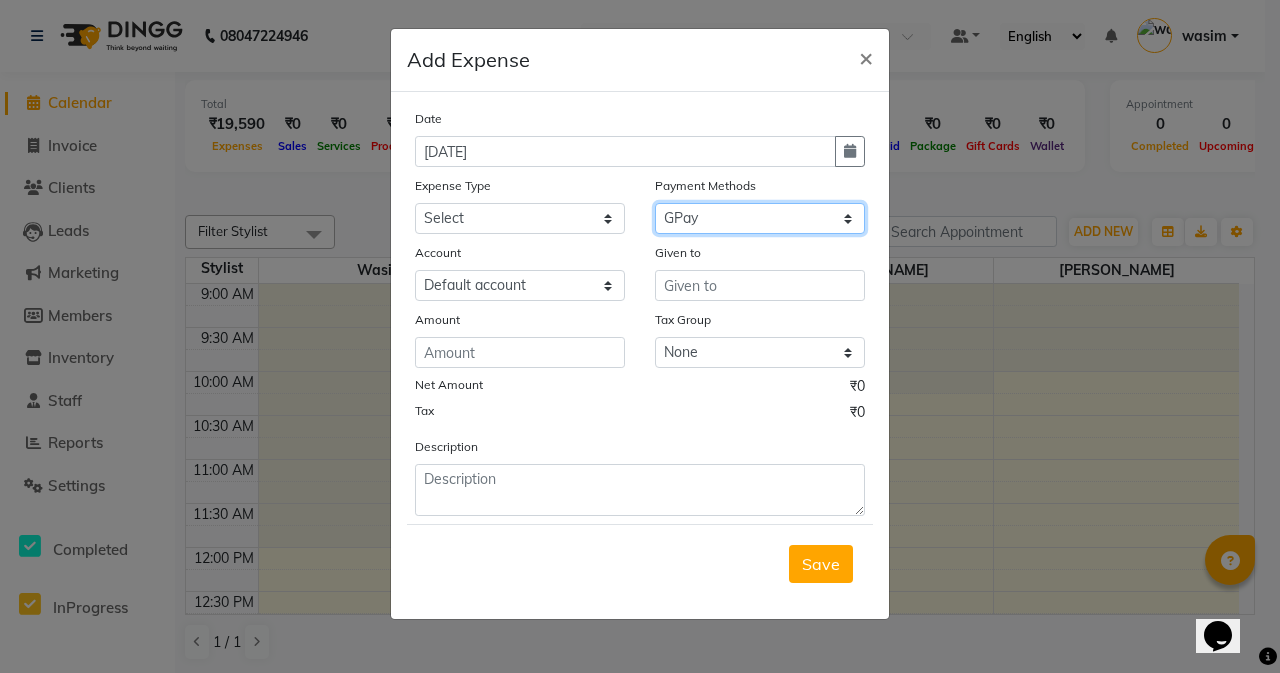 click on "Select Package PhonePe Voucher Gift Card GPay CARD Prepaid CASH ONLINE Wallet" 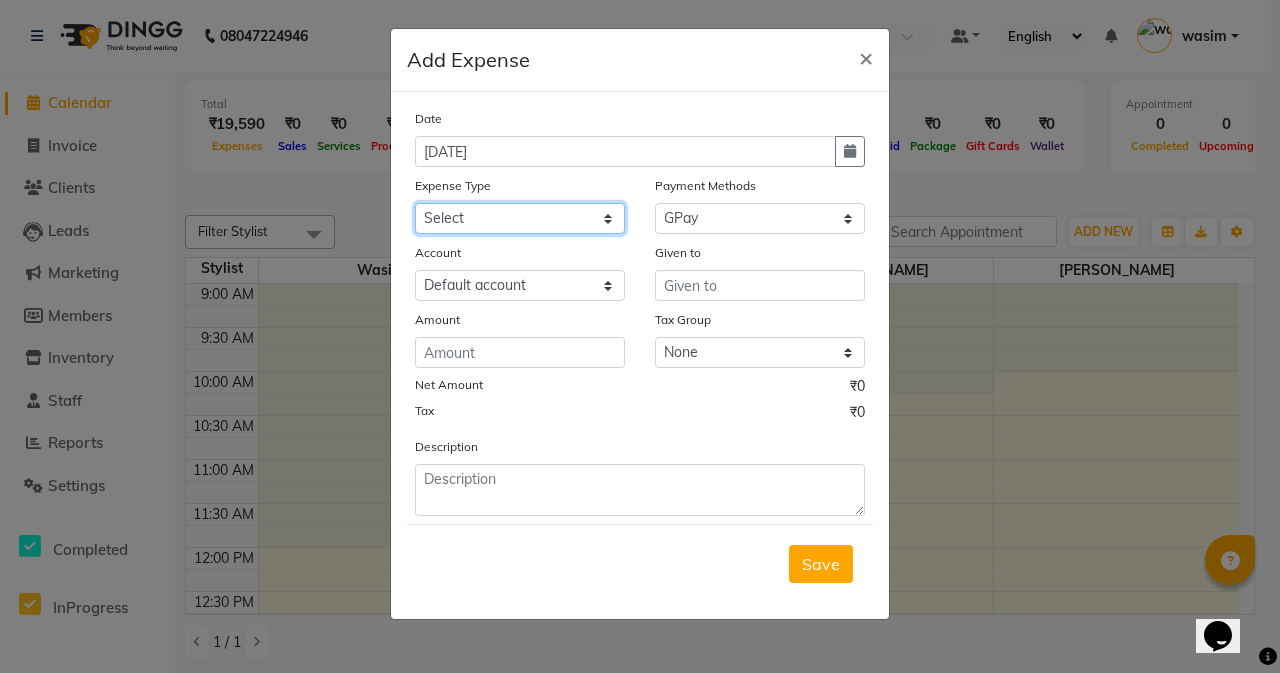 click on "Select Advance Advance Salary Bank charges Cash transfer to bank Cash transfer to hub charity Check Client Snacks Disposabal Electricity bill Equipment Incentive [PERSON_NAME] Maintenance Marketing milk OT Owner Snacks Pantry Product Rent Salary saloon electricity staff advance Staff Snacks Tea Tip Water" 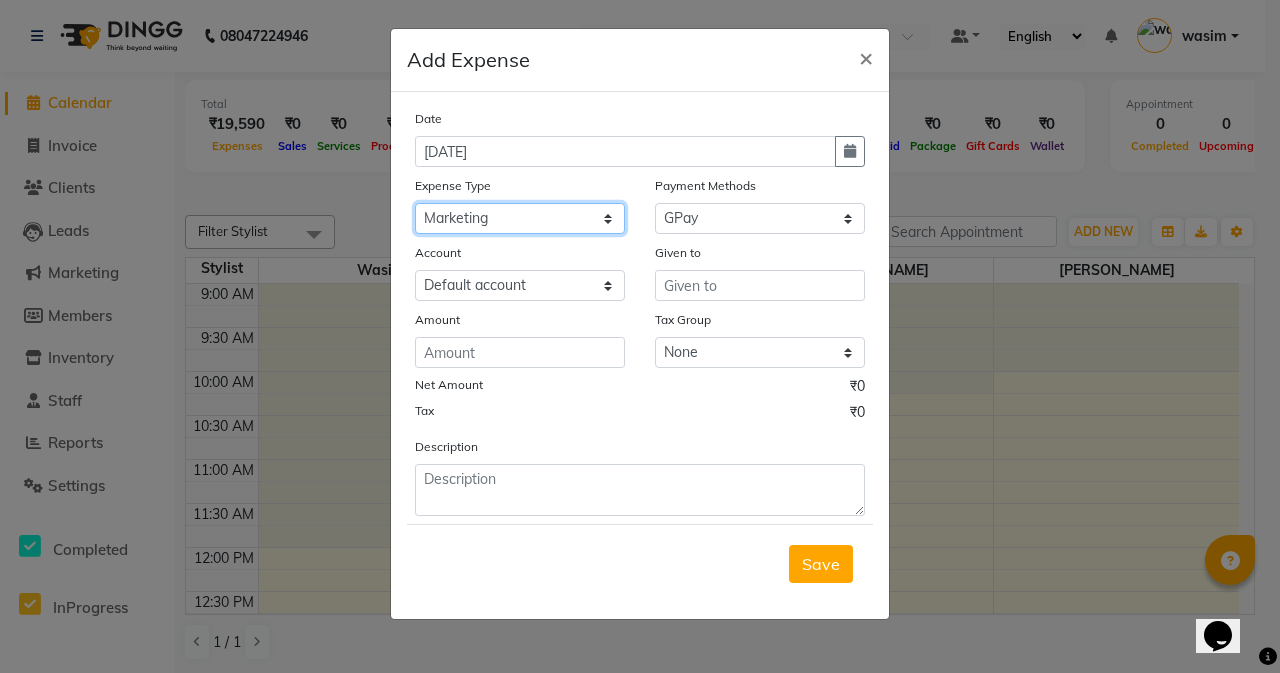 click on "Select Advance Advance Salary Bank charges Cash transfer to bank Cash transfer to hub charity Check Client Snacks Disposabal Electricity bill Equipment Incentive [PERSON_NAME] Maintenance Marketing milk OT Owner Snacks Pantry Product Rent Salary saloon electricity staff advance Staff Snacks Tea Tip Water" 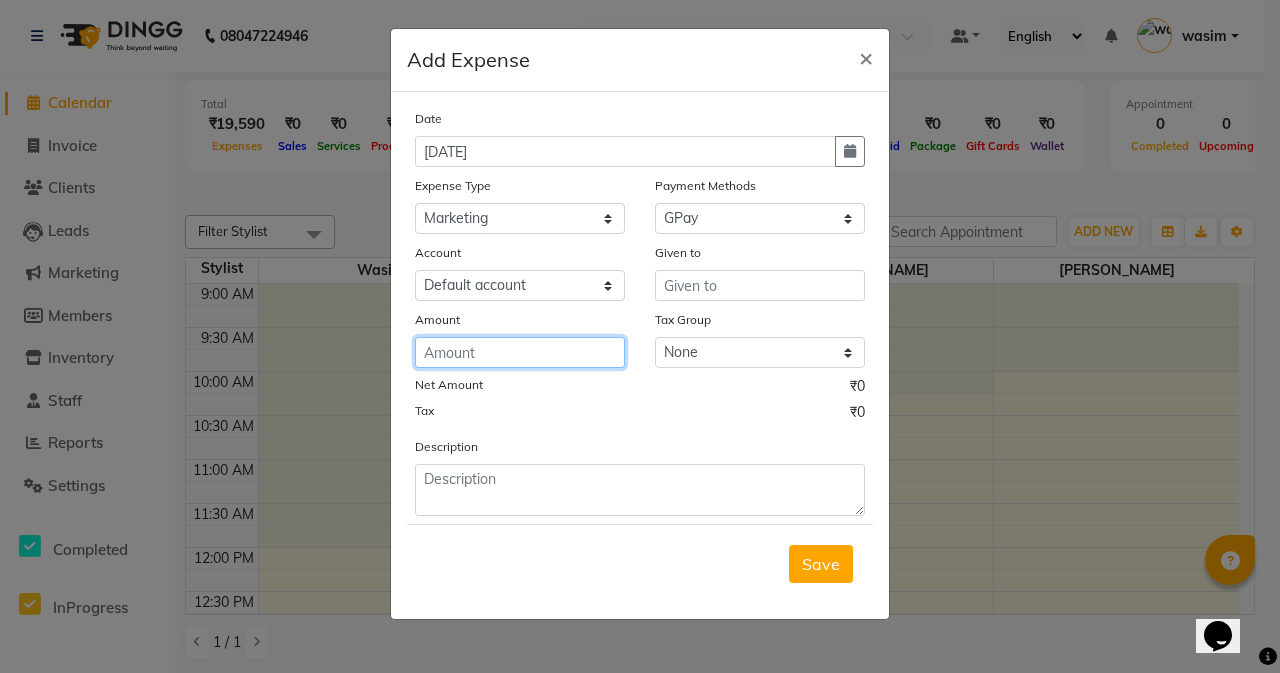 click 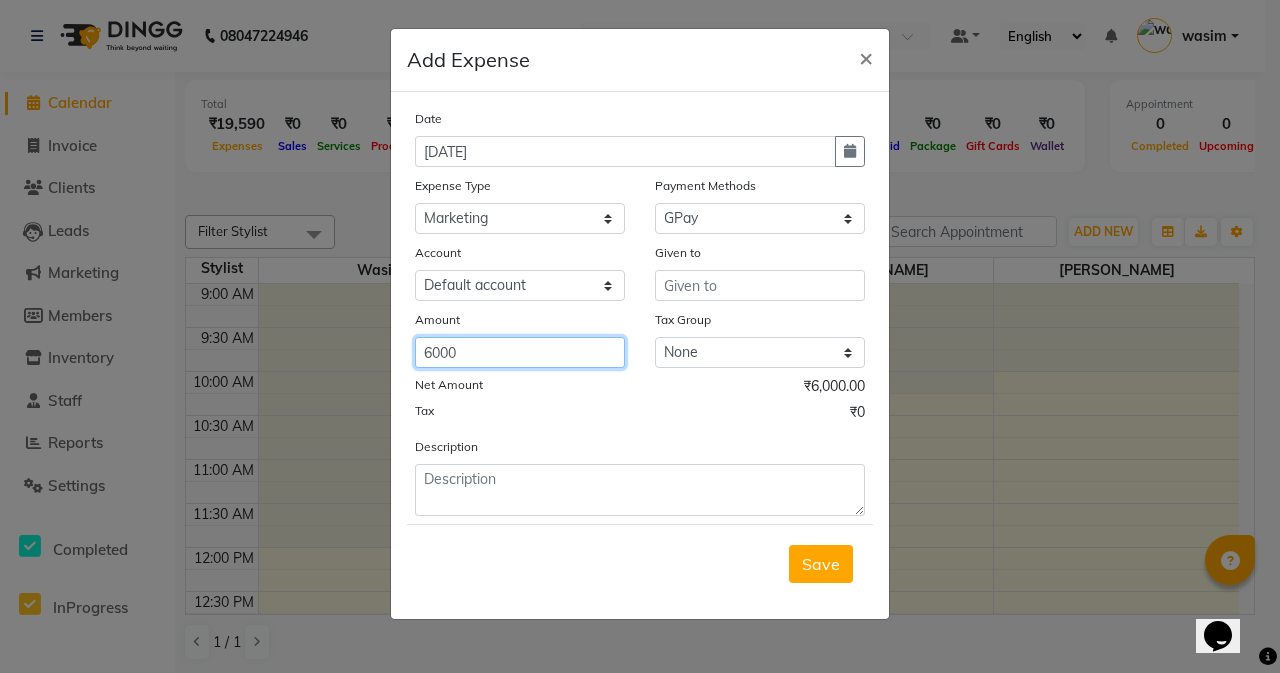 type on "6000" 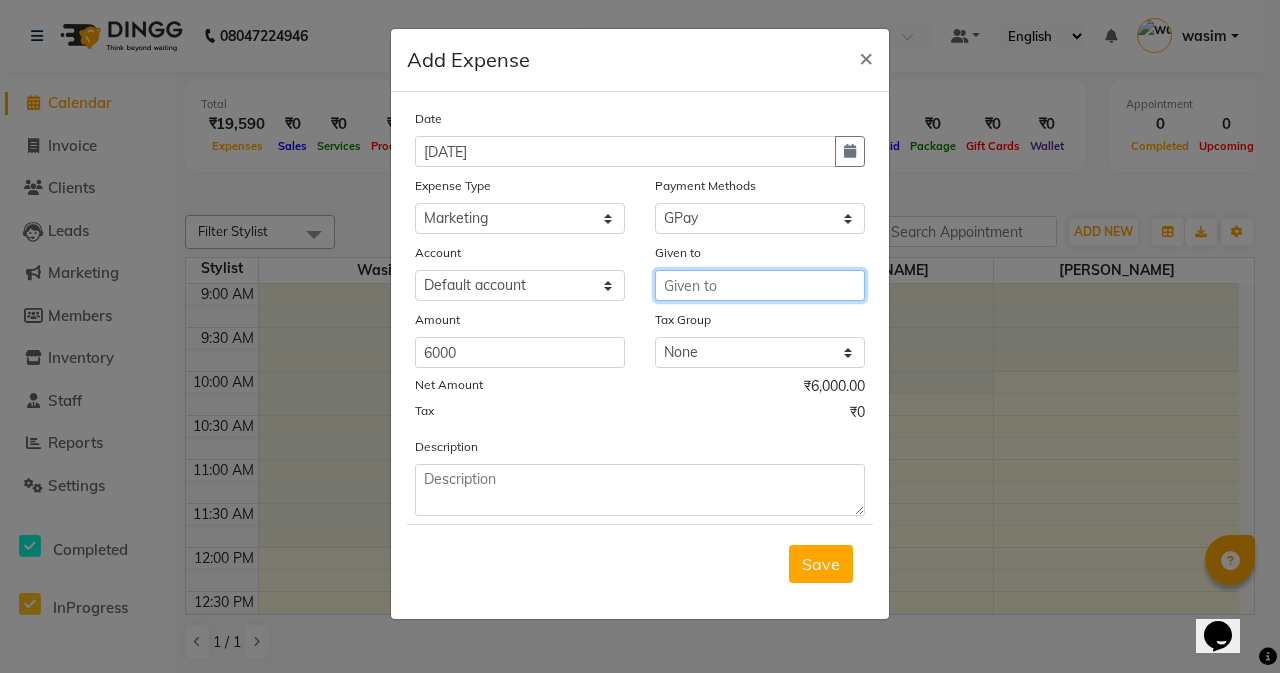click at bounding box center (760, 285) 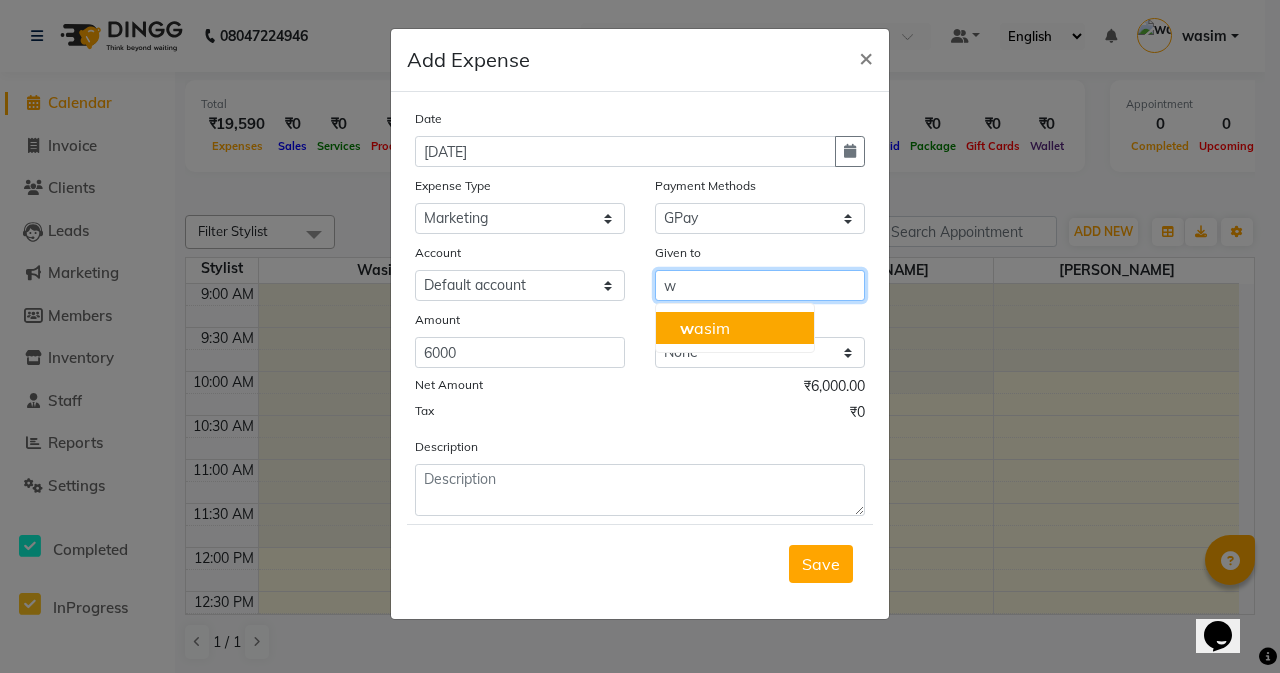 click on "w asim" at bounding box center (705, 328) 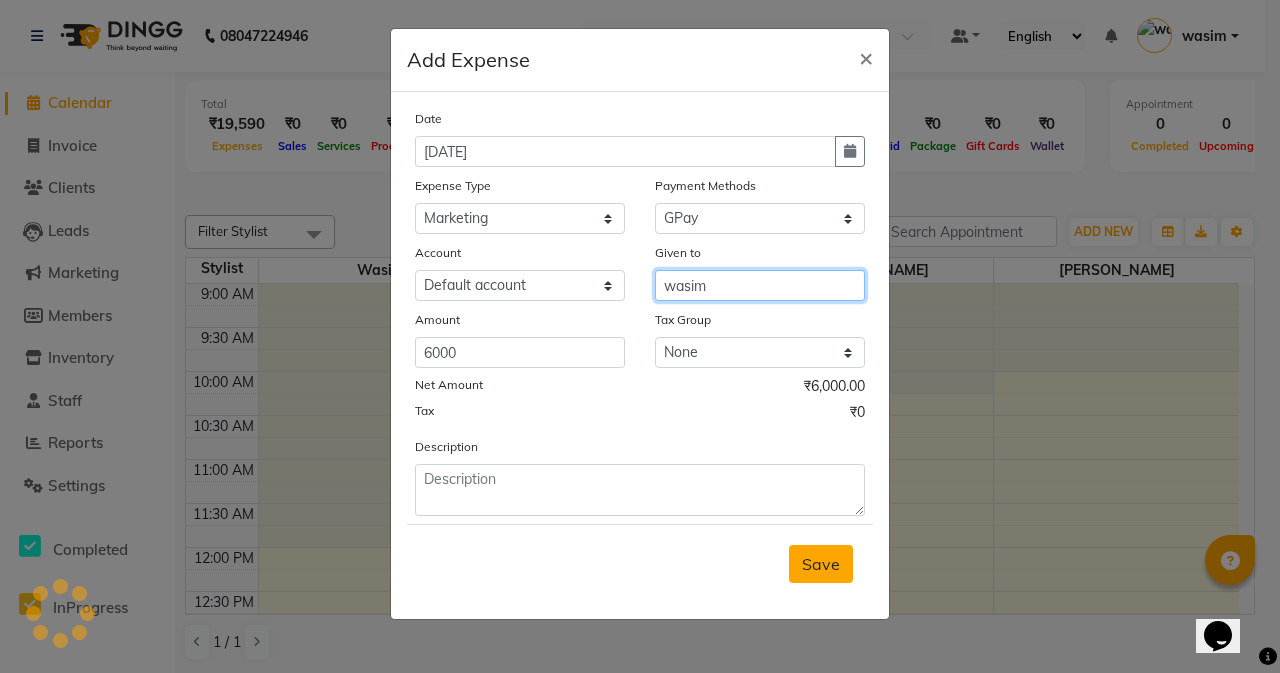 type on "wasim" 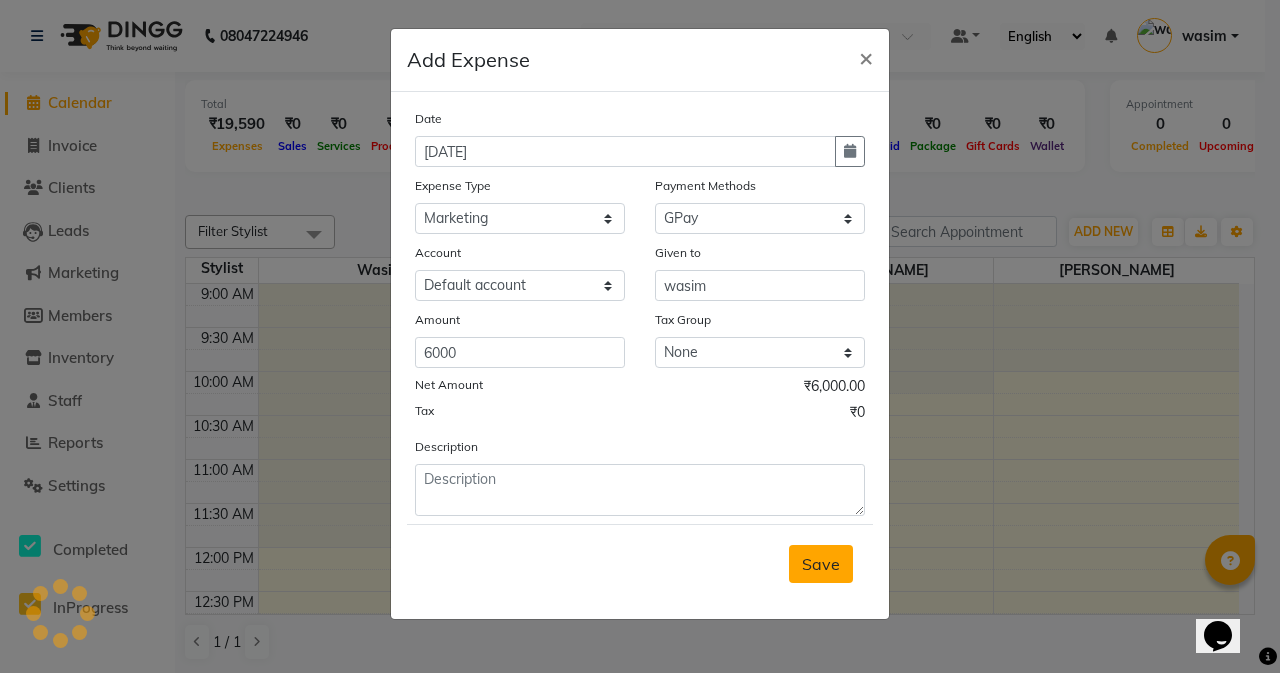 click on "Save" at bounding box center (821, 564) 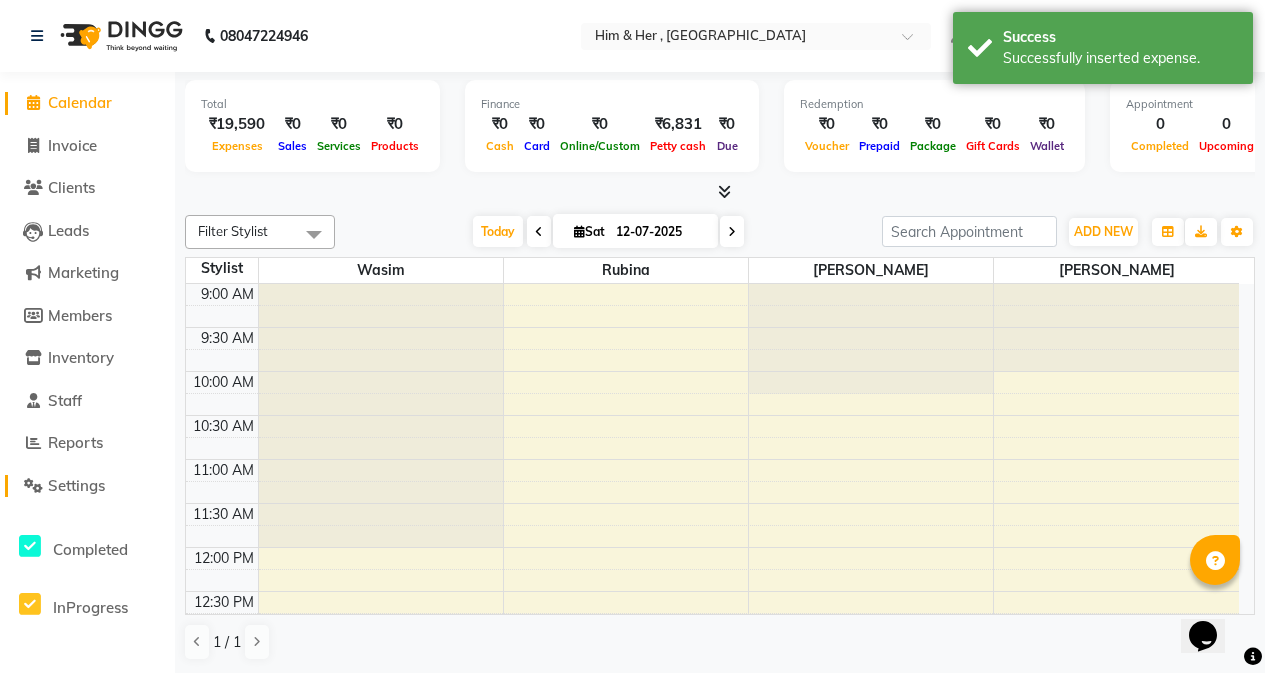click on "Settings" 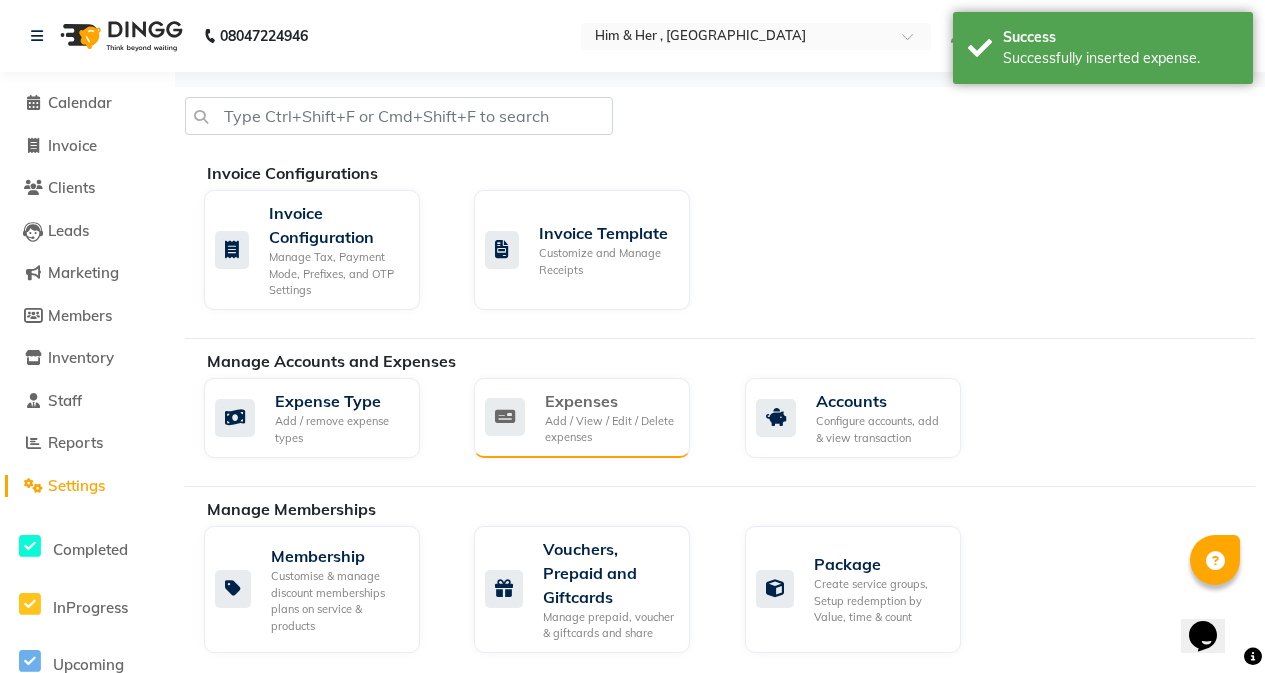 click on "Expenses" 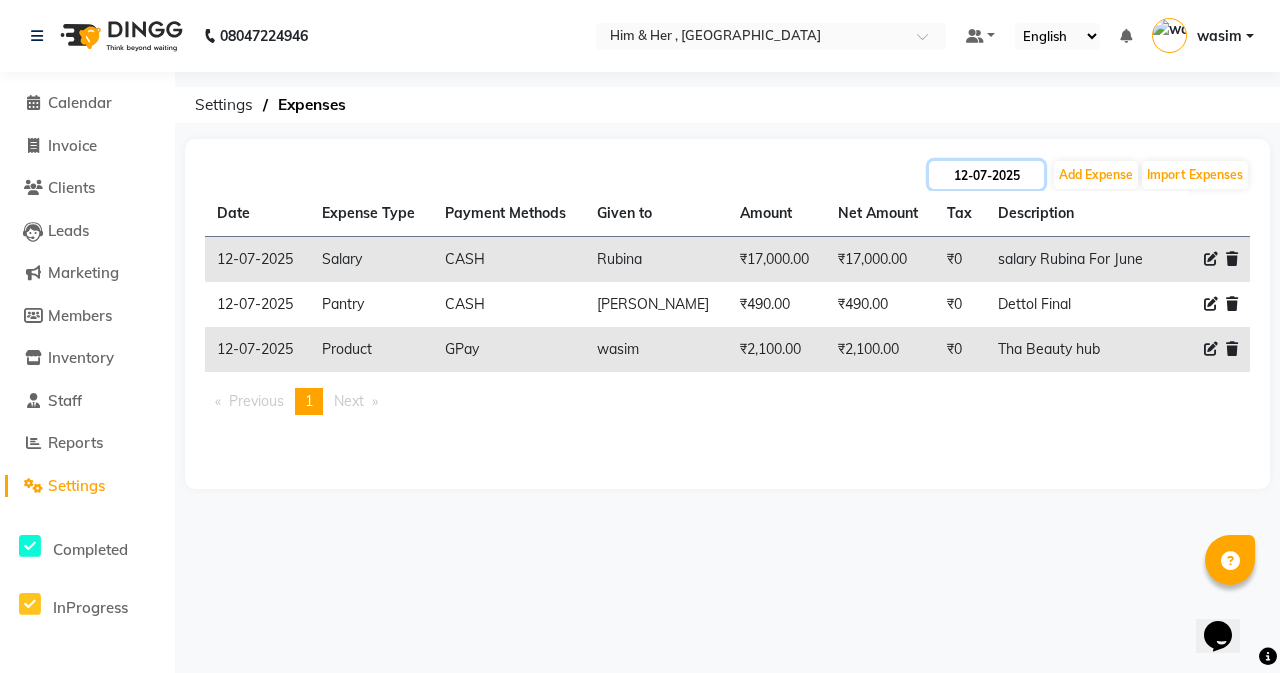click on "12-07-2025" 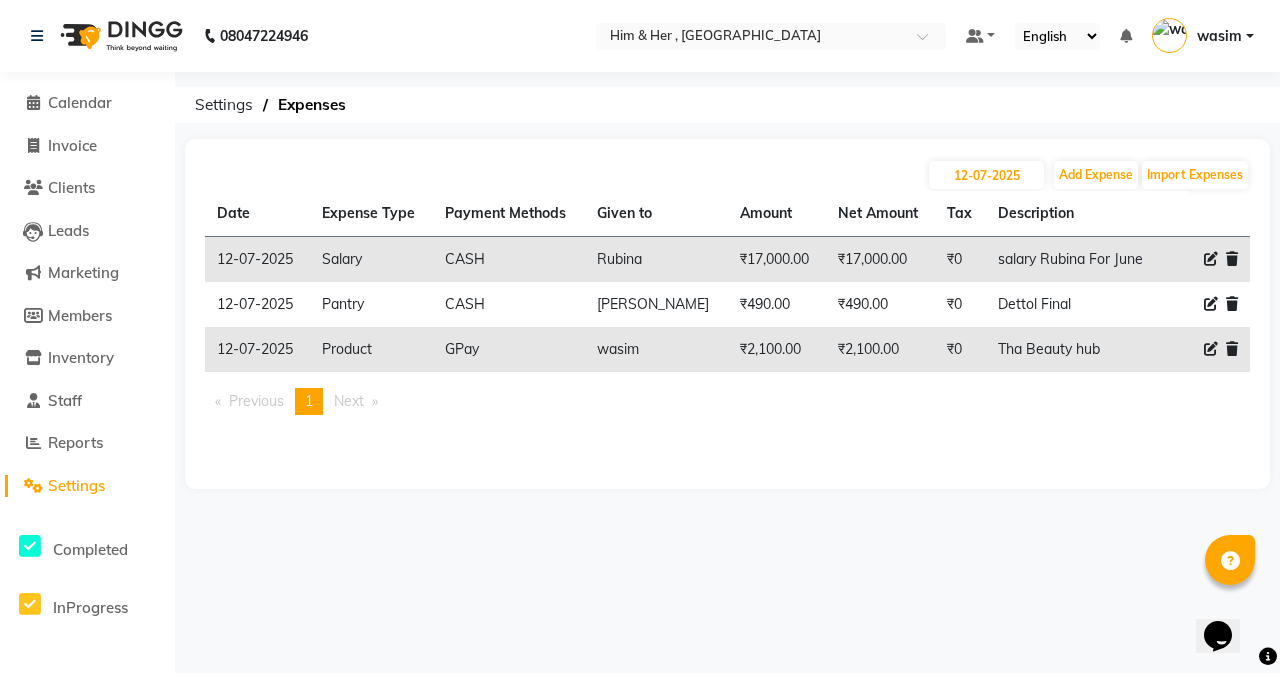 select on "7" 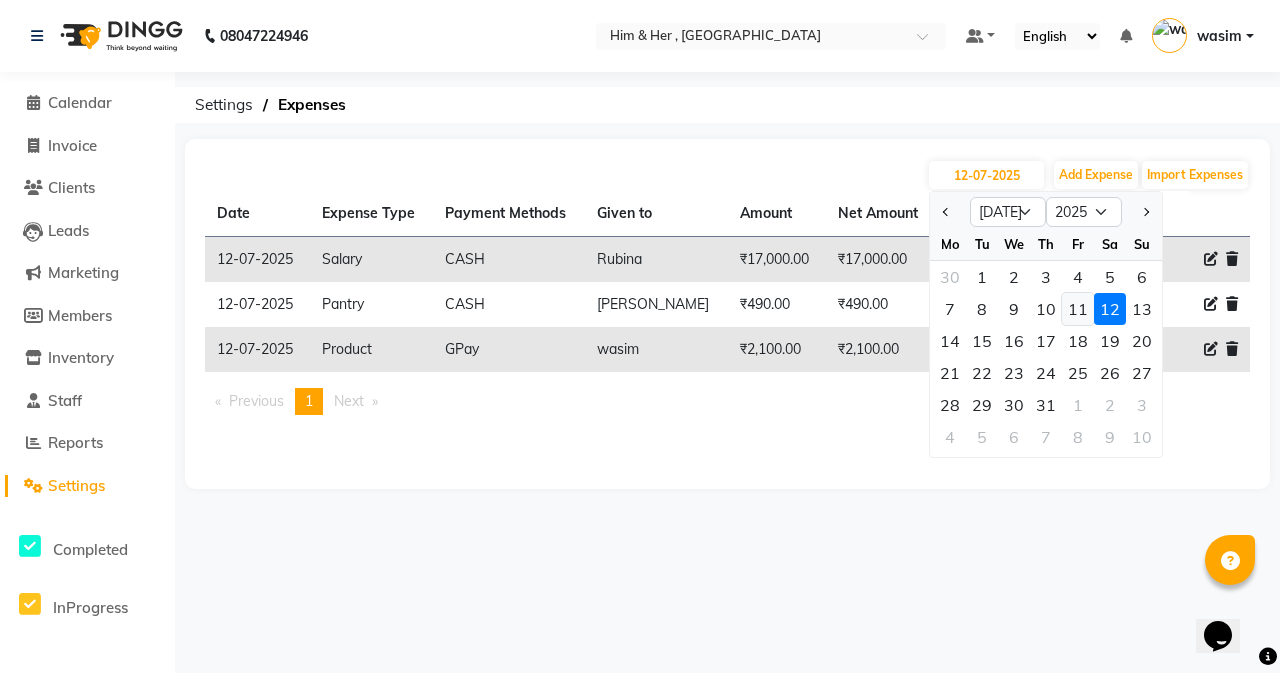 click on "11" 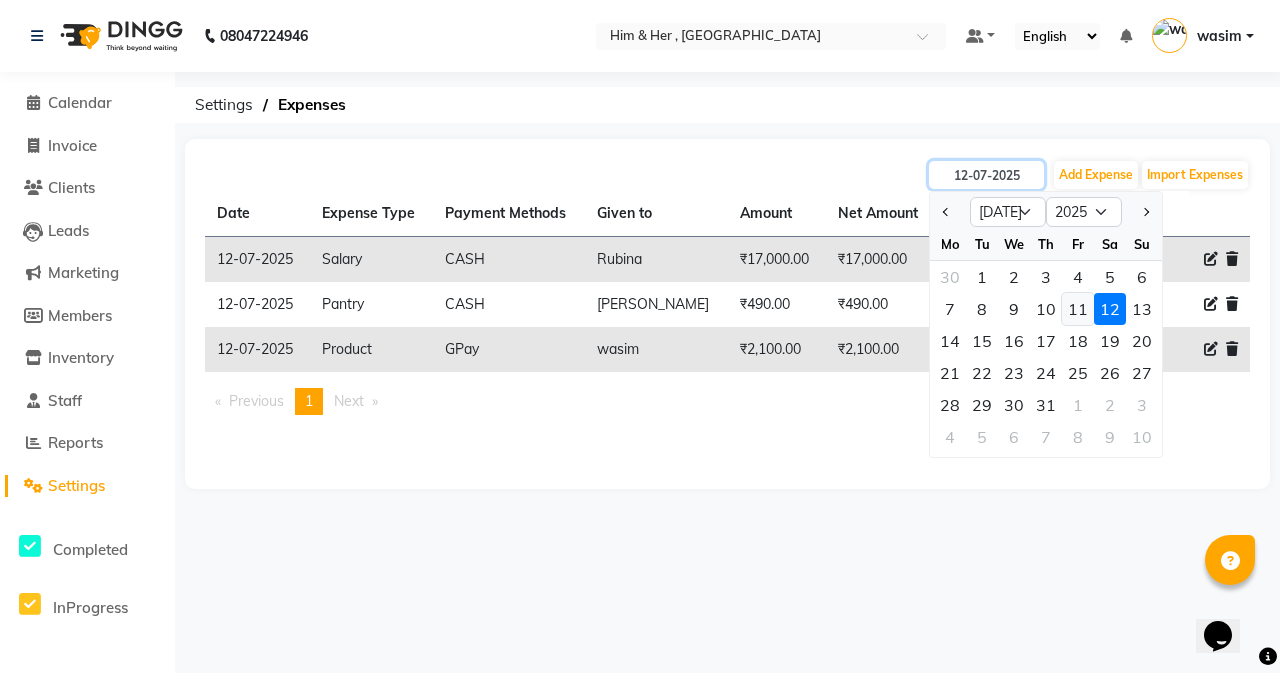 type on "11-07-2025" 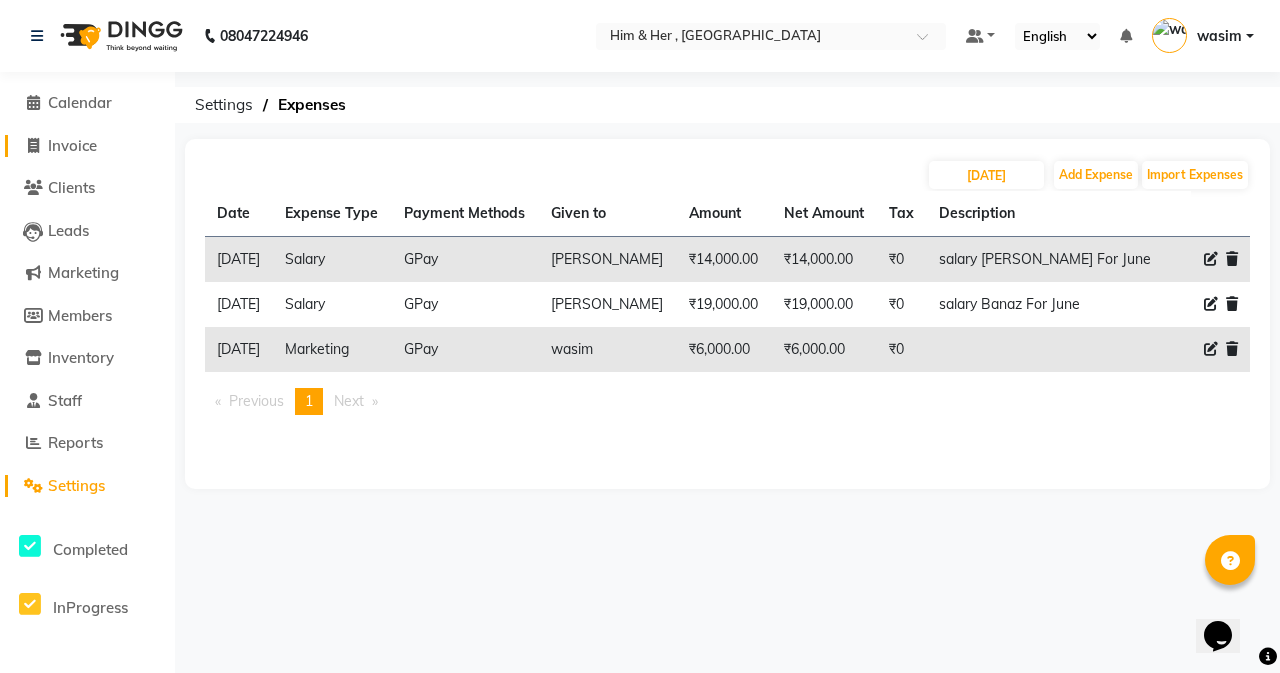 click on "Invoice" 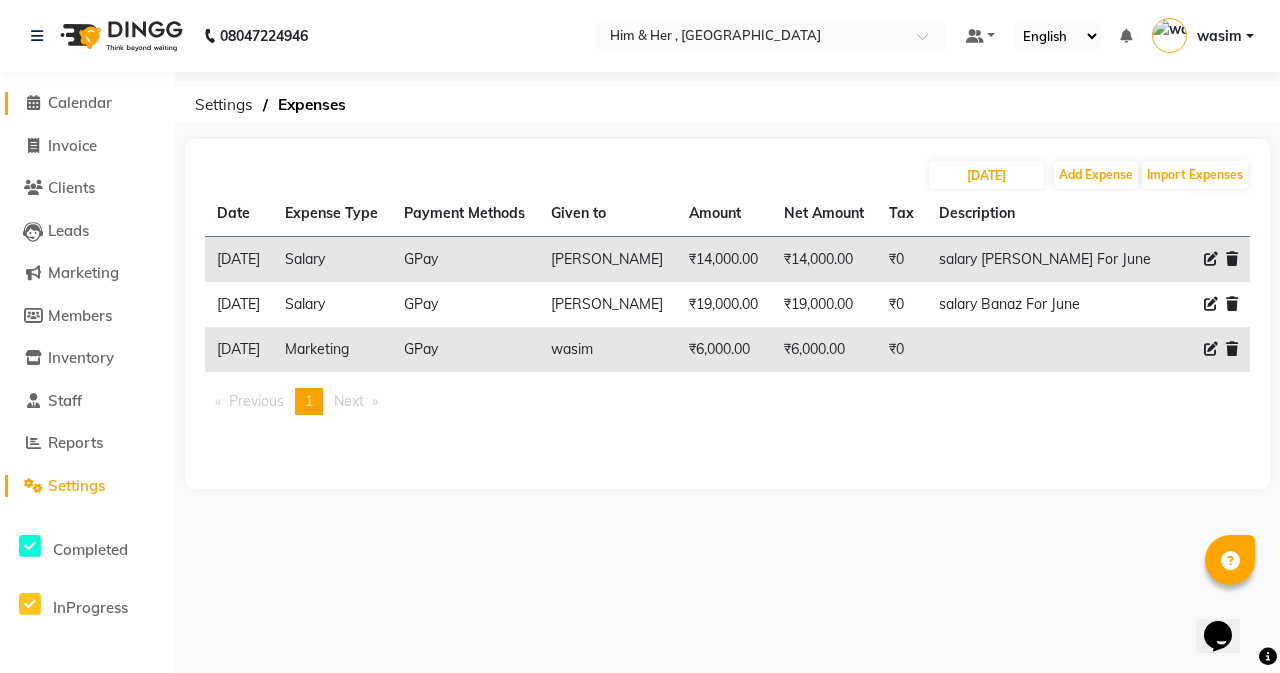 select on "5934" 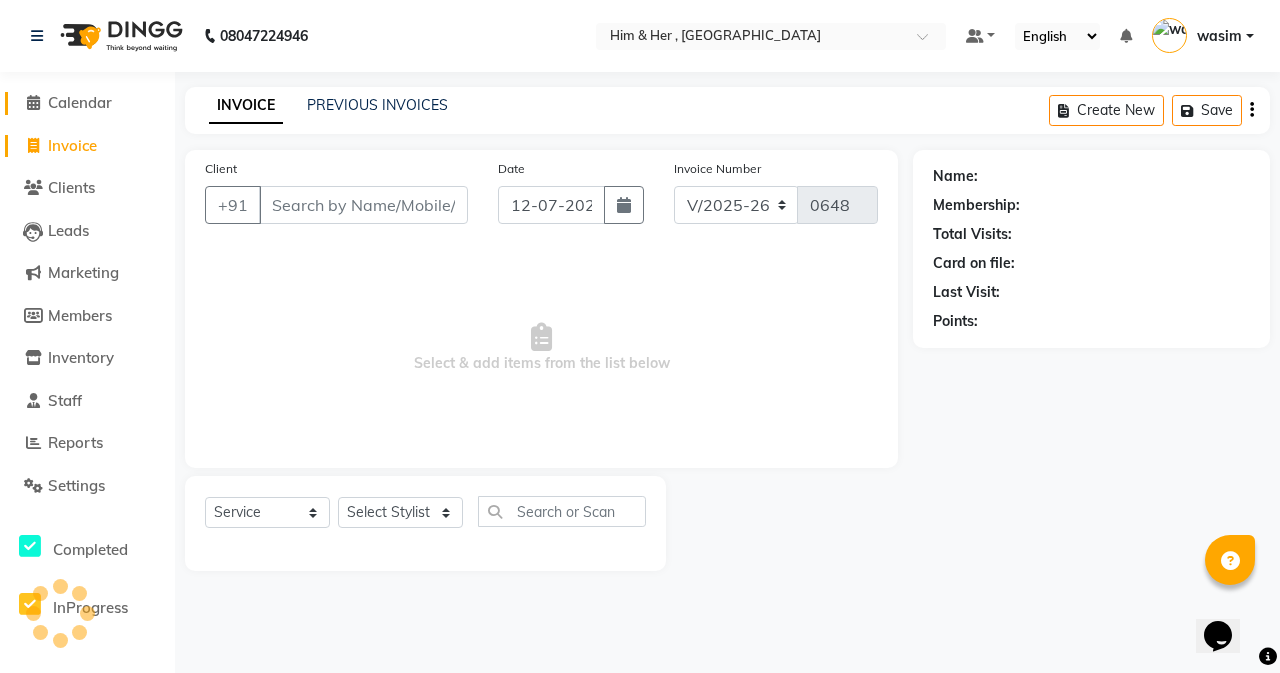 click on "Calendar" 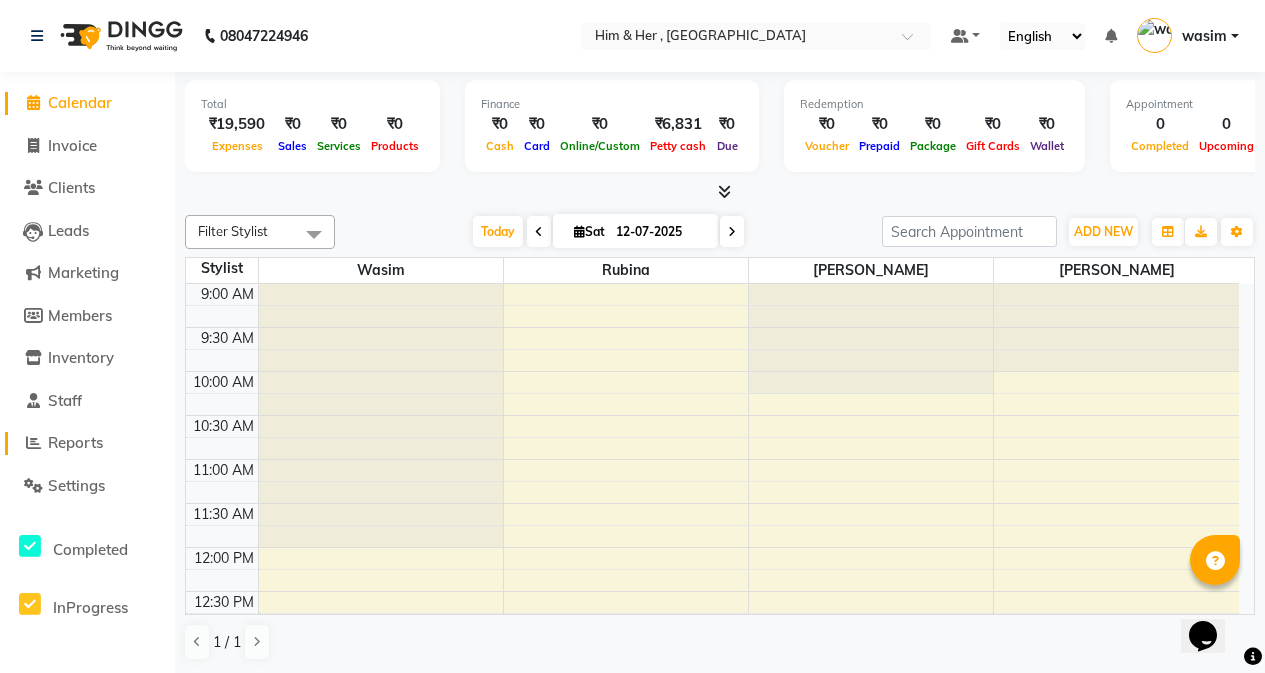 click on "Reports" 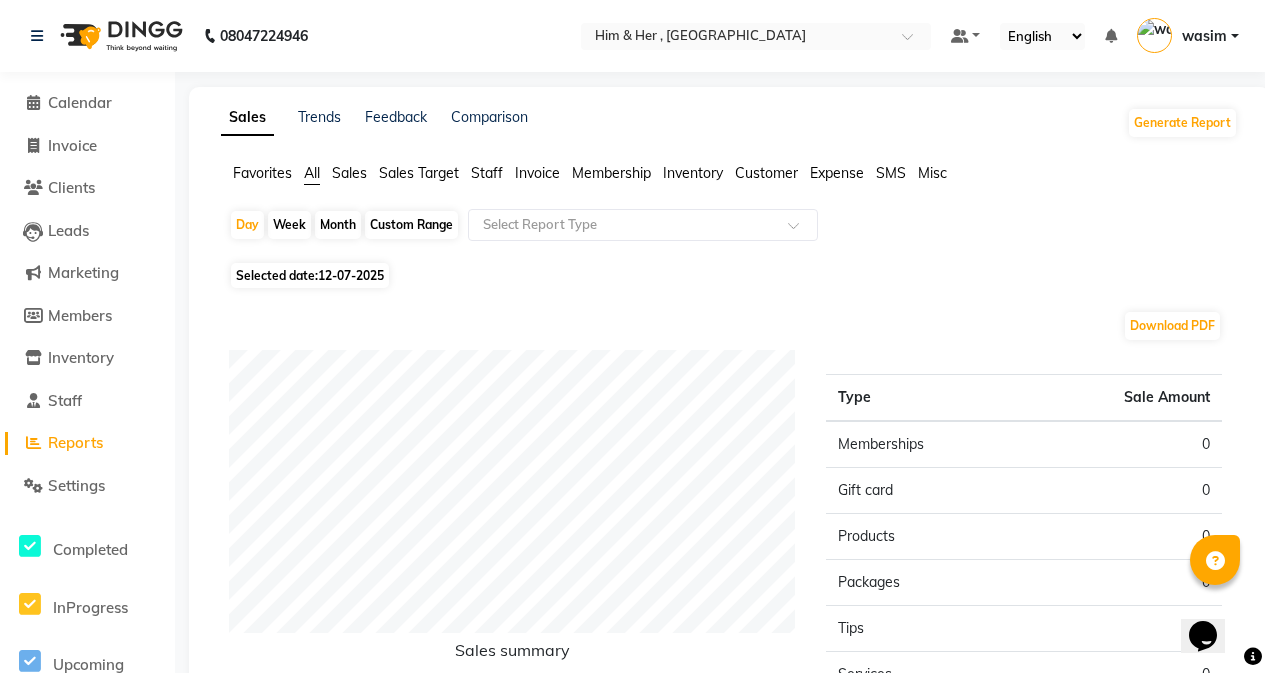 click on "Month" 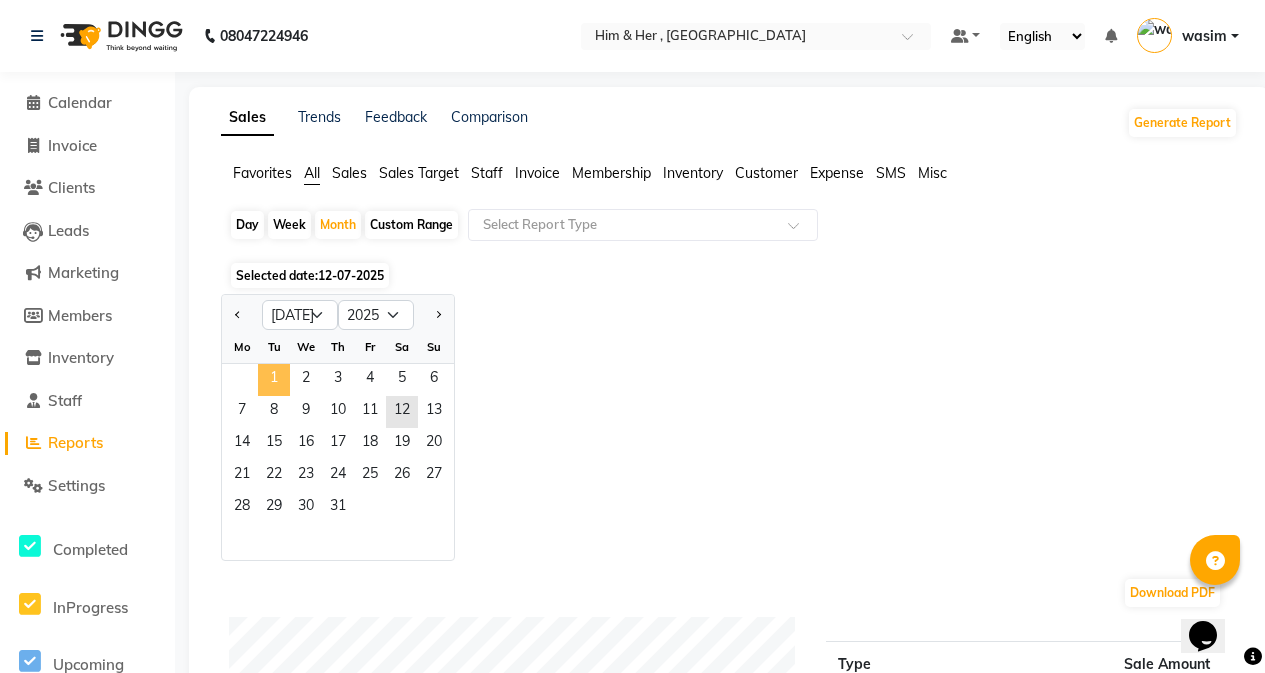click on "1" 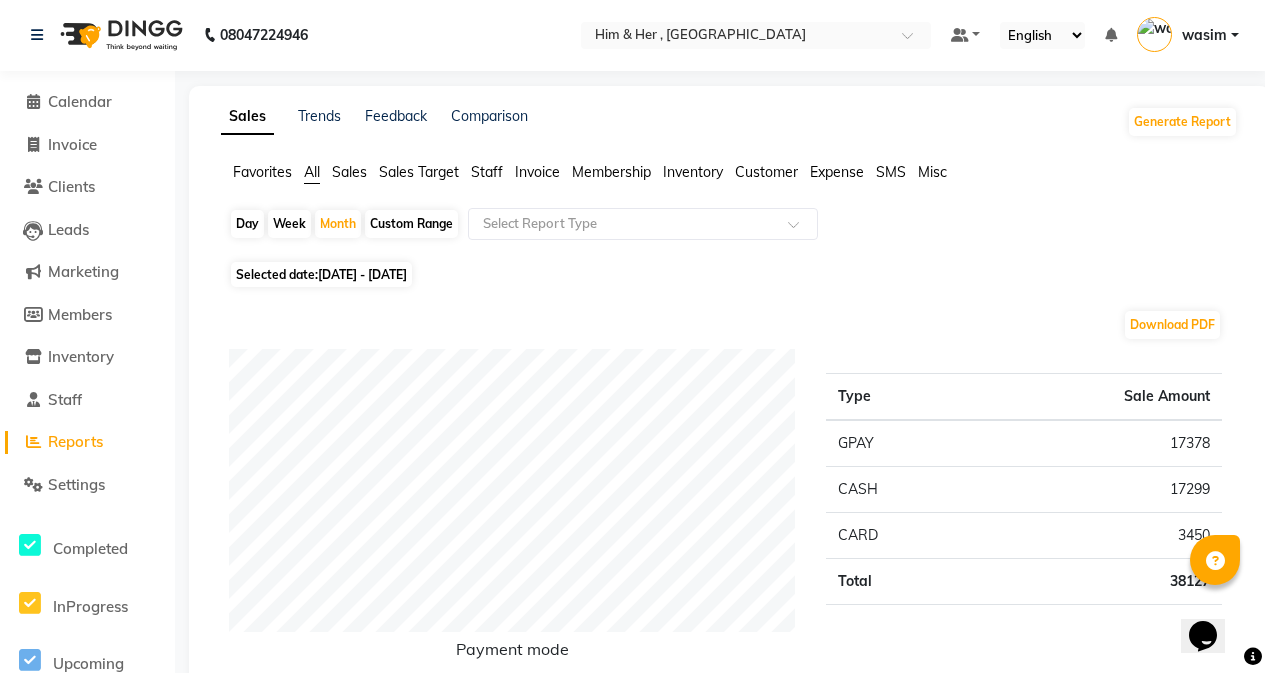scroll, scrollTop: 0, scrollLeft: 0, axis: both 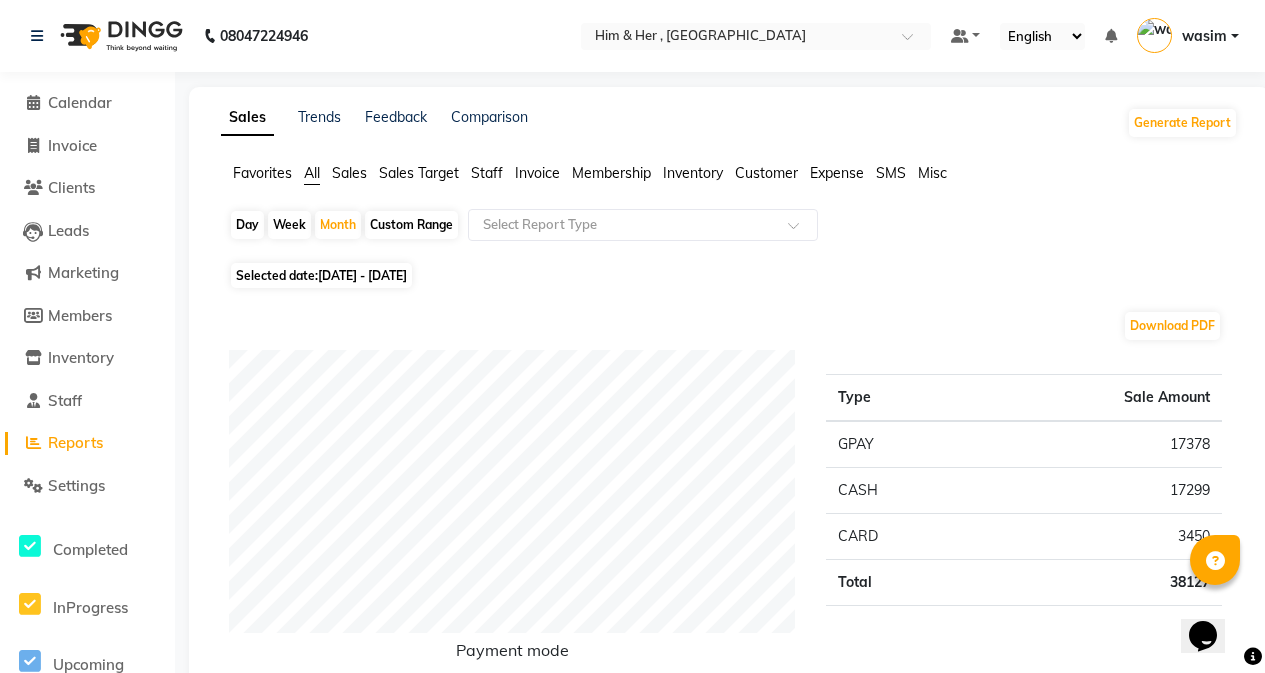click on "Day" 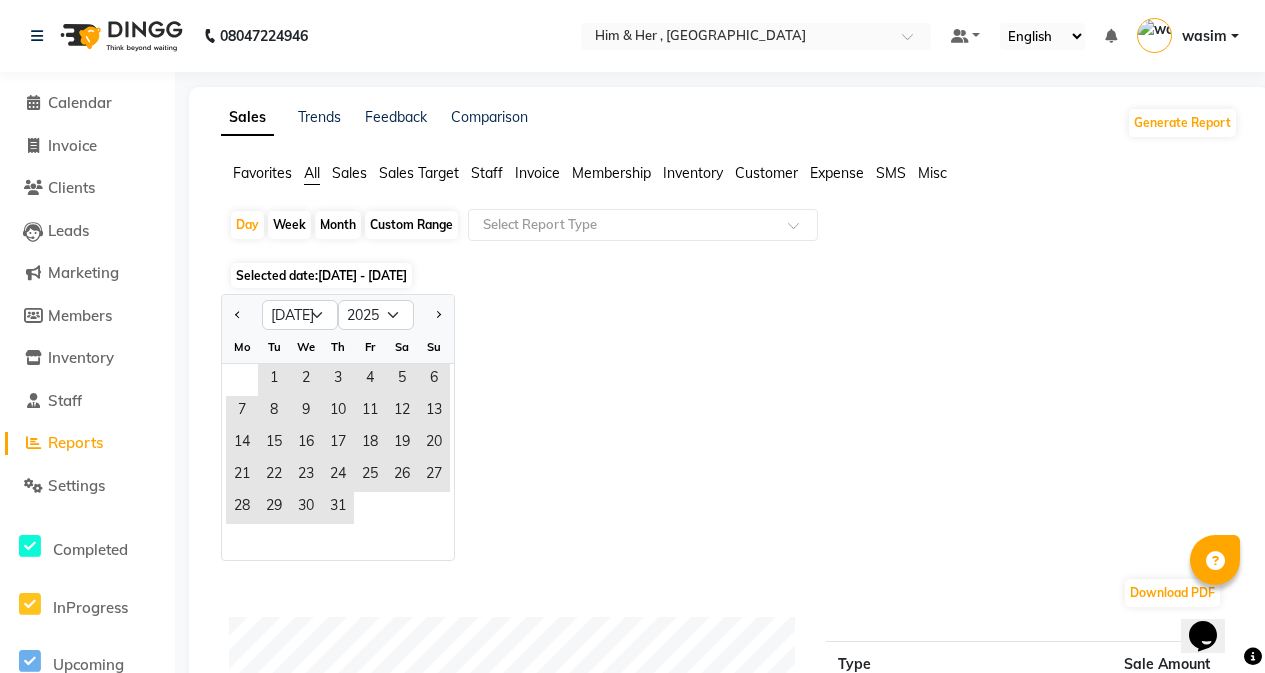 click on "Month" 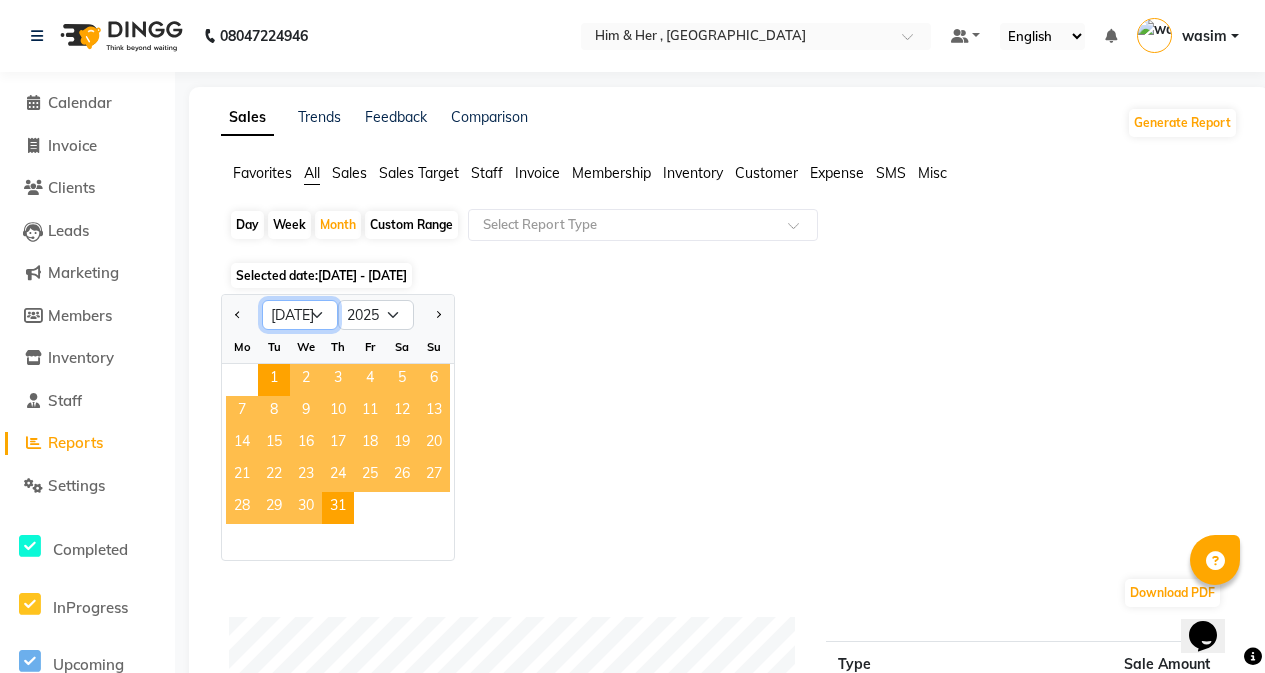 click on "Jan Feb Mar Apr May Jun Jul Aug Sep Oct Nov Dec" 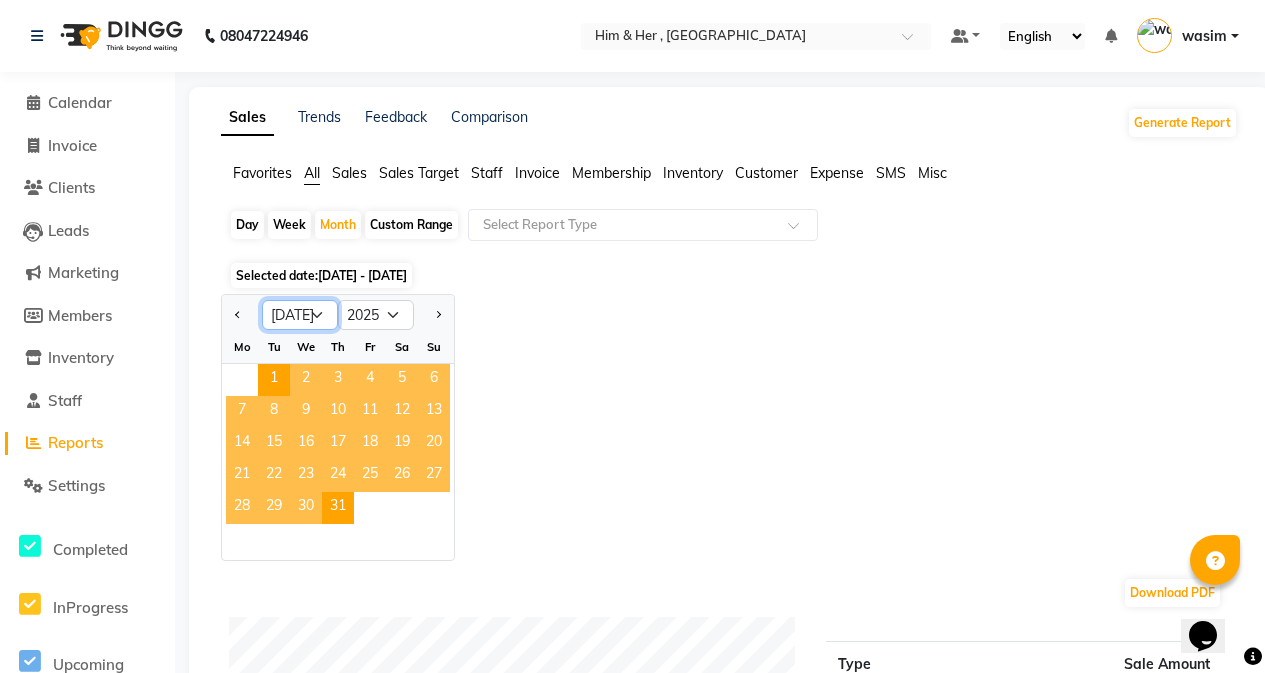 select on "6" 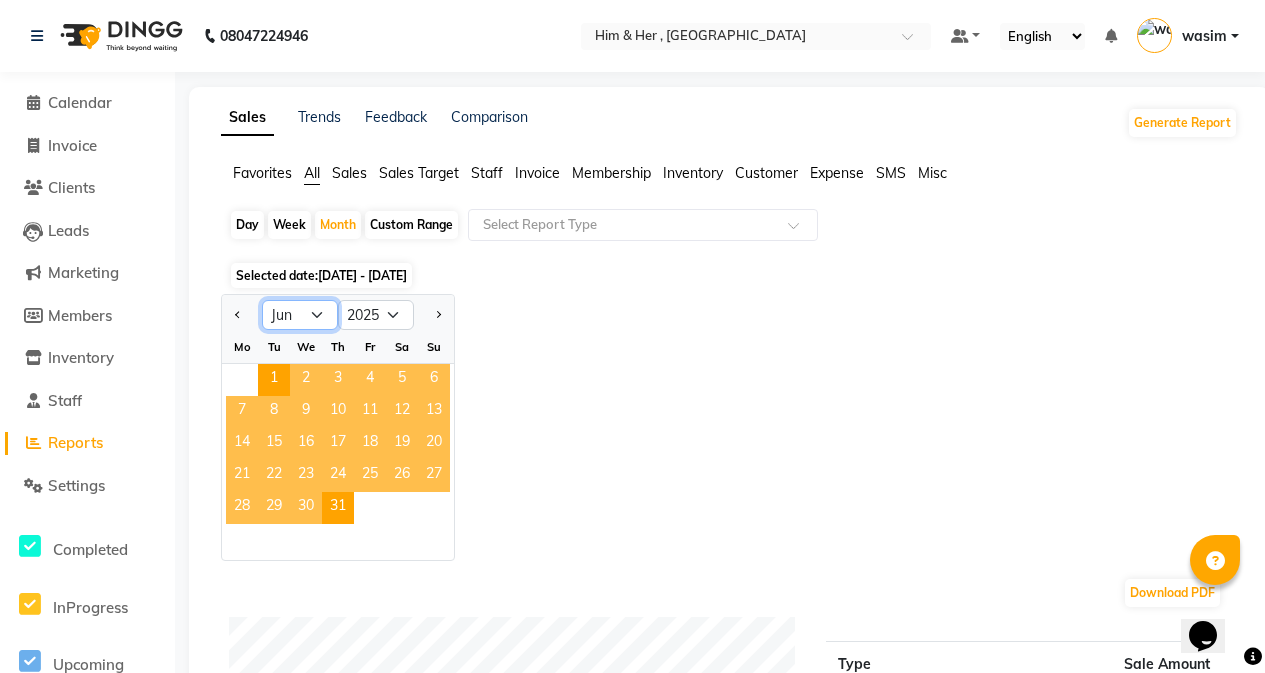 click on "Jan Feb Mar Apr May Jun Jul Aug Sep Oct Nov Dec" 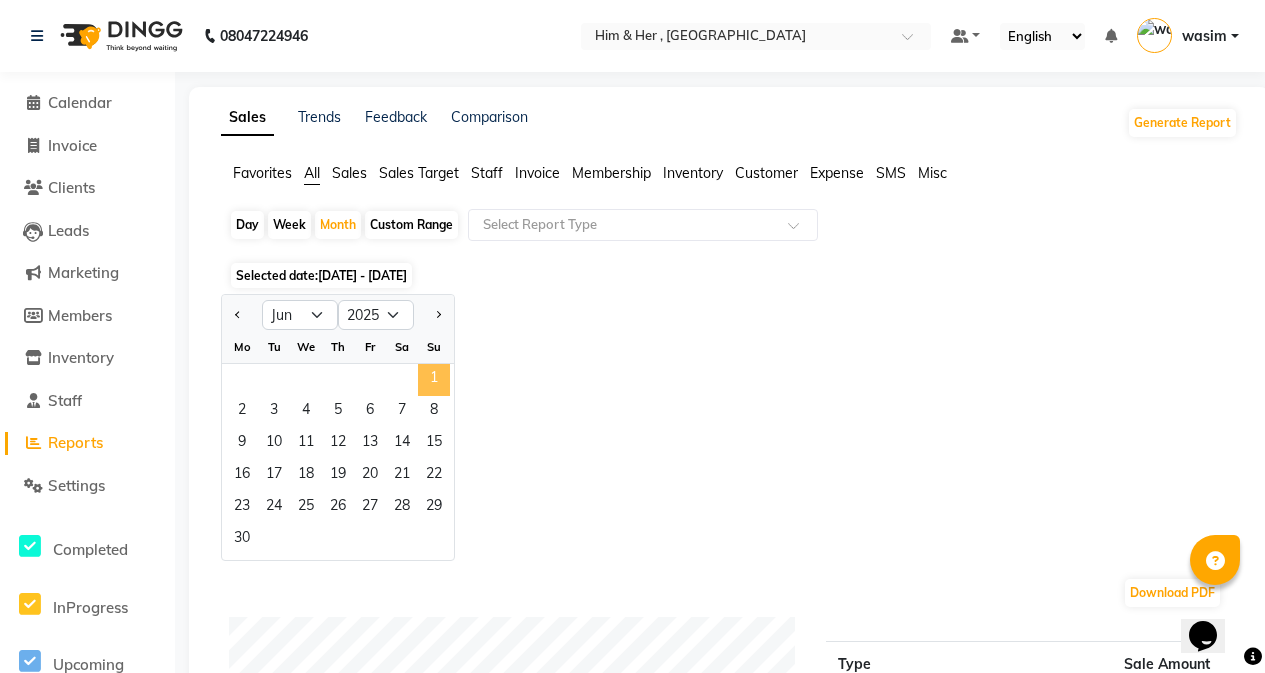 click on "1" 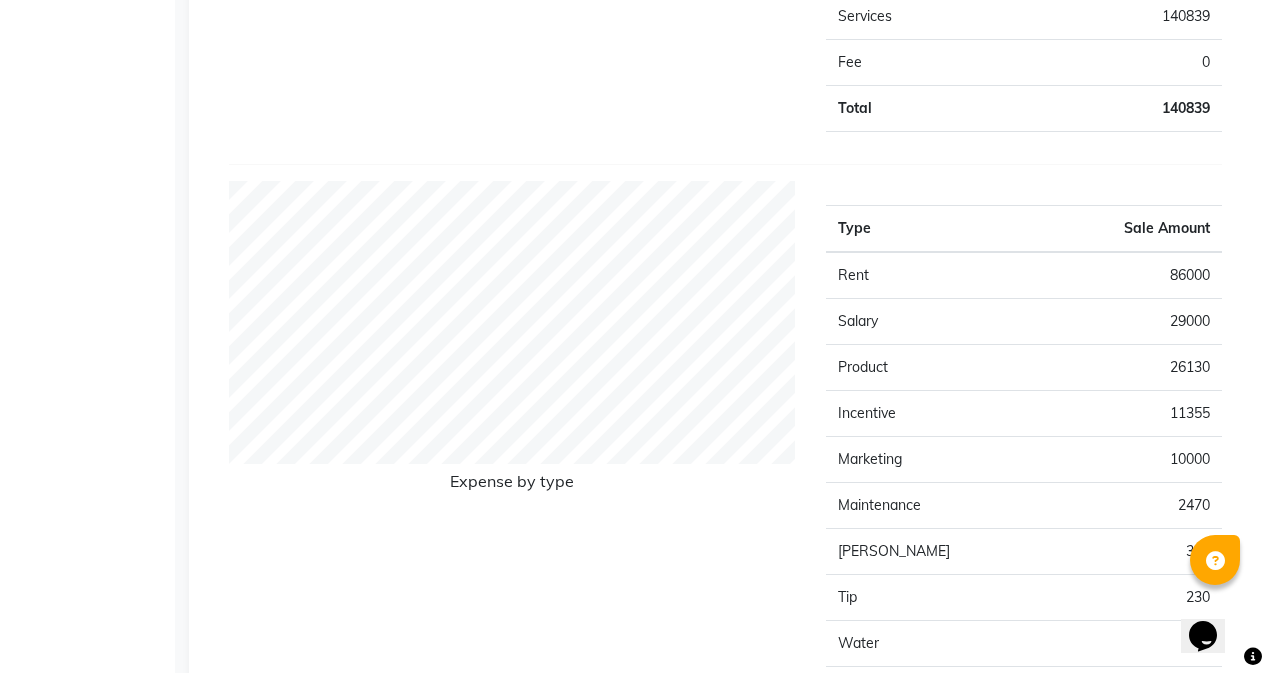 scroll, scrollTop: 1100, scrollLeft: 0, axis: vertical 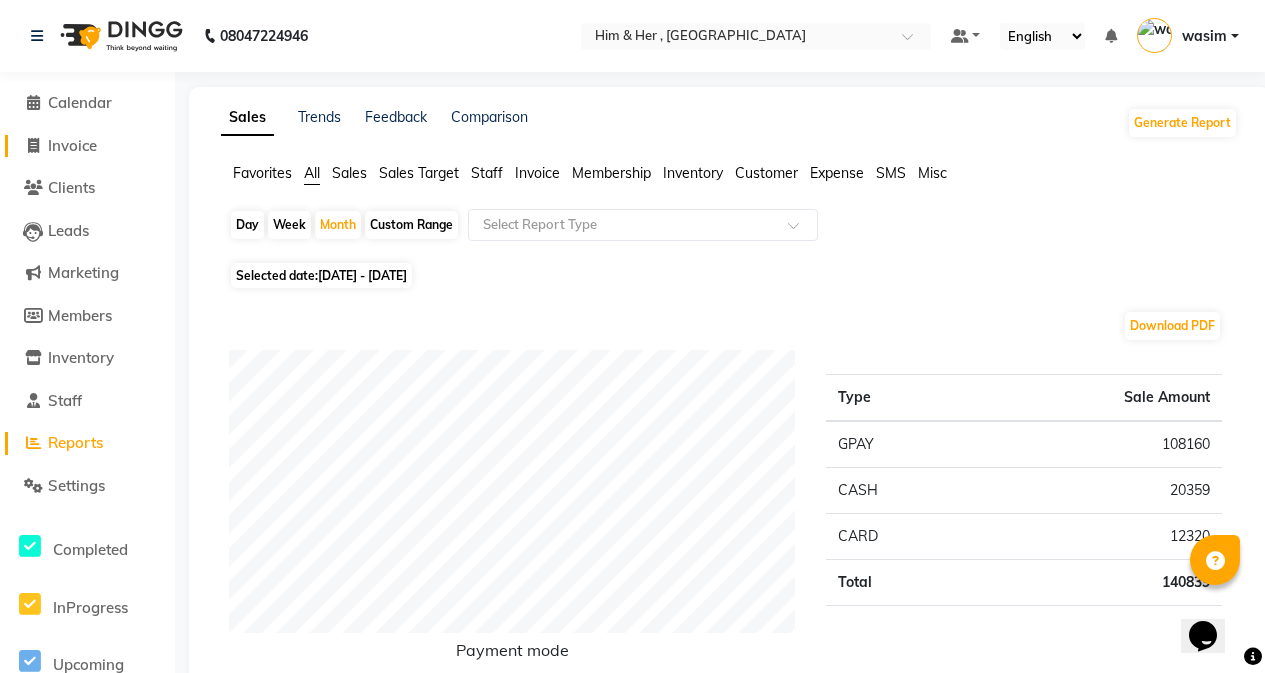 click on "Invoice" 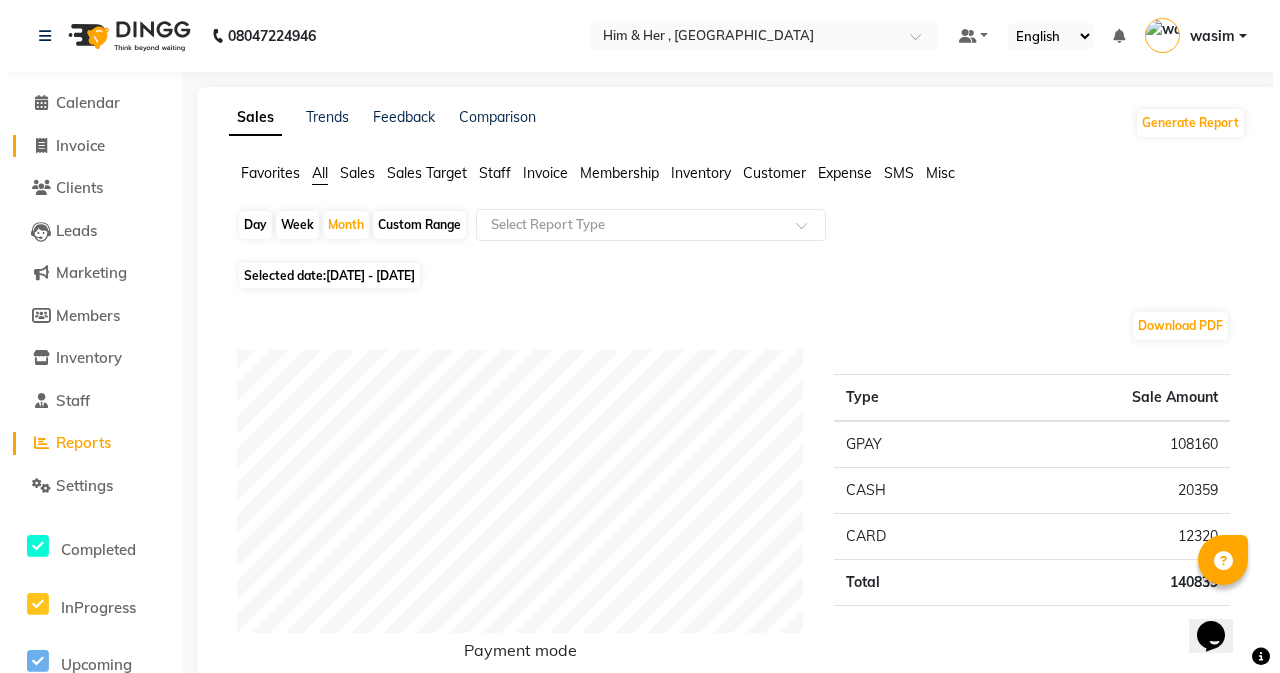 select on "5934" 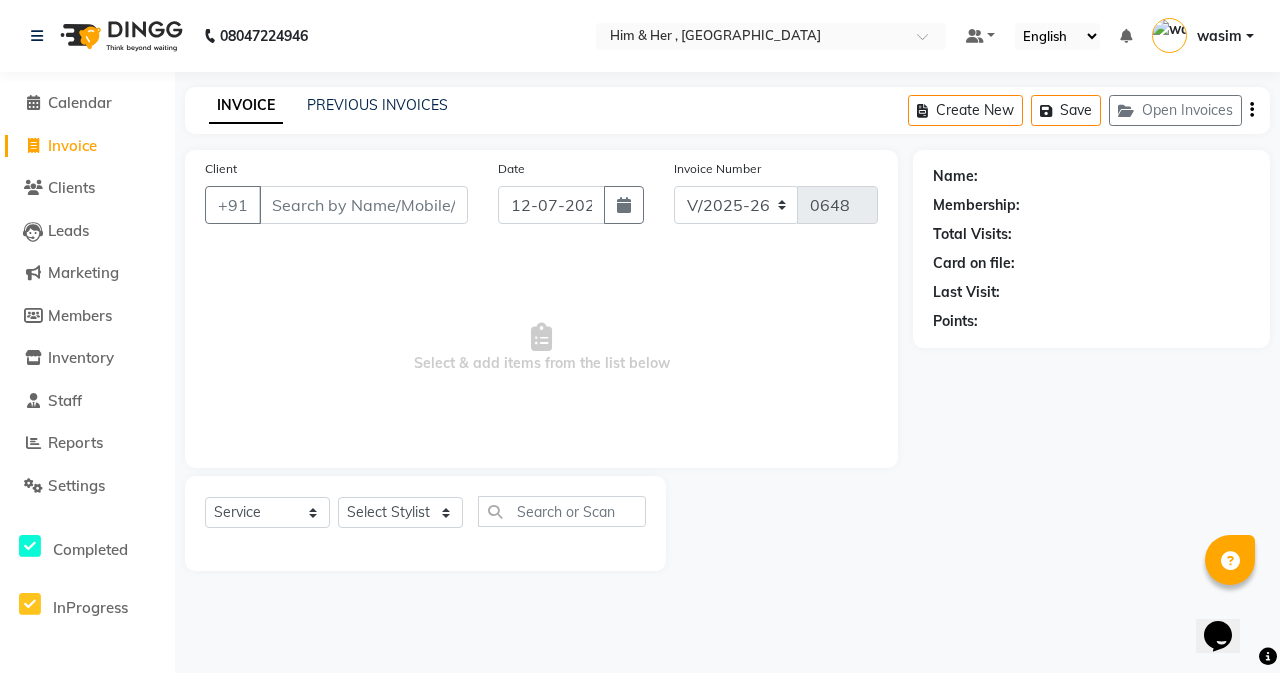 click on "Client" at bounding box center (363, 205) 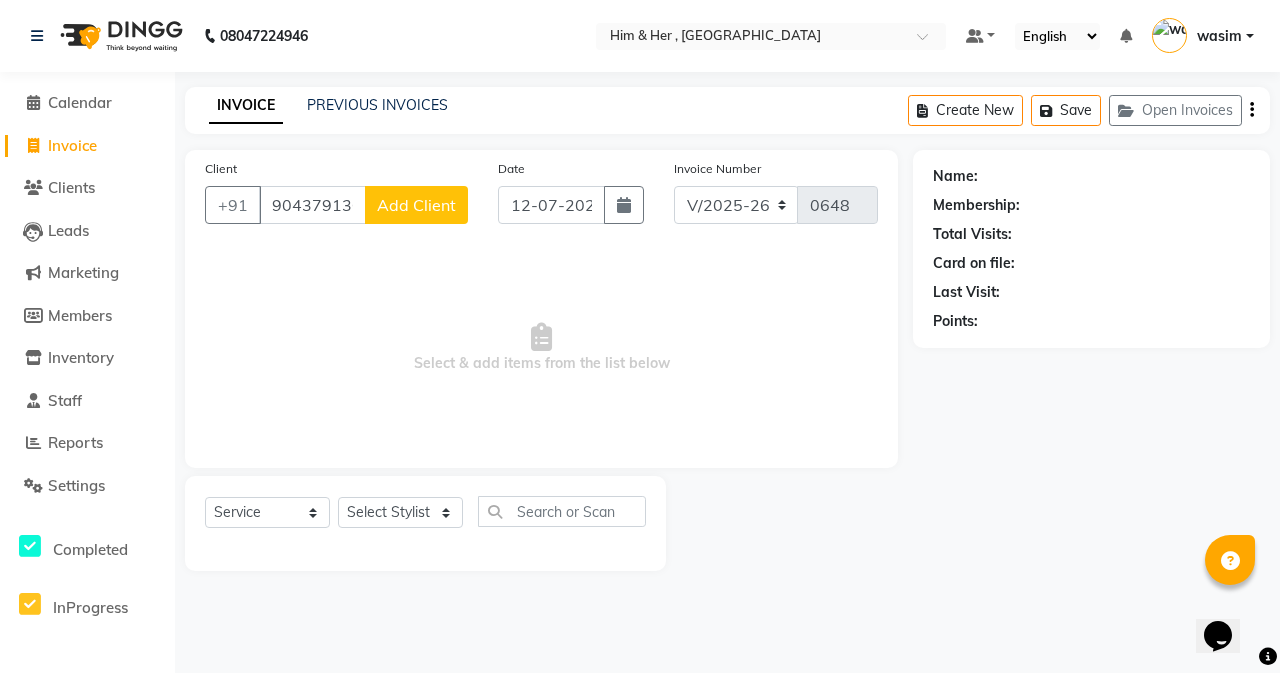 type on "9043791367" 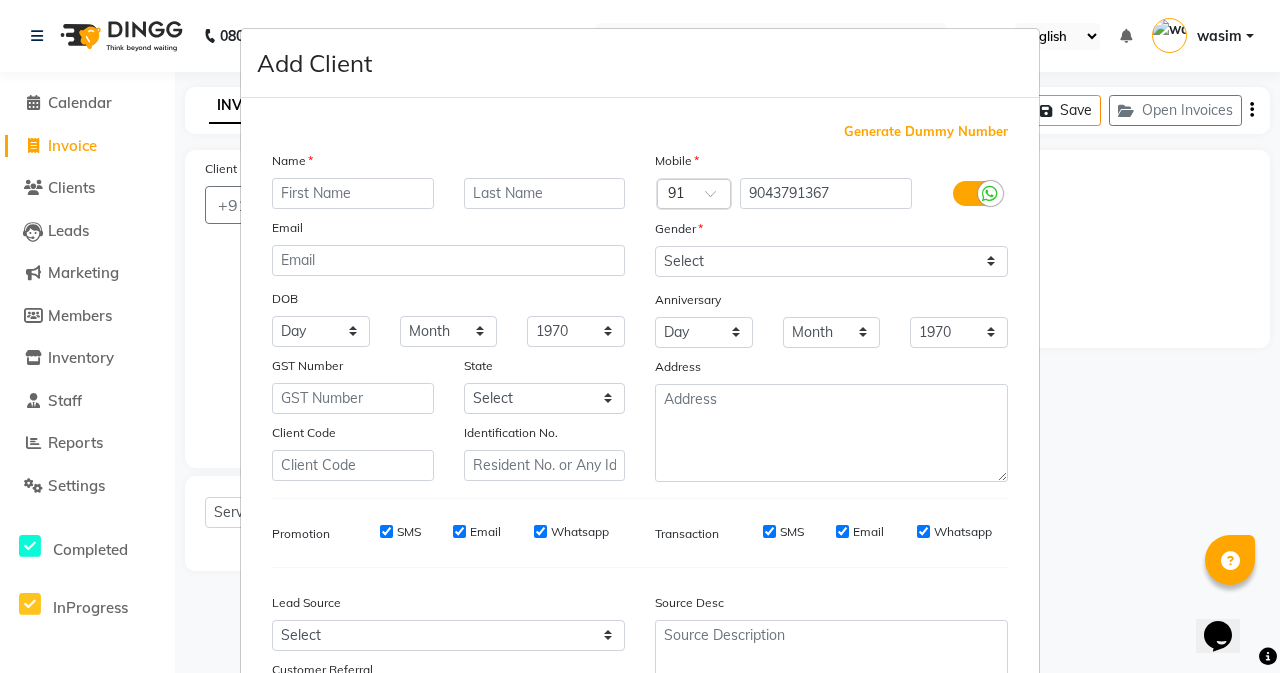 click at bounding box center [353, 193] 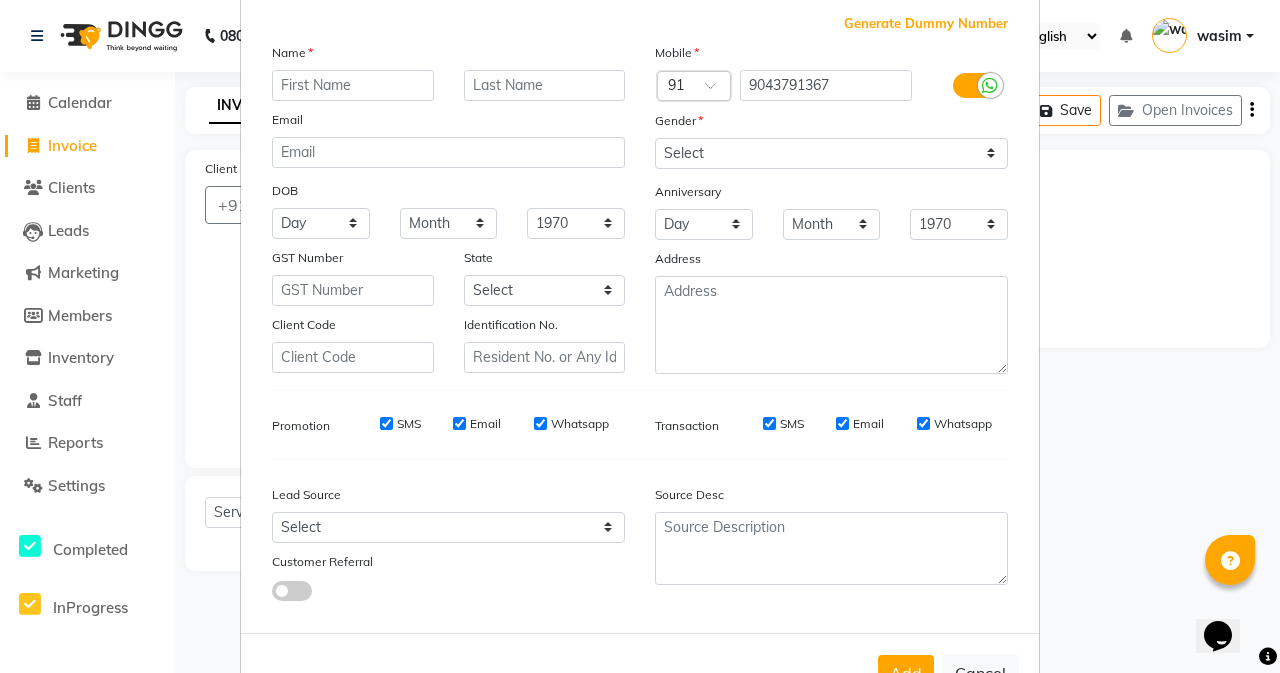 scroll, scrollTop: 176, scrollLeft: 0, axis: vertical 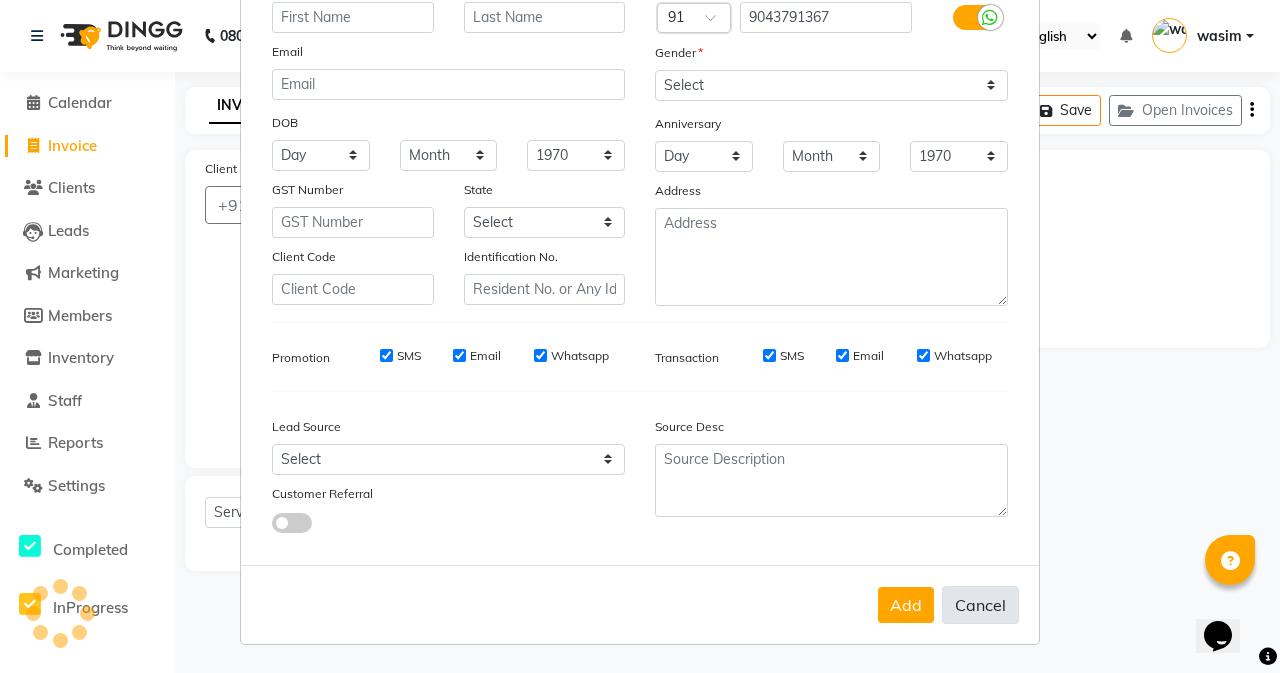 click on "Cancel" at bounding box center (980, 605) 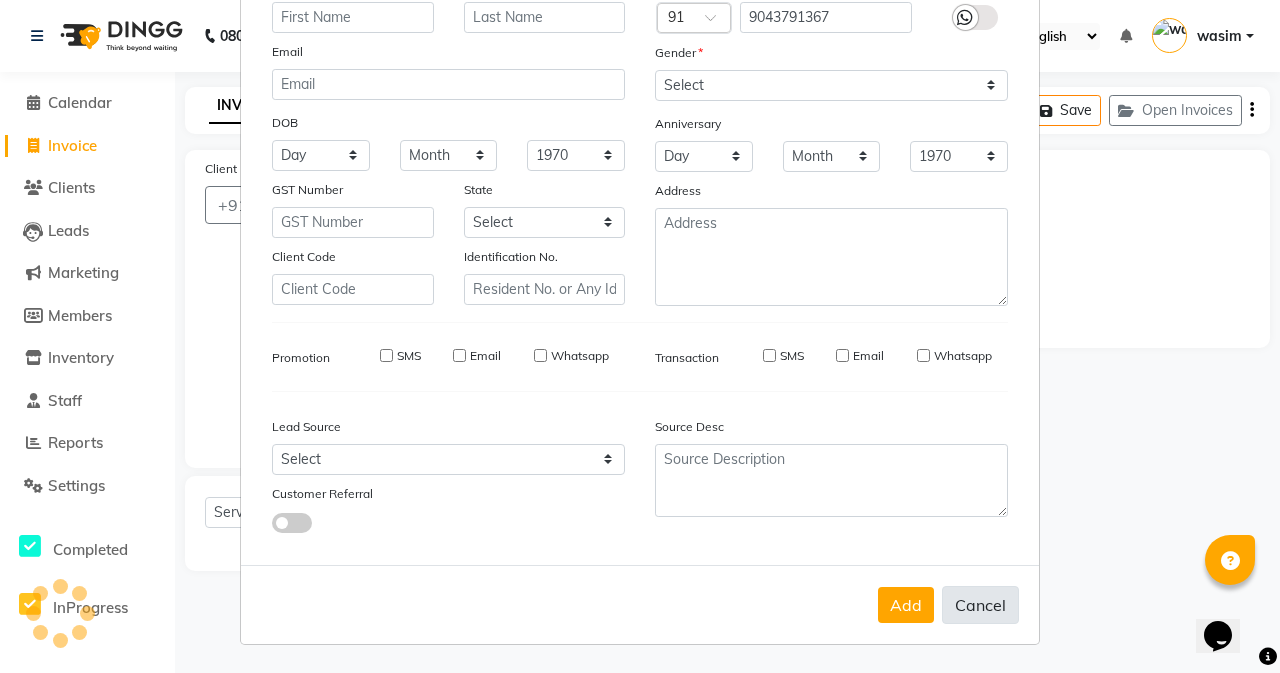select 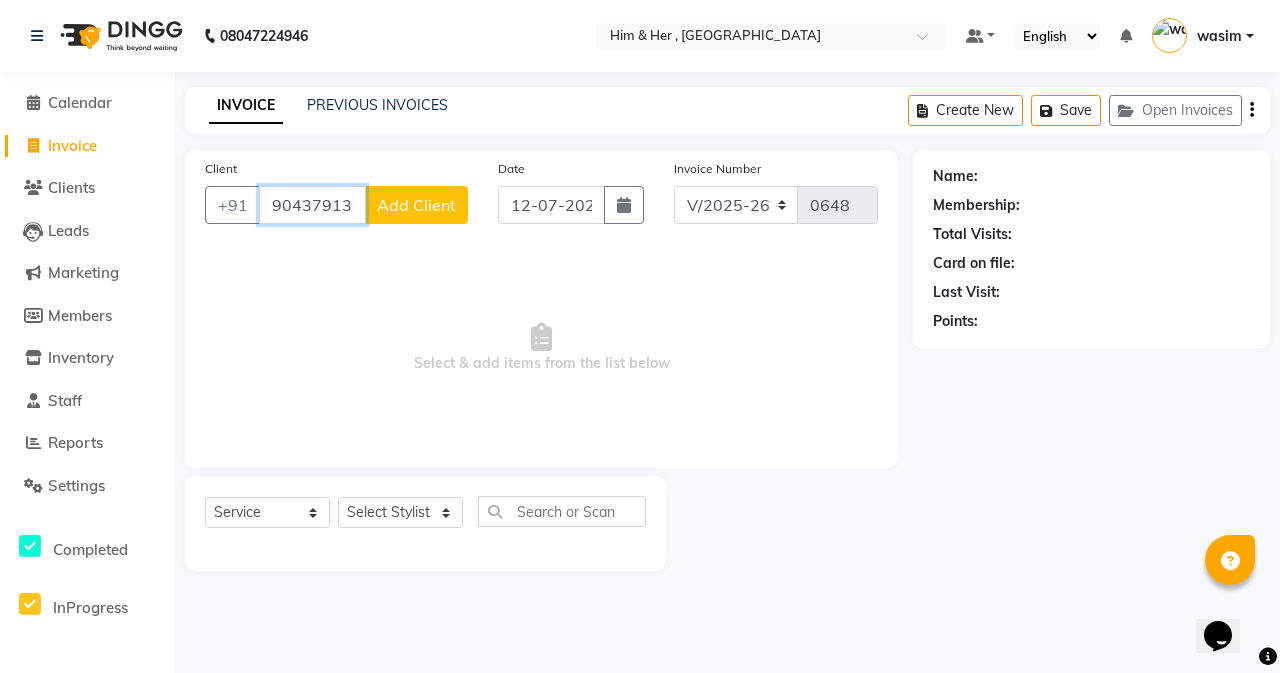 click on "9043791367" at bounding box center (312, 205) 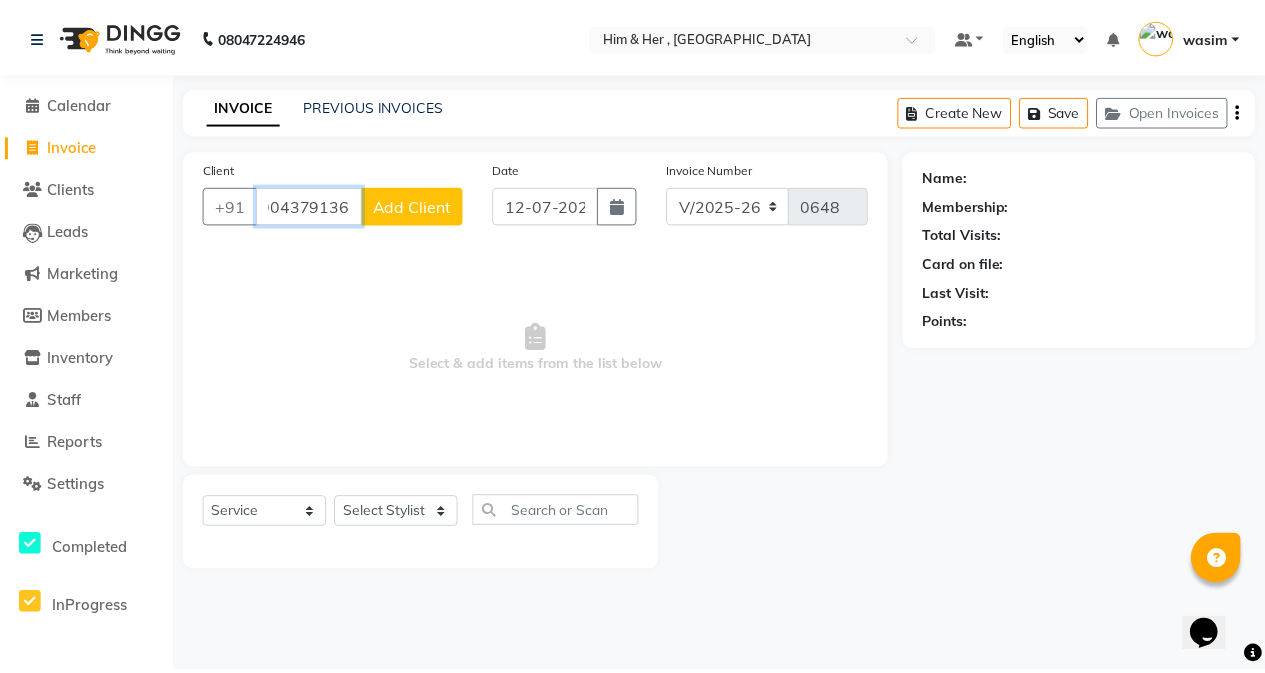 scroll, scrollTop: 0, scrollLeft: 0, axis: both 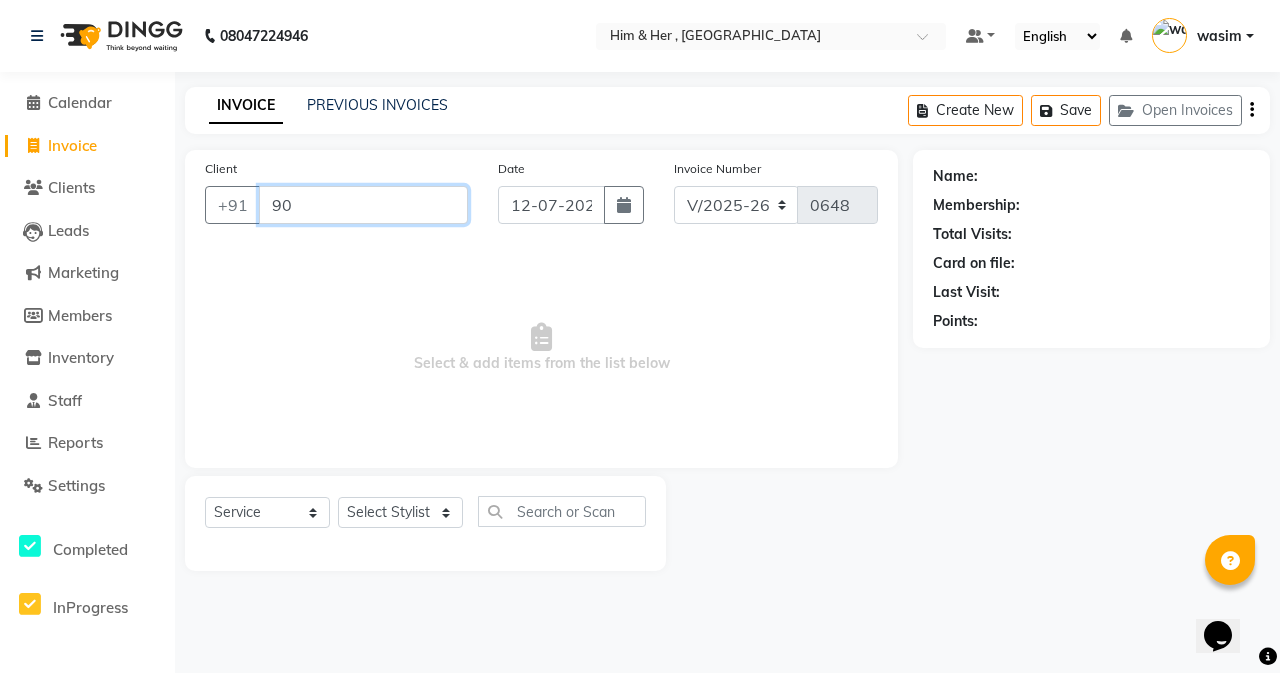 type on "9" 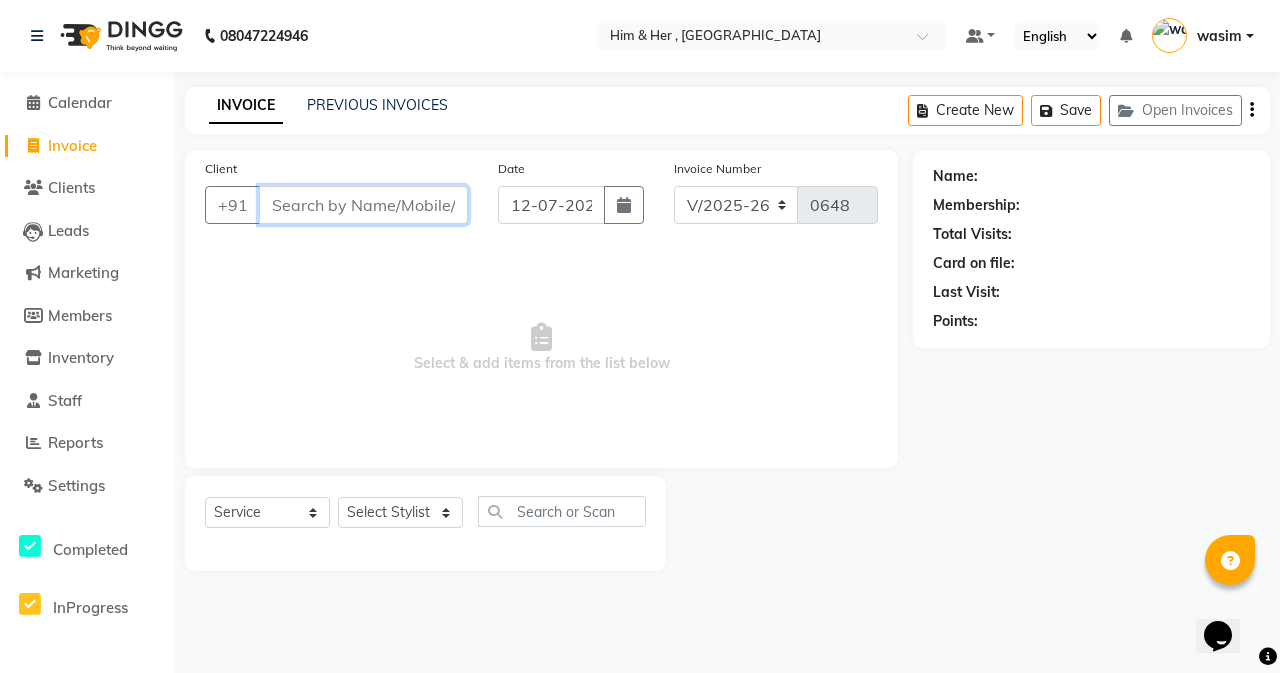 click on "Client" at bounding box center [363, 205] 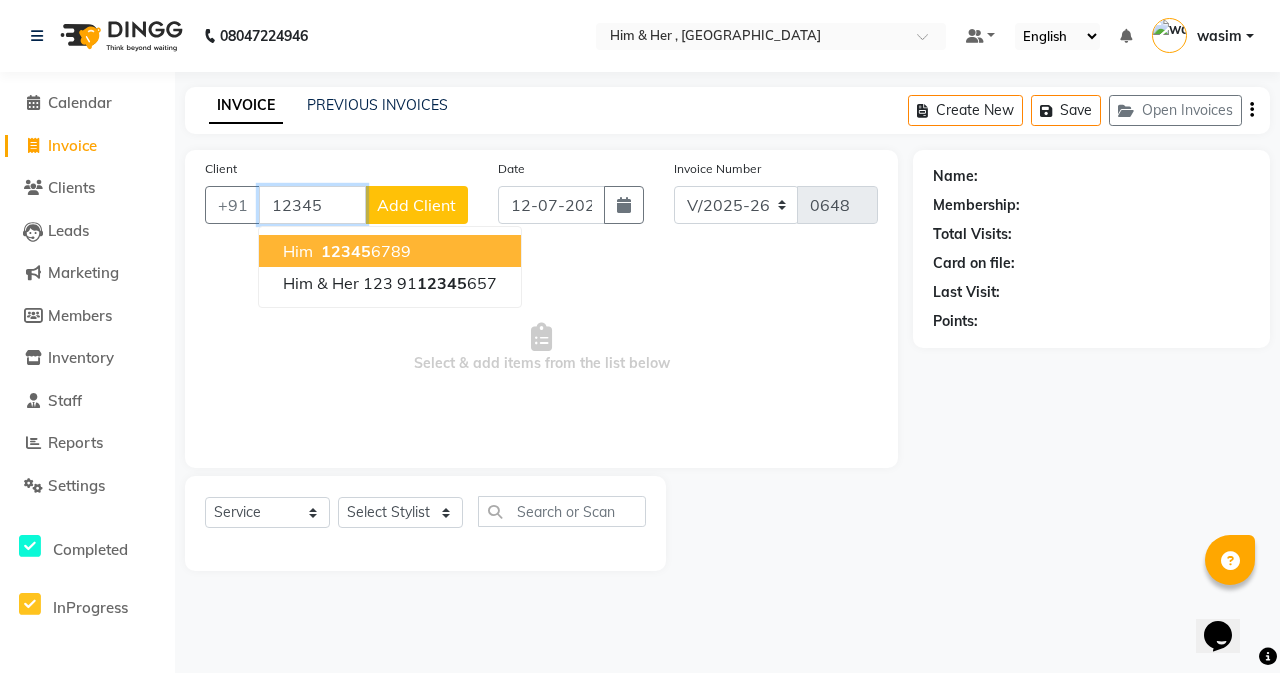 click on "12345 6789" at bounding box center [364, 251] 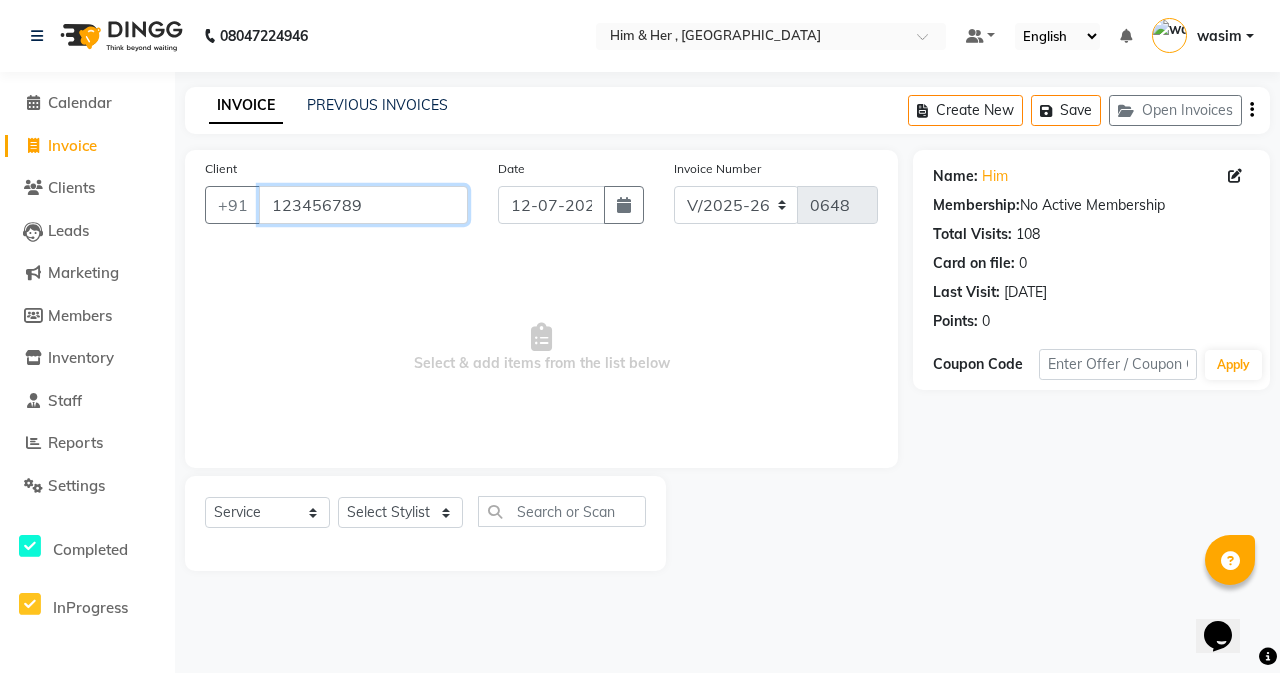 click on "123456789" at bounding box center (363, 205) 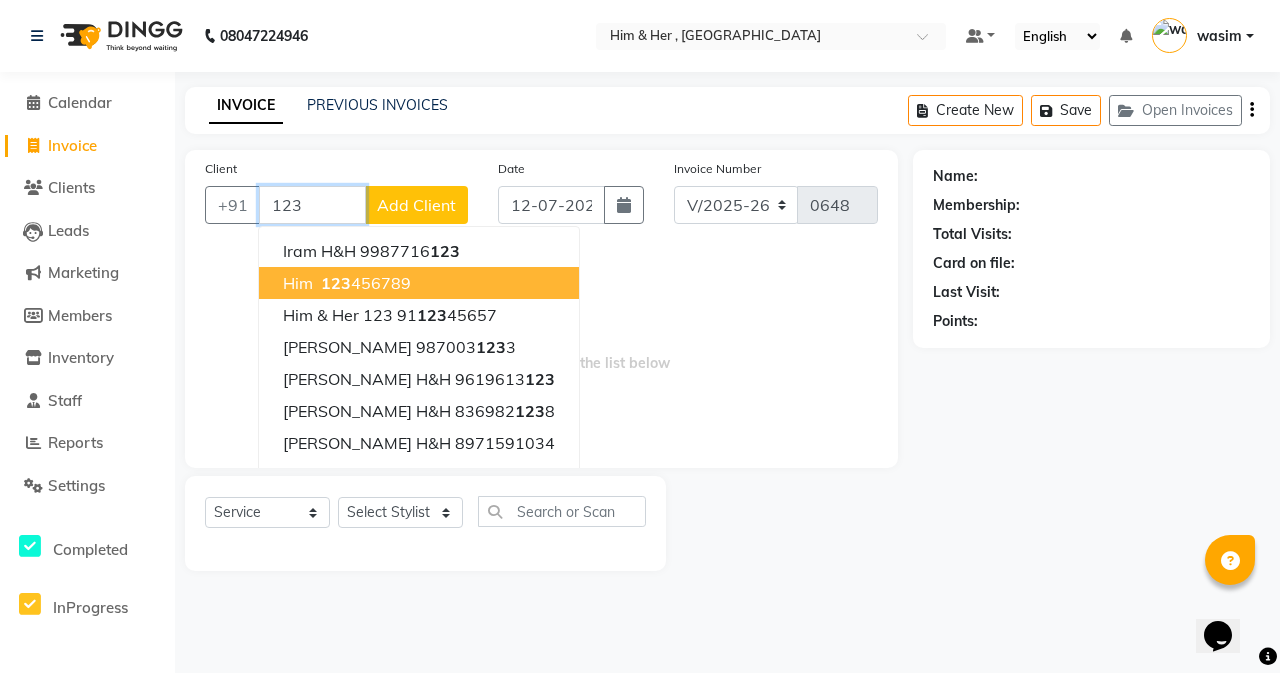 click on "123 456789" at bounding box center (364, 283) 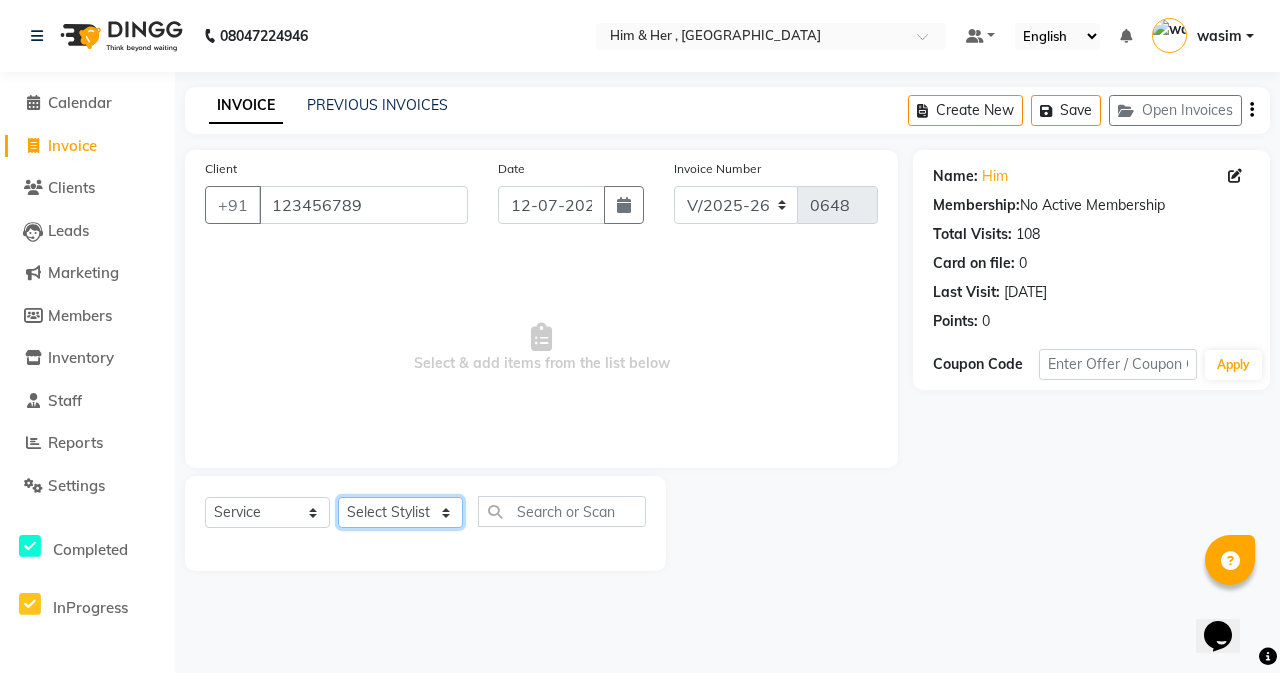 click on "Select Stylist [PERSON_NAME] Rubina [PERSON_NAME] [PERSON_NAME]" 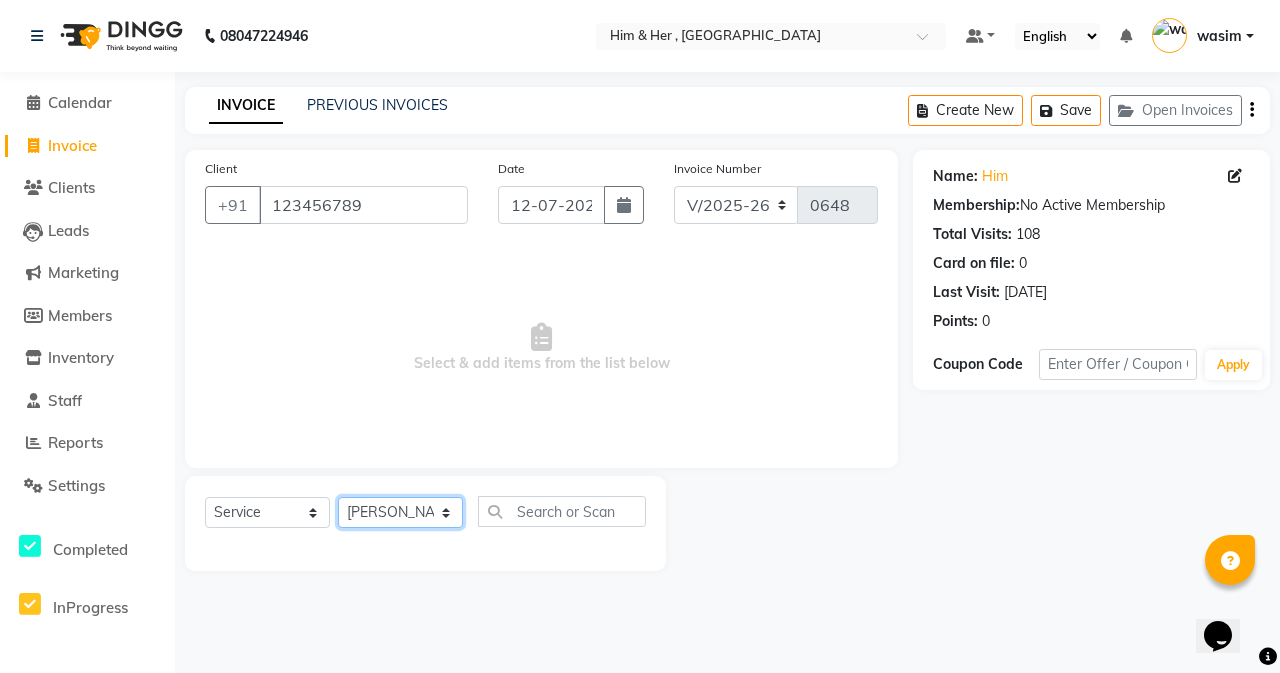 click on "Select Stylist [PERSON_NAME] Rubina [PERSON_NAME] [PERSON_NAME]" 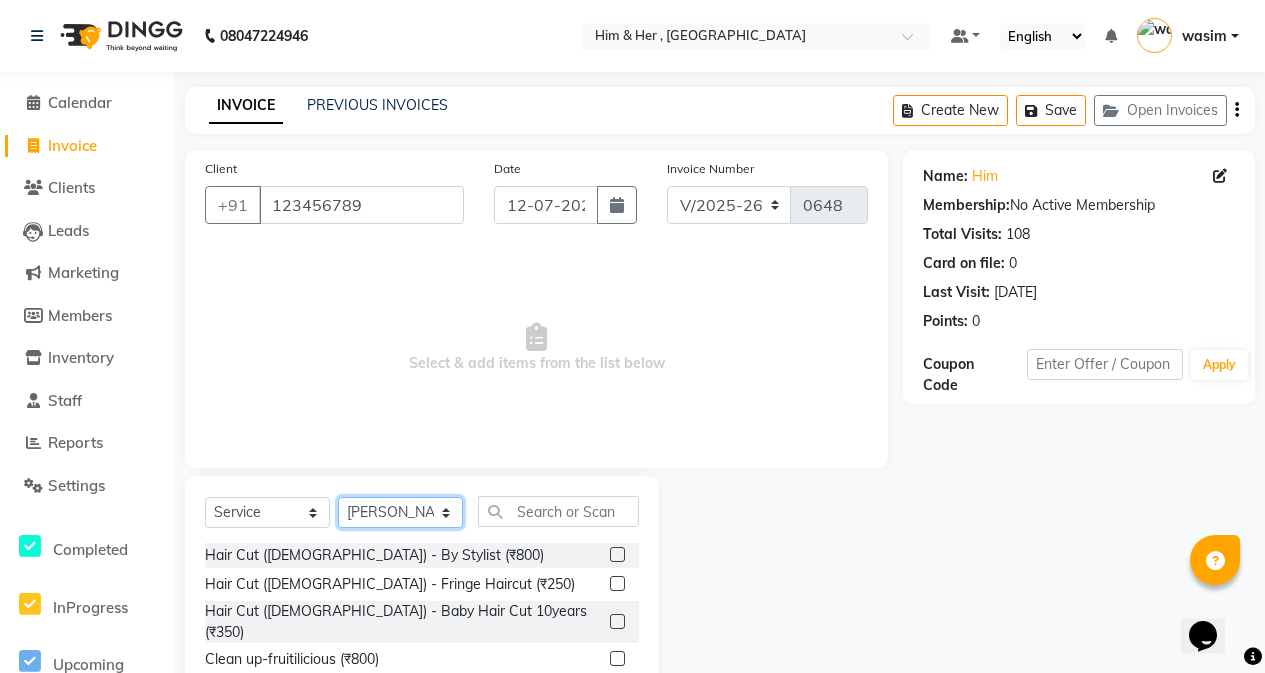 scroll, scrollTop: 128, scrollLeft: 0, axis: vertical 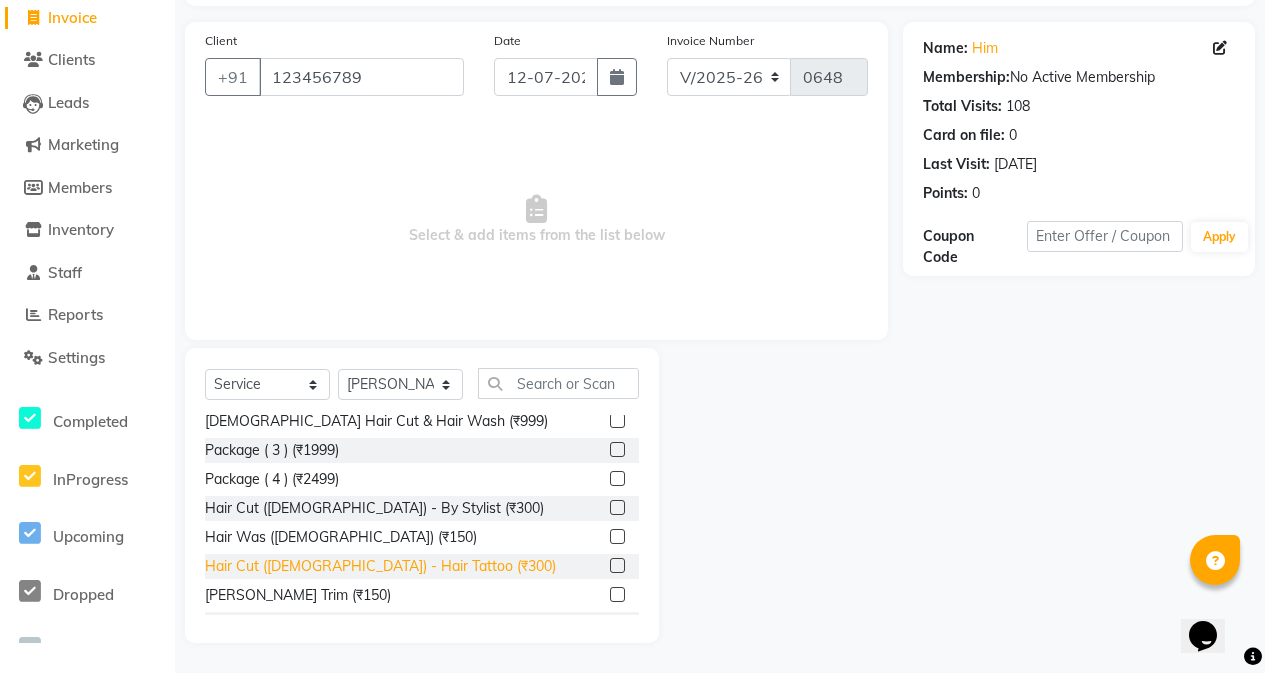 click on "Hair Cut ([DEMOGRAPHIC_DATA]) - Hair Tattoo (₹300)" 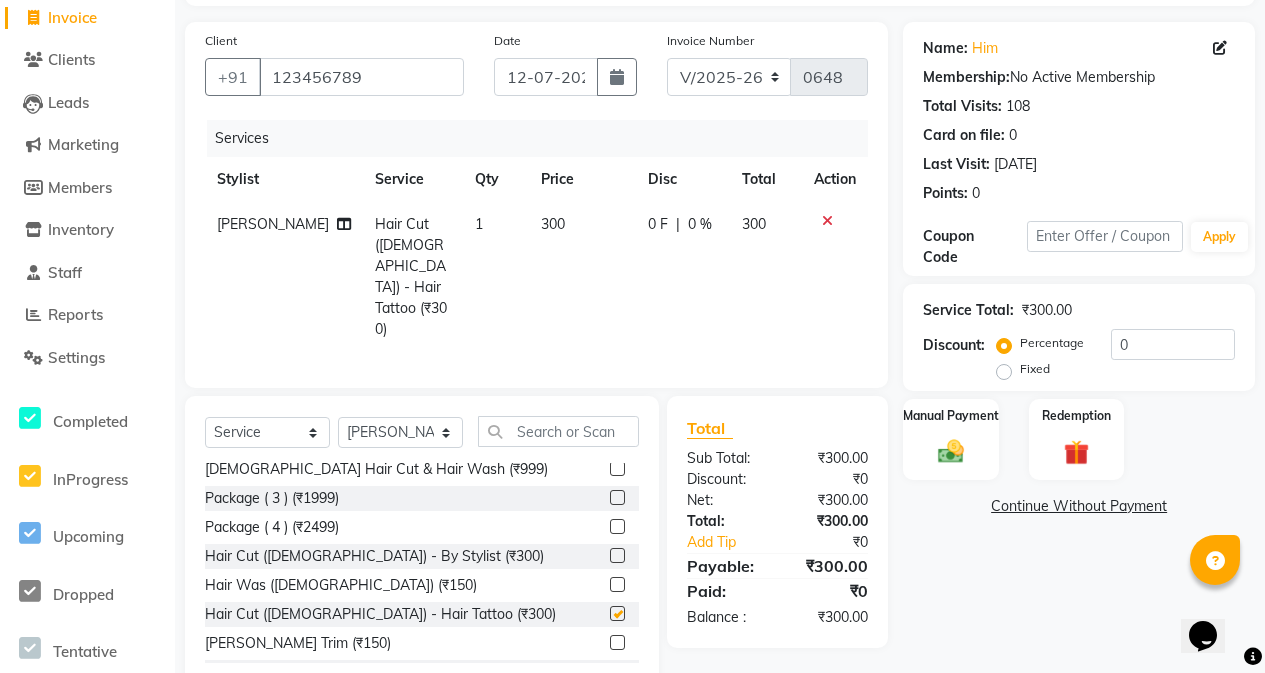checkbox on "false" 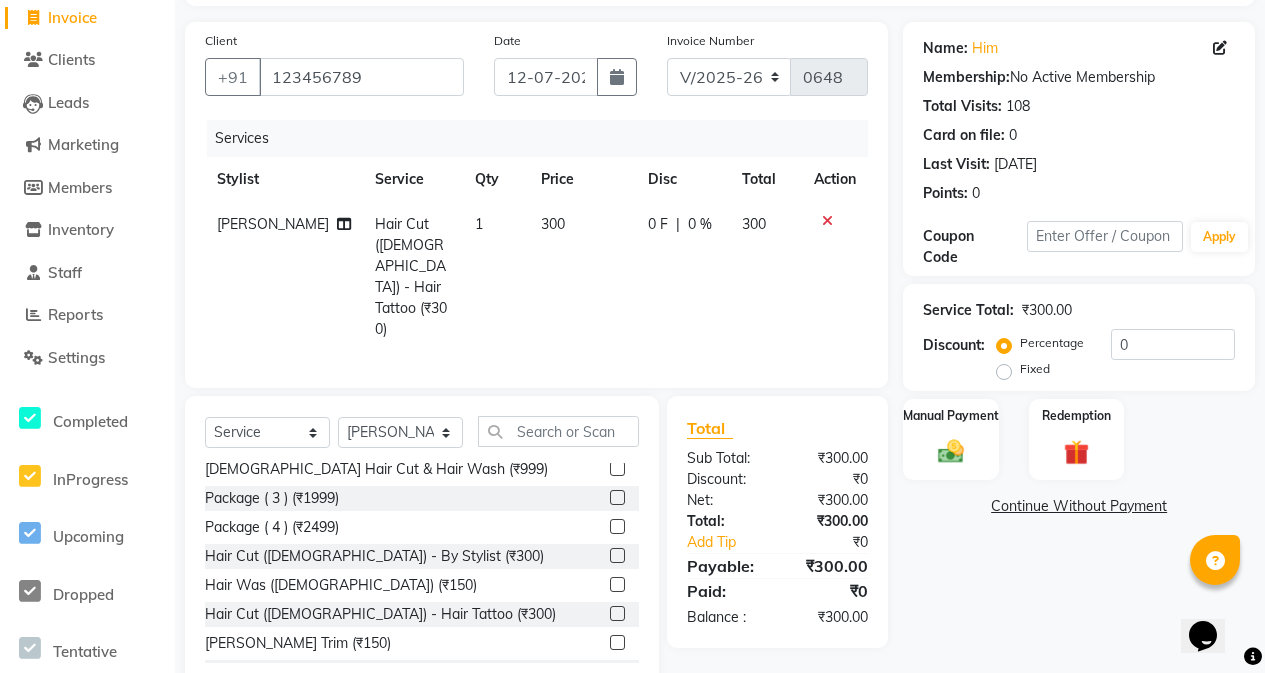 click on "300" 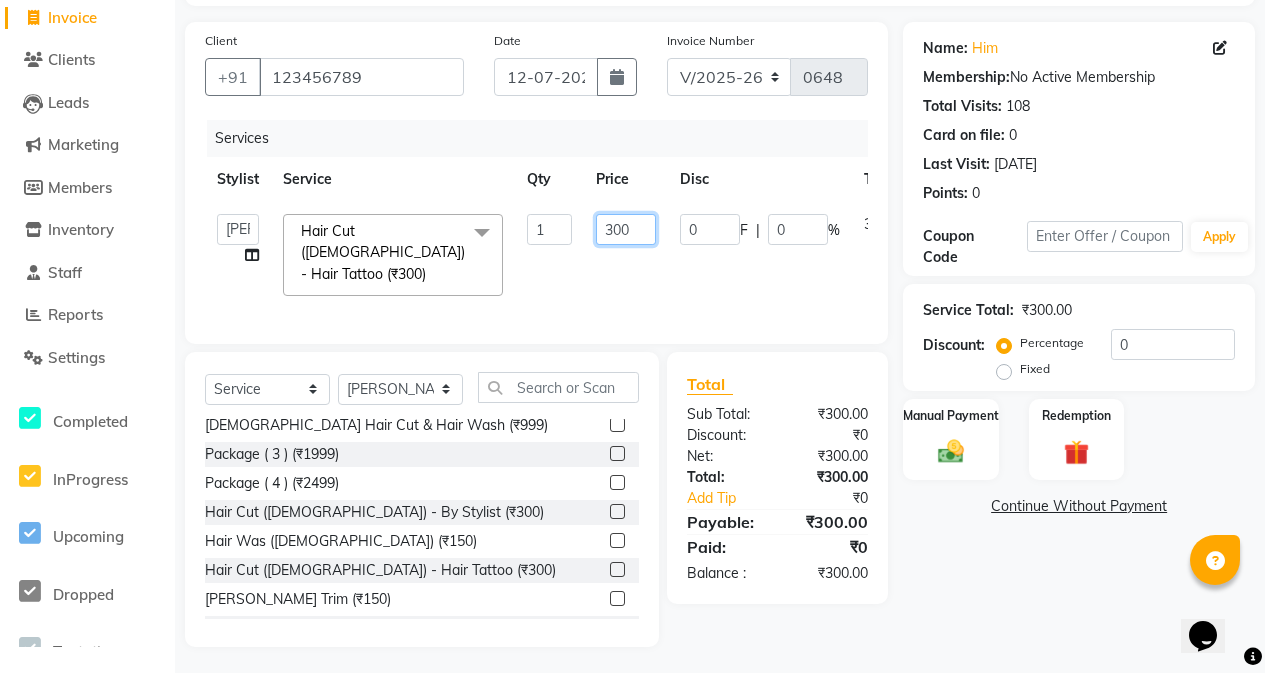 click on "300" 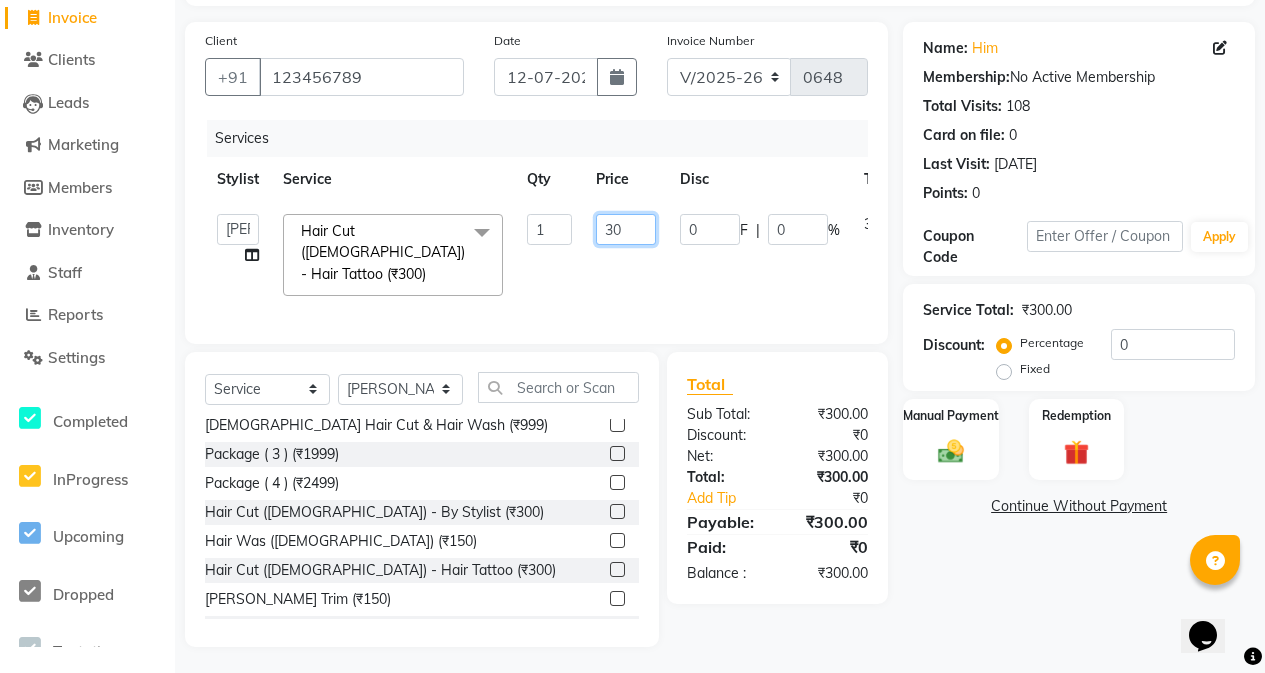 type on "3" 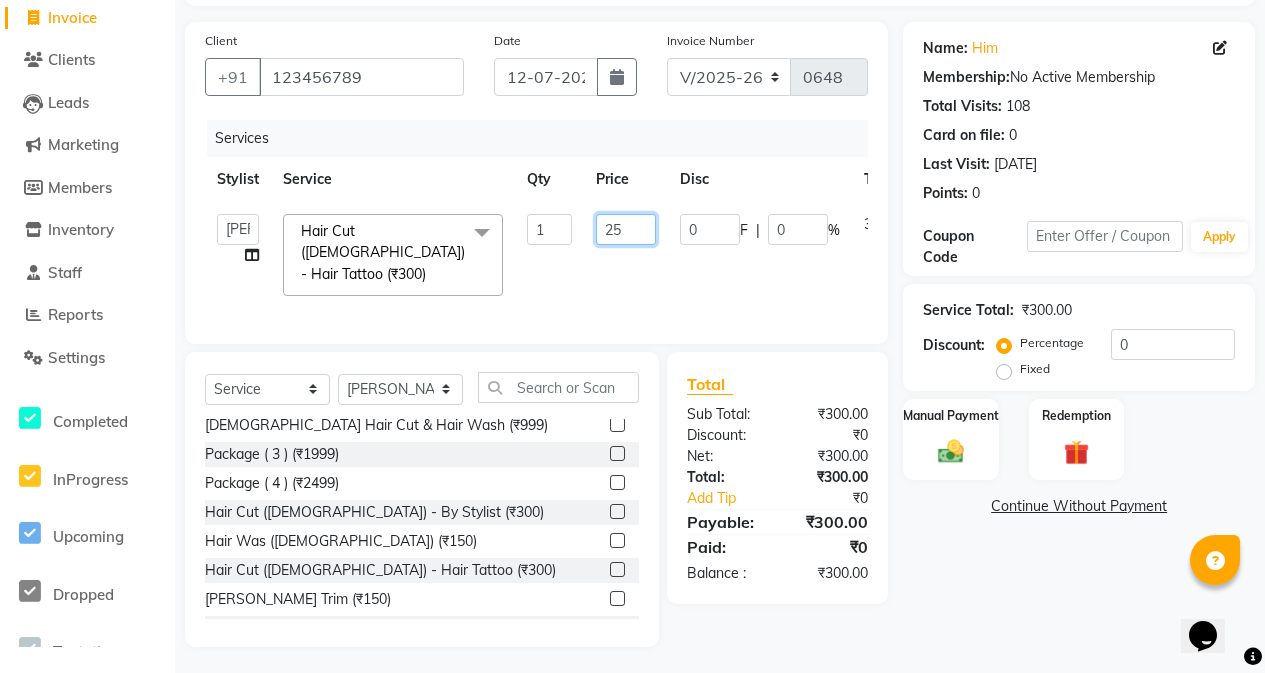 type on "250" 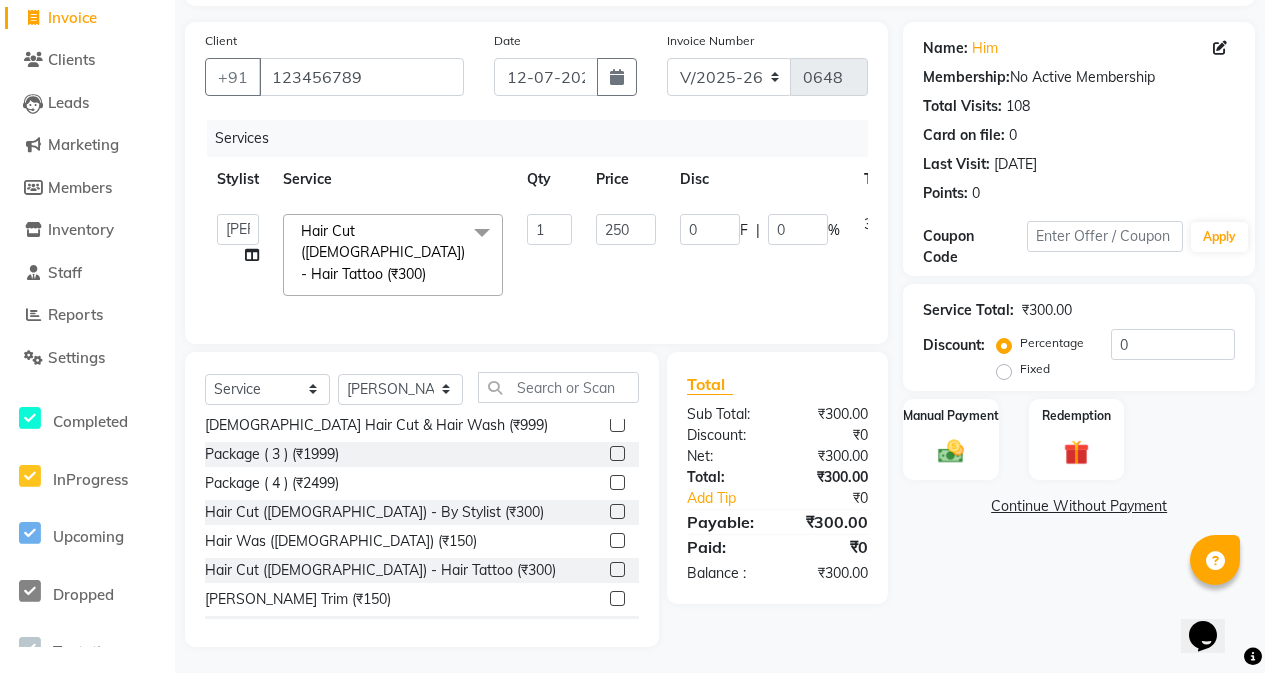 click on "[PERSON_NAME]   Rubina   [PERSON_NAME]   [PERSON_NAME]  Hair Cut ([DEMOGRAPHIC_DATA]) - Hair Tattoo (₹300)  x Hair Cut ([DEMOGRAPHIC_DATA]) - By Stylist (₹800) Hair Cut ([DEMOGRAPHIC_DATA]) - Fringe Haircut (₹250) Hair Cut ([DEMOGRAPHIC_DATA]) - Baby Hair Cut 10years (₹350) Clean up-fruitilicious (₹800) Clean-up Purifying (₹900) Clean-up Moisture Balance (₹1000) Clean-up Anti-Aging (₹1400) Clean-up [MEDICAL_DATA] (₹1500) Clean-upVitamin C (₹1800) Facial Cheryls (₹1500) [DEMOGRAPHIC_DATA] Hair Cut (₹500) Package ( 1 ) (₹699) Package ( 2 ) (₹999) [DEMOGRAPHIC_DATA] Hair Cut & Hair Wash (₹999) Package ( 3 ) (₹1999) Package ( 4 ) (₹2499) Hair Cut ([DEMOGRAPHIC_DATA]) - By Stylist (₹300) Hair Was ([DEMOGRAPHIC_DATA])  (₹150) Hair Cut ([DEMOGRAPHIC_DATA]) - Hair Tattoo (₹300) [PERSON_NAME] Trim (₹150) Styling  ([DEMOGRAPHIC_DATA]) (₹150) [PERSON_NAME] Color (₹450) Color - Moustache / Sidelocks (₹150) Shave (₹100) Hair Cut ([DEMOGRAPHIC_DATA]) Boy 10years (₹250) Hair Fall Tretmem Men (₹1000) Hair Antidandfuff Treatment Men (₹1000) Hairwash  - Hair Above & Below Shoulder (₹400) Hairwash  - Hair Upto Waist (₹650) 1 250 0 F | 0 %" 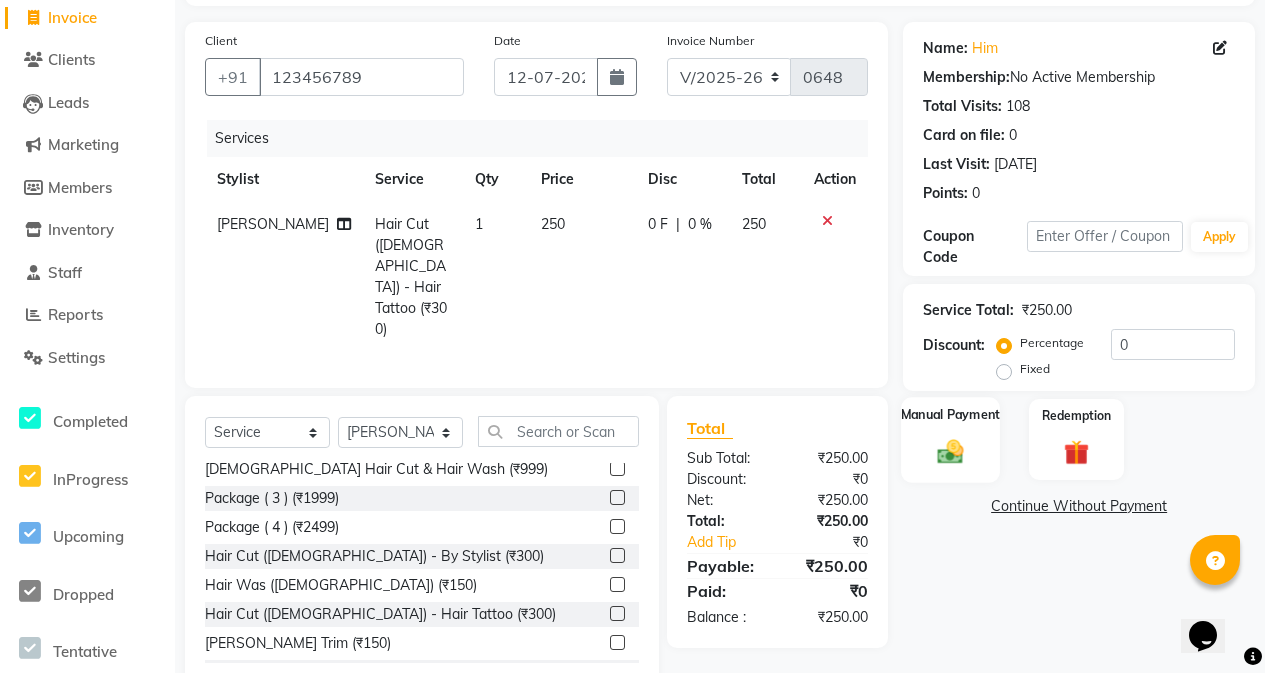 click 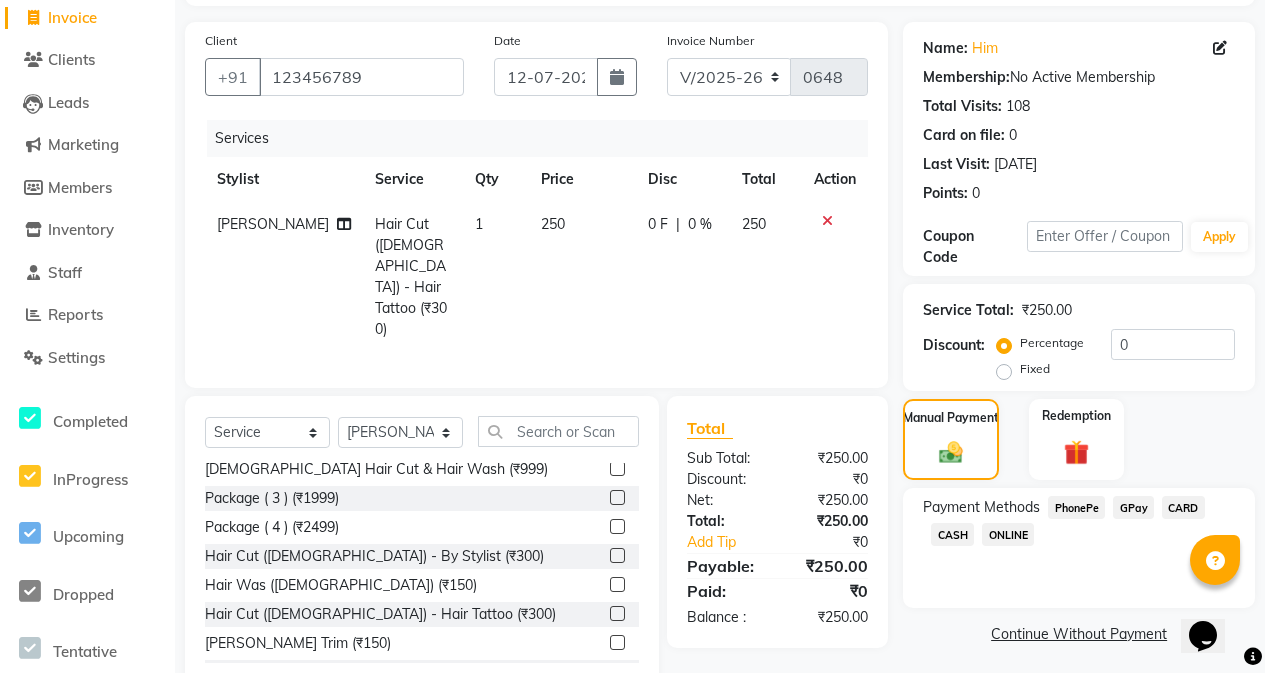 click on "GPay" 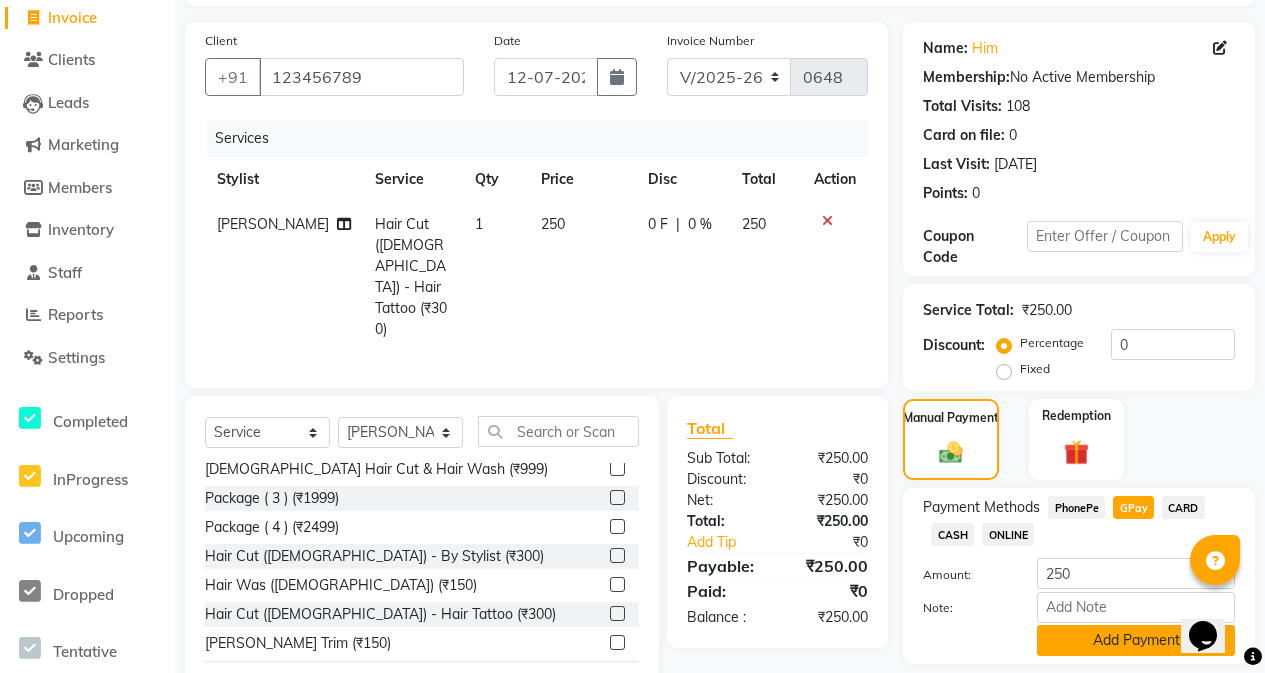click on "Add Payment" 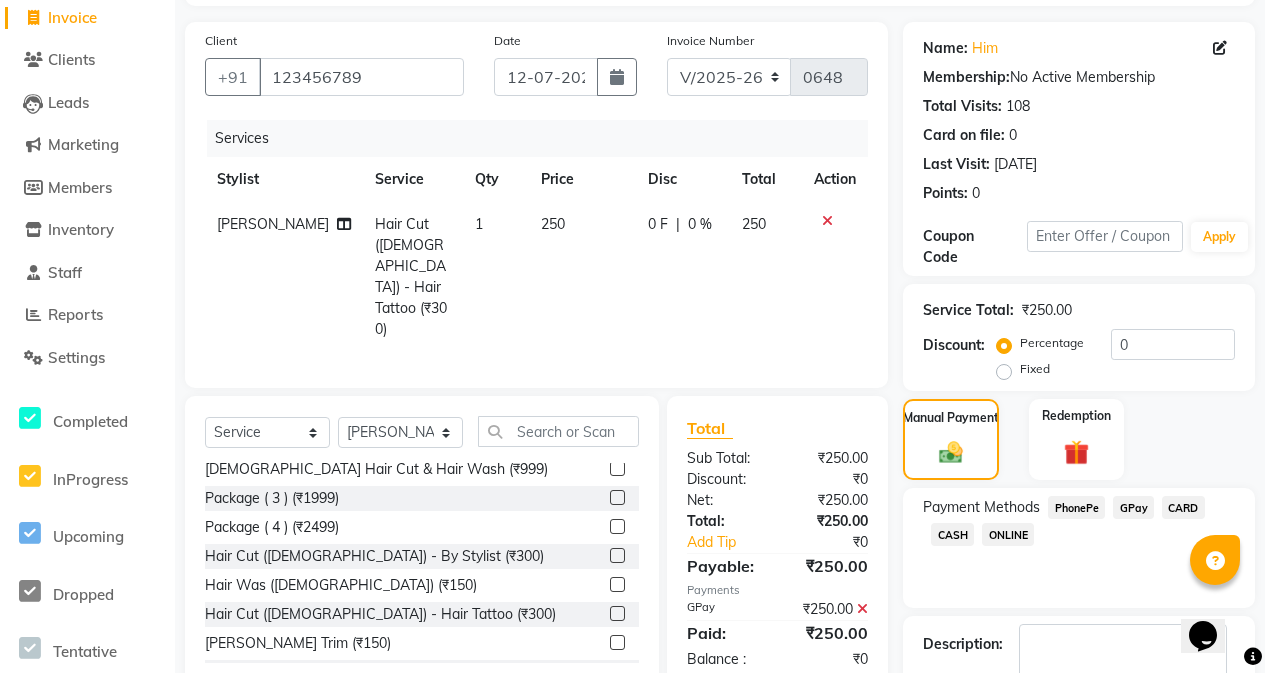 scroll, scrollTop: 247, scrollLeft: 0, axis: vertical 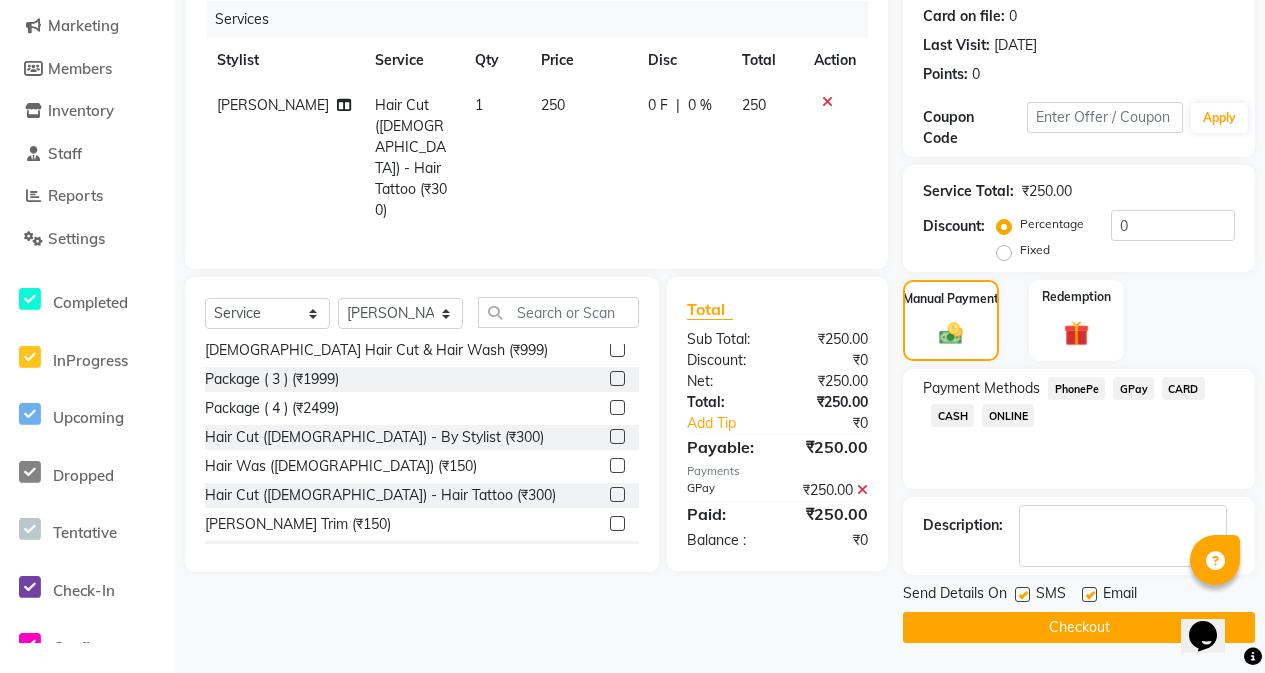 click 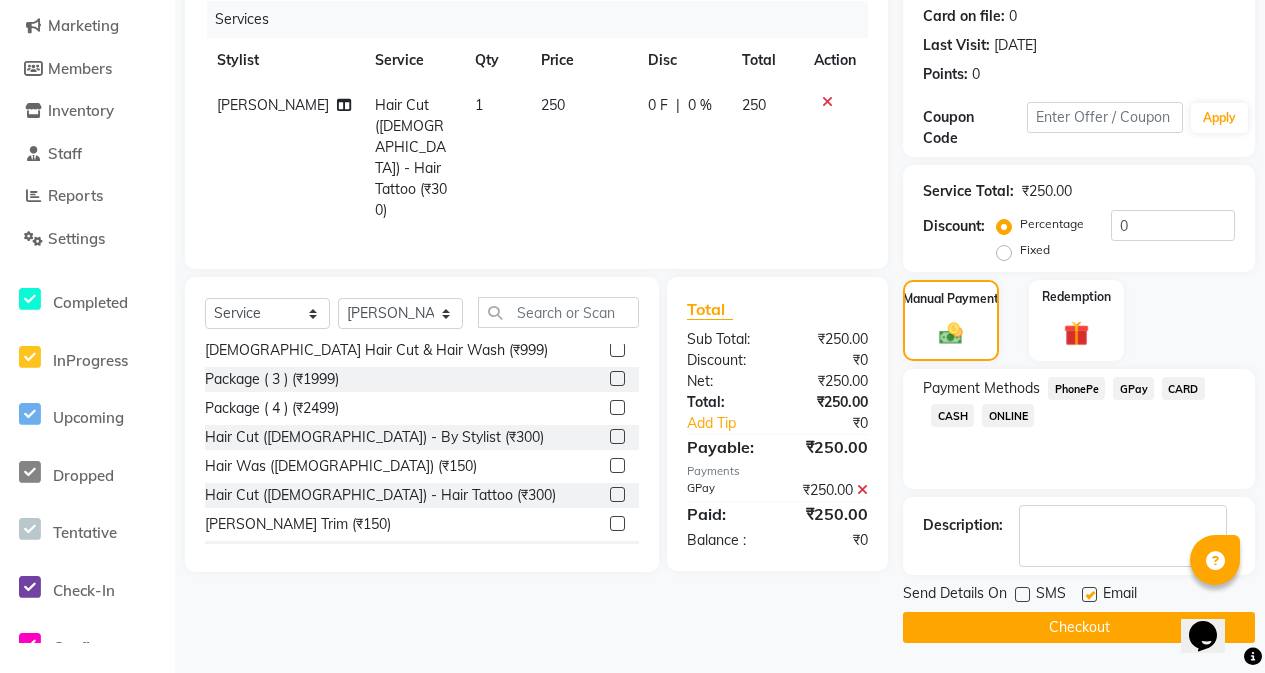 click on "Checkout" 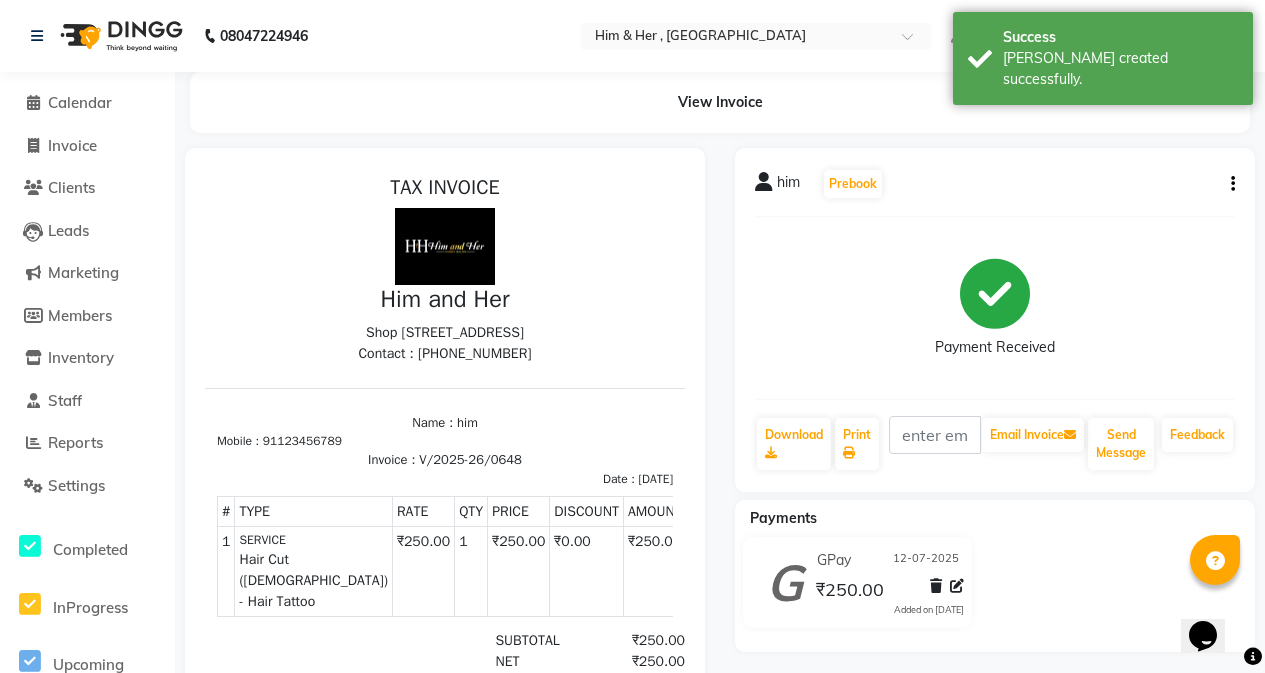scroll, scrollTop: 0, scrollLeft: 0, axis: both 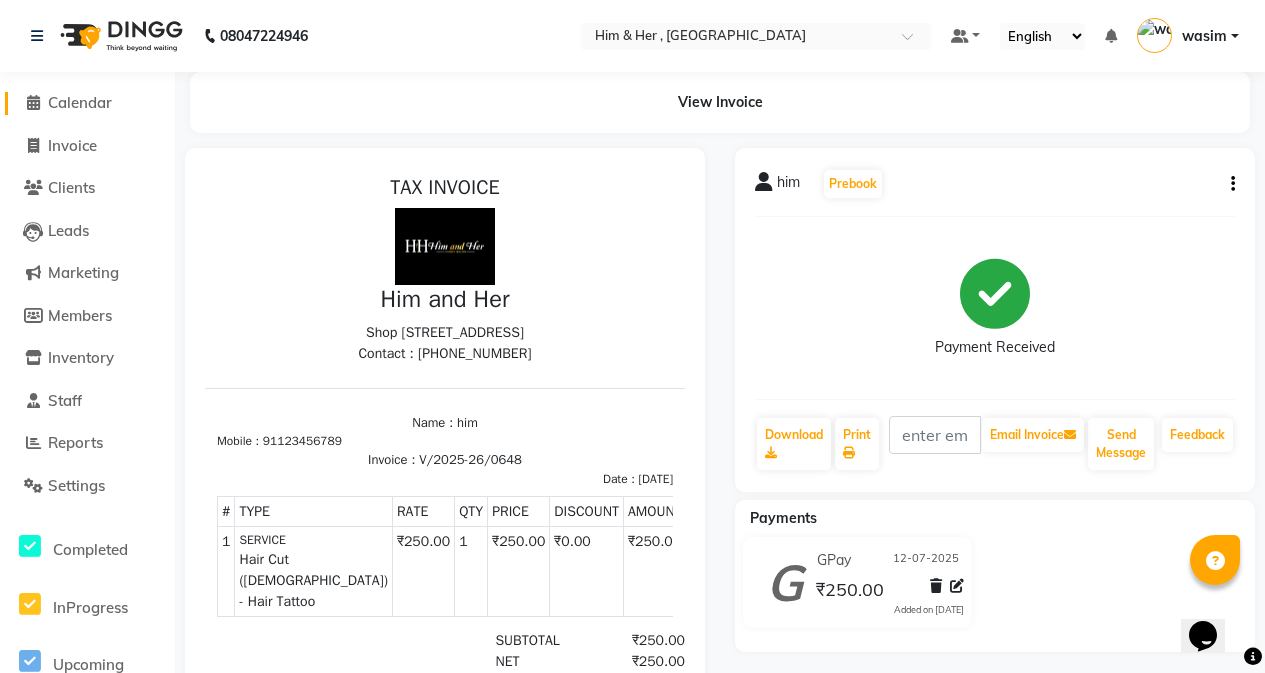 click on "Calendar" 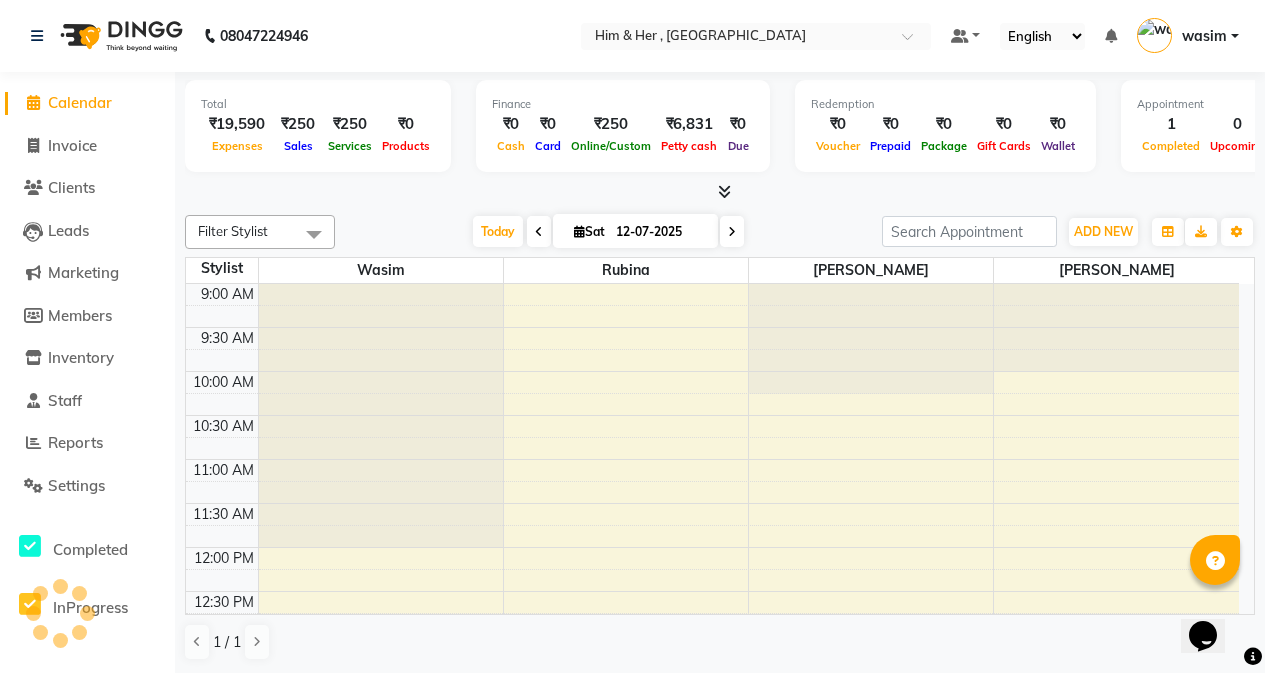 scroll, scrollTop: 0, scrollLeft: 0, axis: both 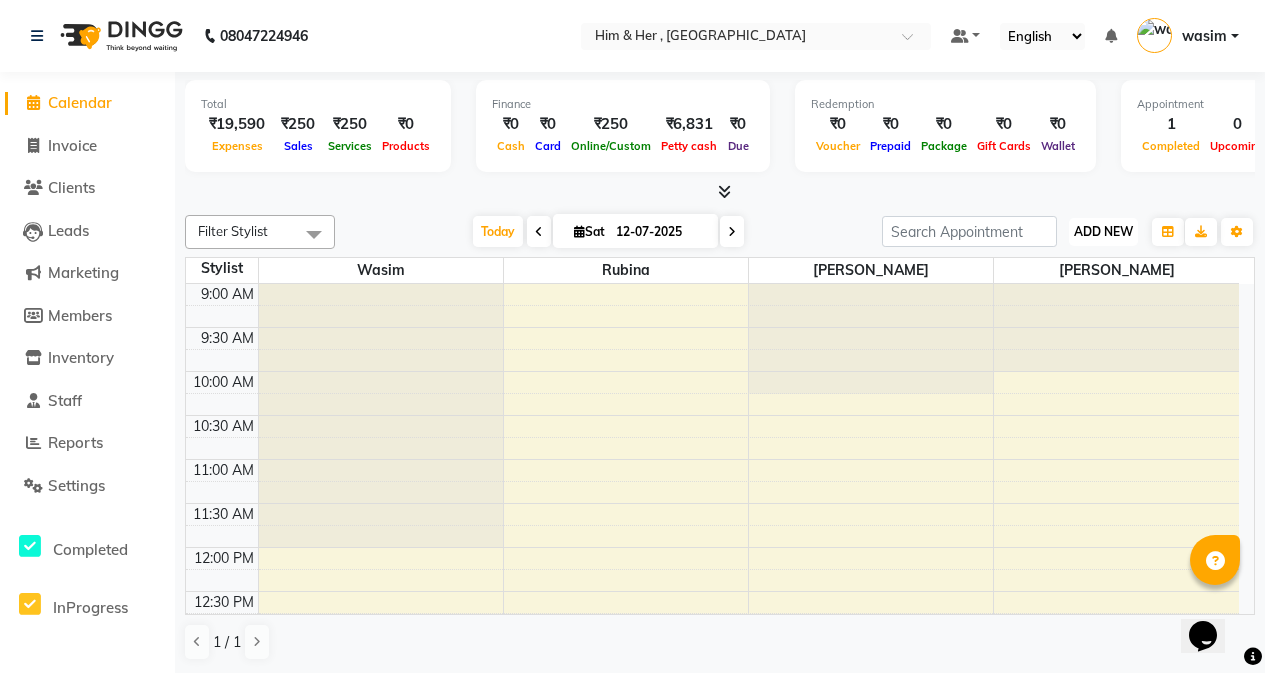 click on "ADD NEW" at bounding box center [1103, 231] 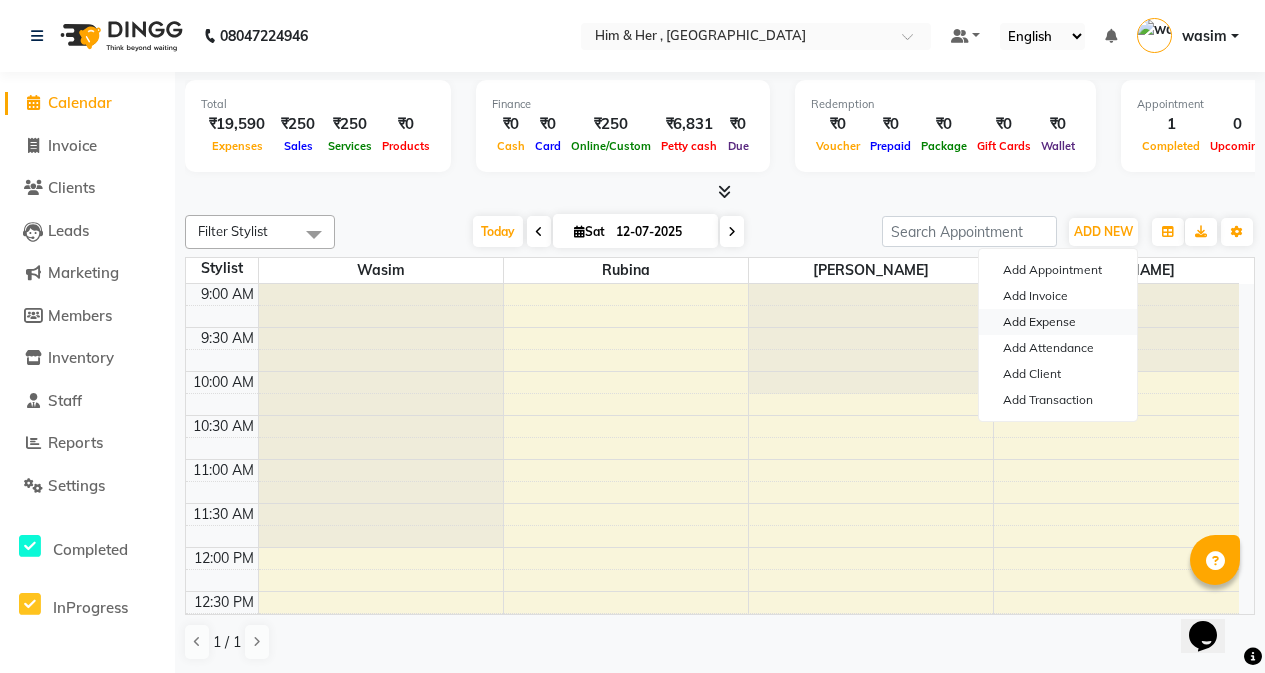 click on "Add Expense" at bounding box center (1058, 322) 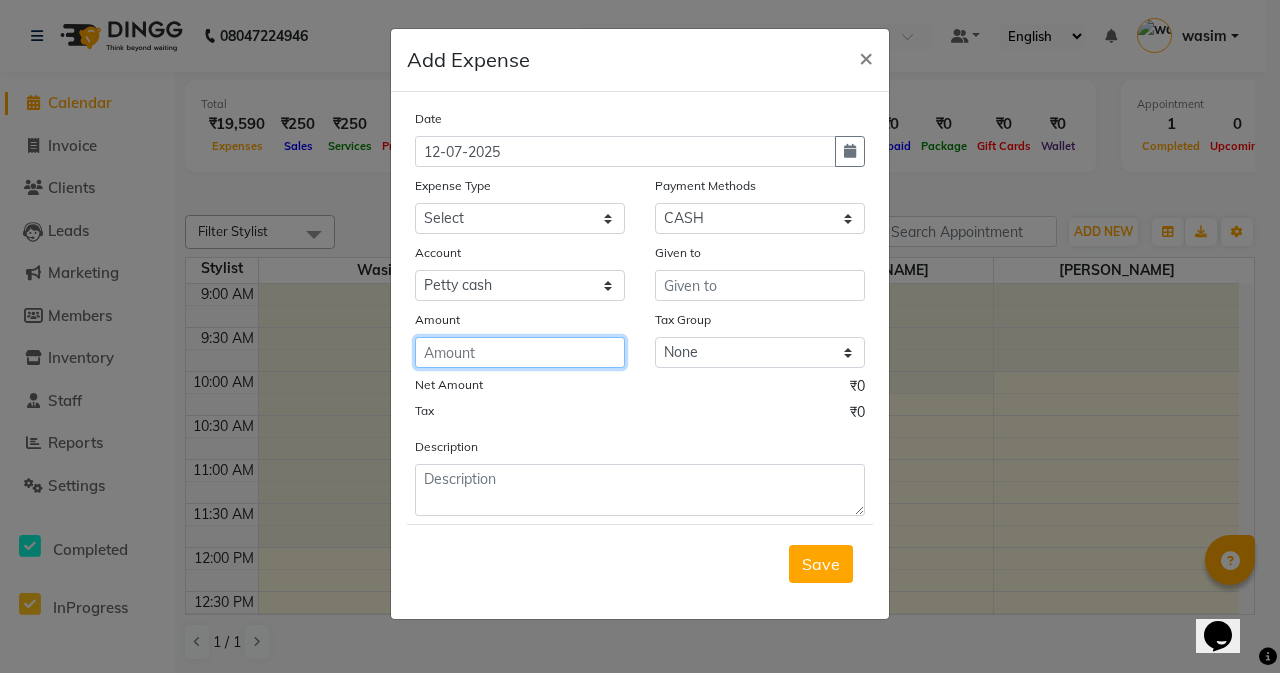 click 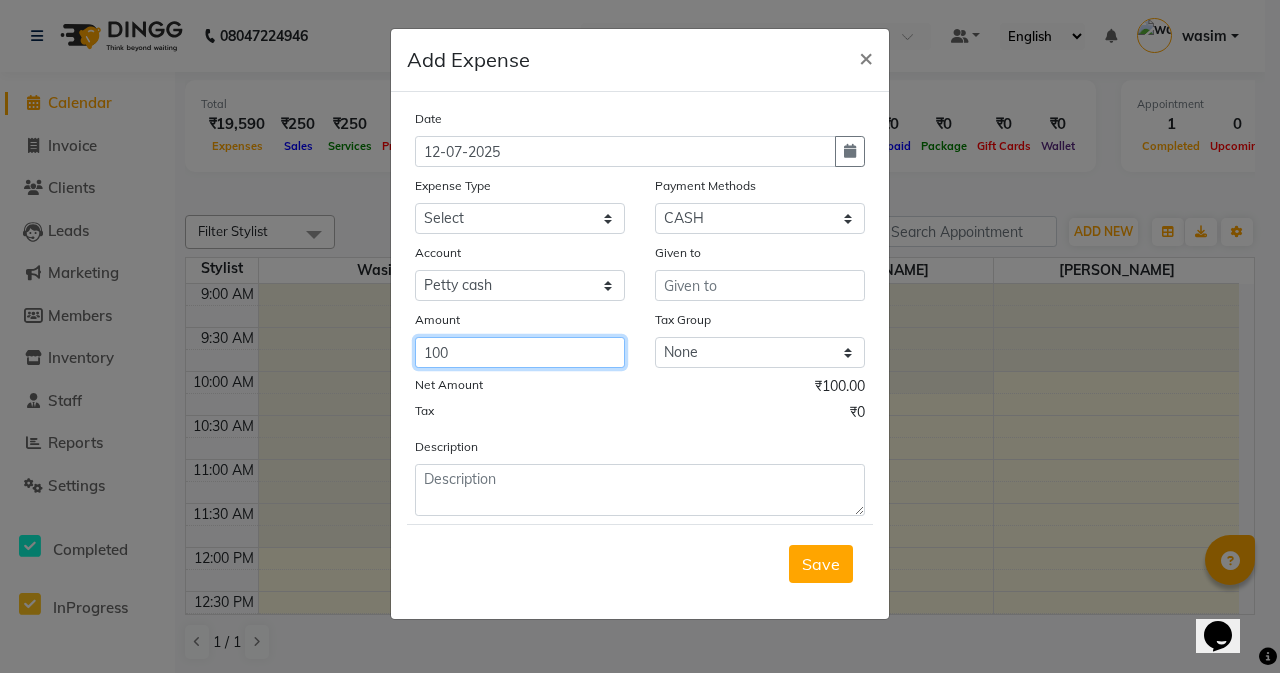 type on "100" 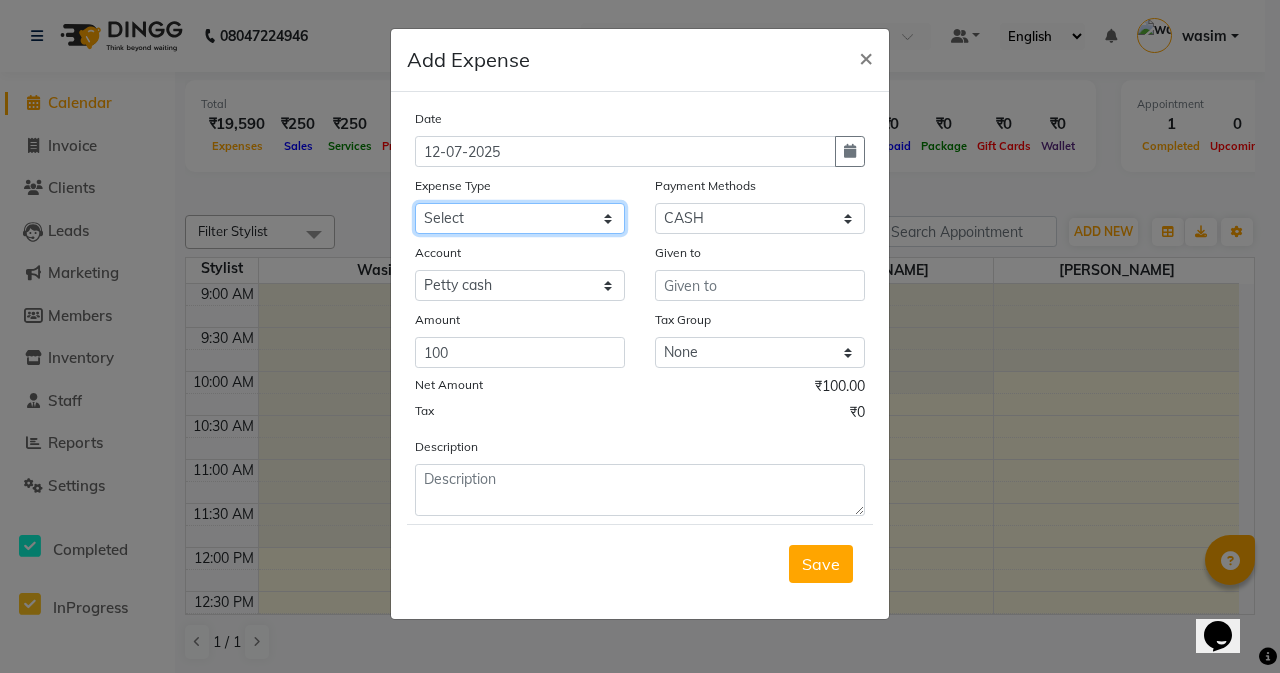 click on "Select Advance Advance Salary Bank charges Cash transfer to bank Cash transfer to hub charity Check Client Snacks Disposabal Electricity bill Equipment Incentive [PERSON_NAME] Maintenance Marketing milk OT Owner Snacks Pantry Product Rent Salary saloon electricity staff advance Staff Snacks Tea Tip Water" 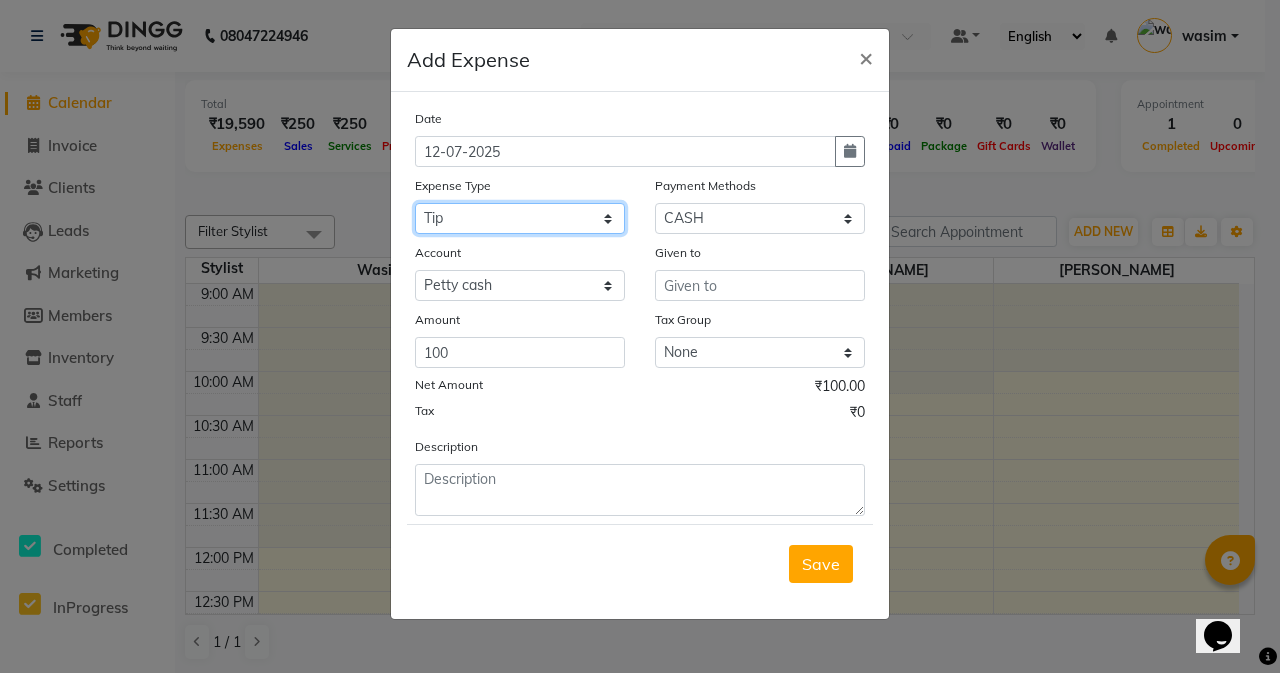 click on "Select Advance Advance Salary Bank charges Cash transfer to bank Cash transfer to hub charity Check Client Snacks Disposabal Electricity bill Equipment Incentive [PERSON_NAME] Maintenance Marketing milk OT Owner Snacks Pantry Product Rent Salary saloon electricity staff advance Staff Snacks Tea Tip Water" 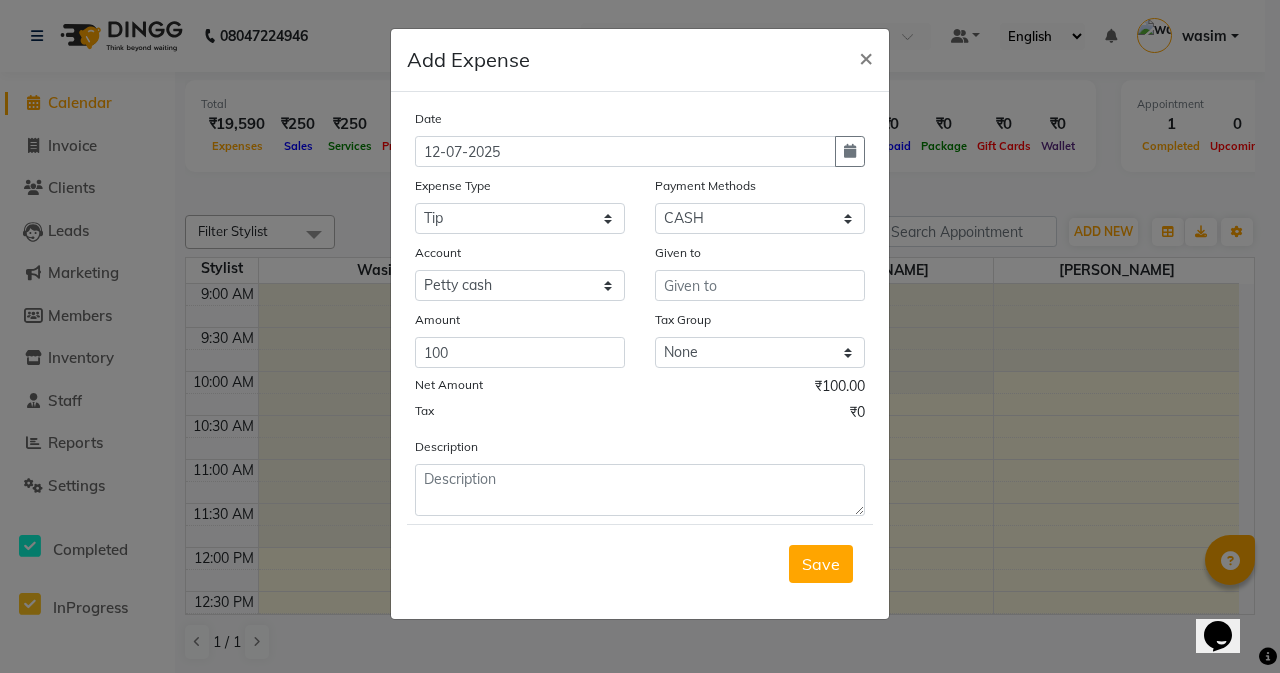 click on "Payment Methods" 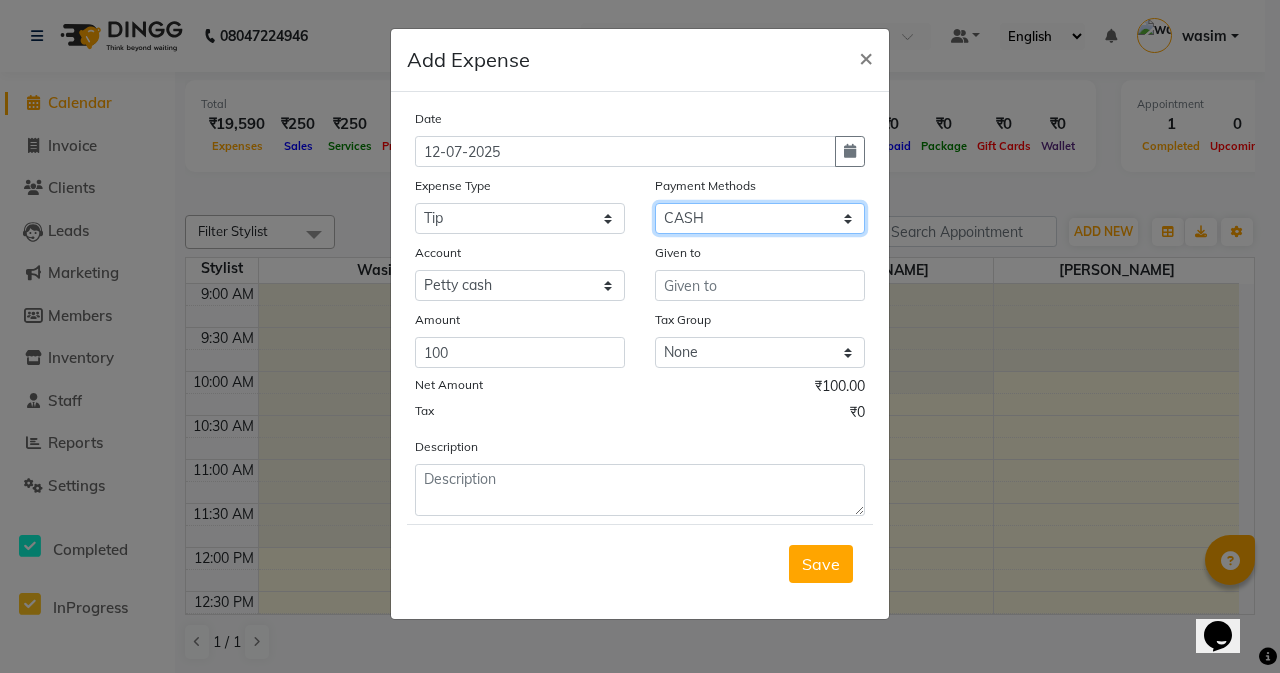 click on "Select Package PhonePe Voucher Gift Card GPay CARD Prepaid CASH ONLINE Wallet" 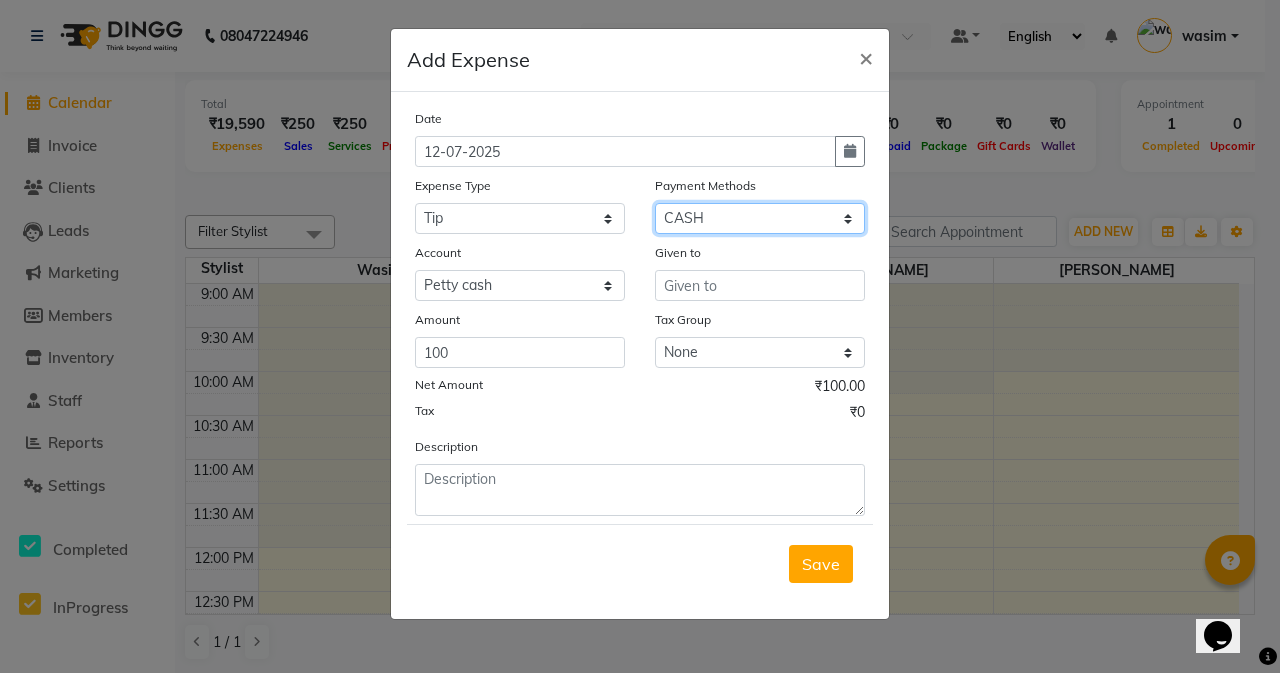 select on "5" 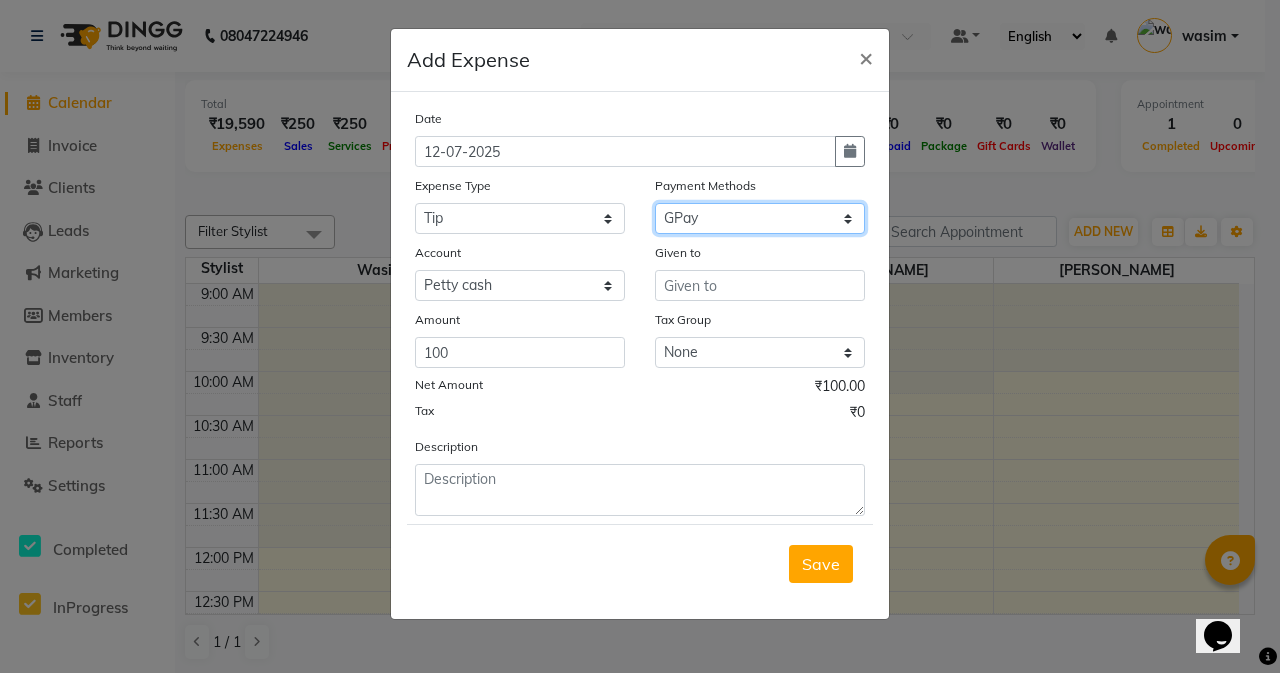 click on "Select Package PhonePe Voucher Gift Card GPay CARD Prepaid CASH ONLINE Wallet" 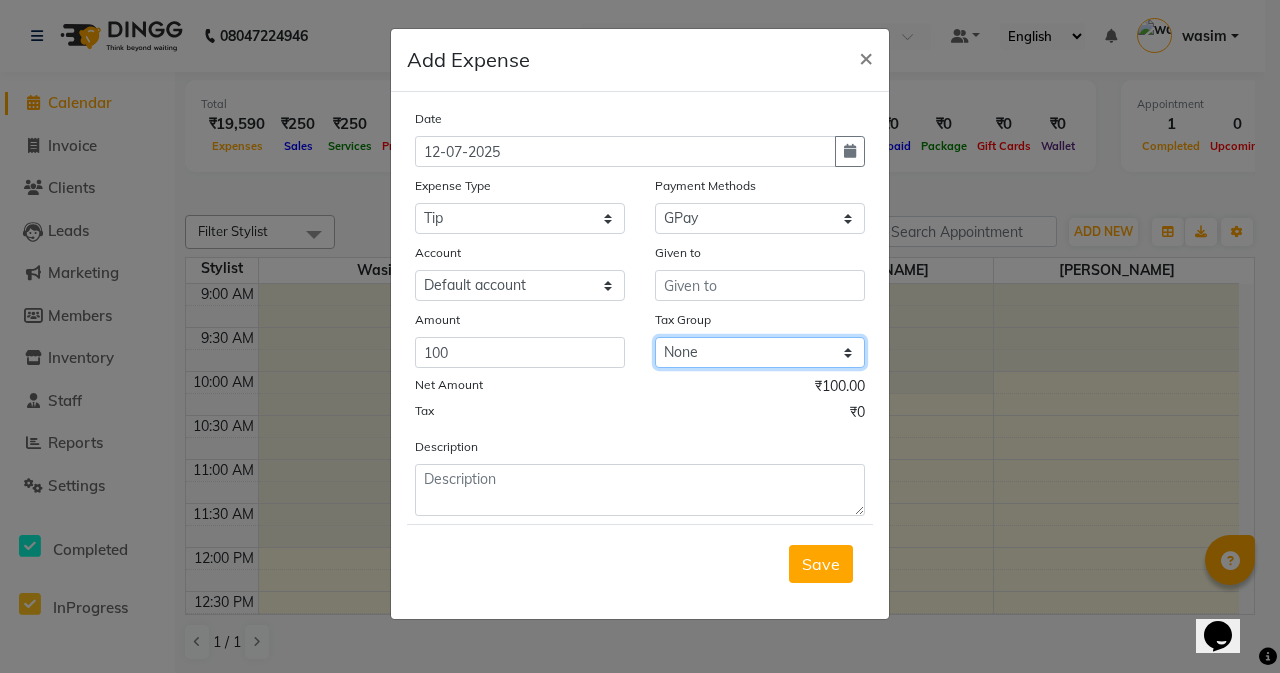 click on "None GST" 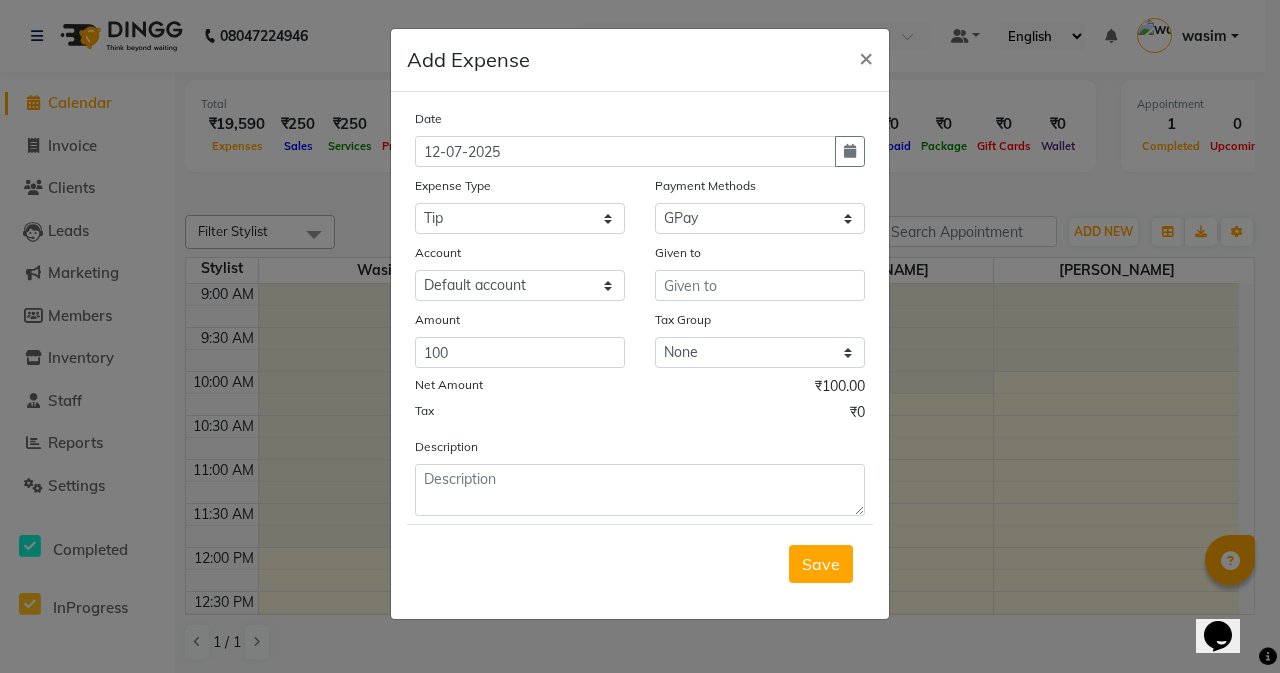 click on "Given to" 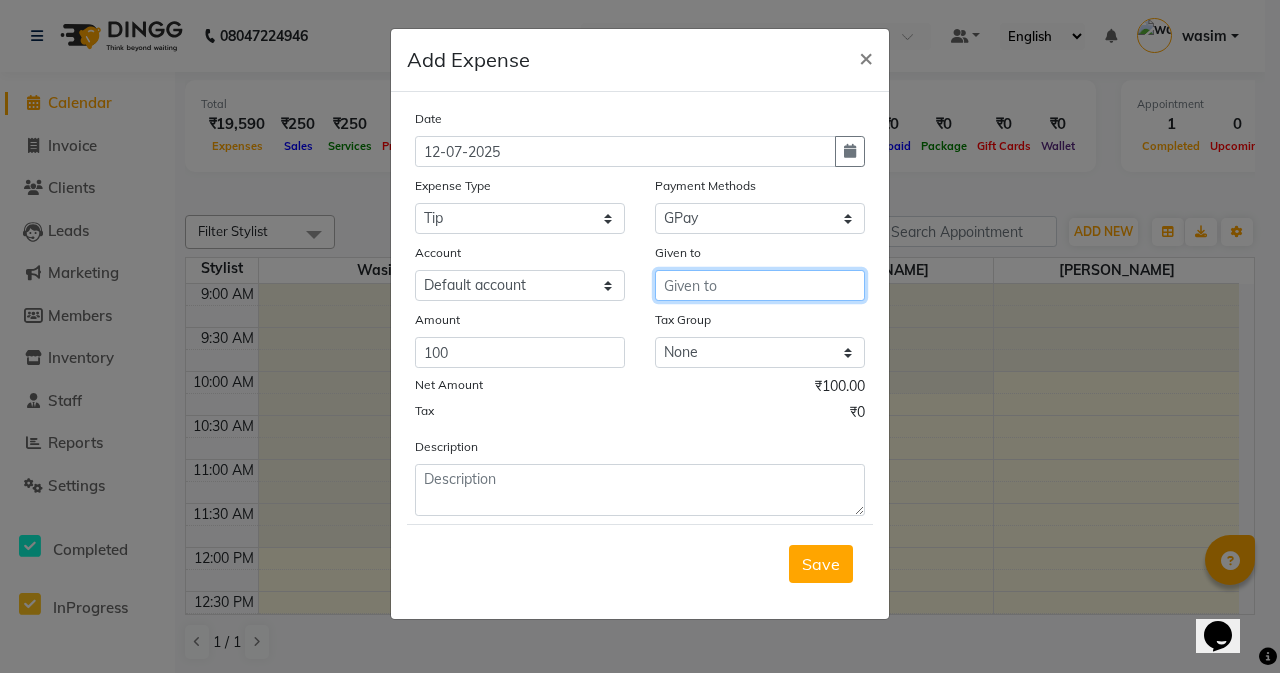 click at bounding box center [760, 285] 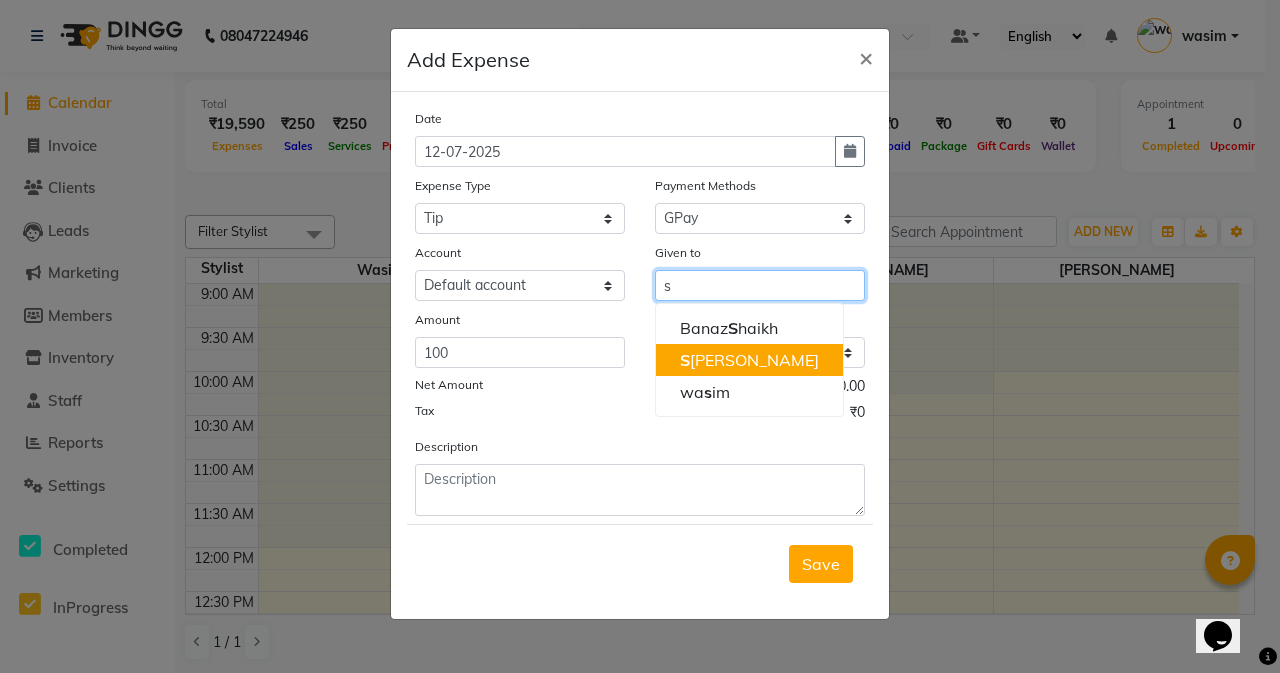 click on "S [PERSON_NAME]" at bounding box center [749, 360] 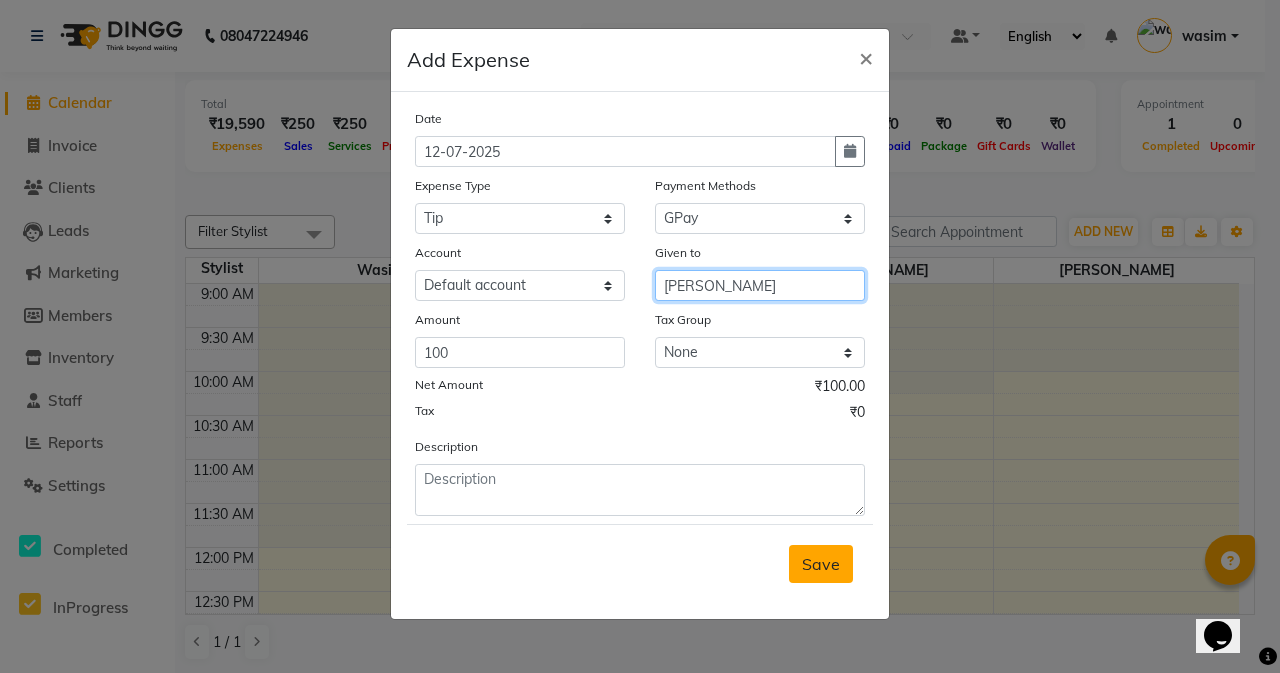 type on "[PERSON_NAME]" 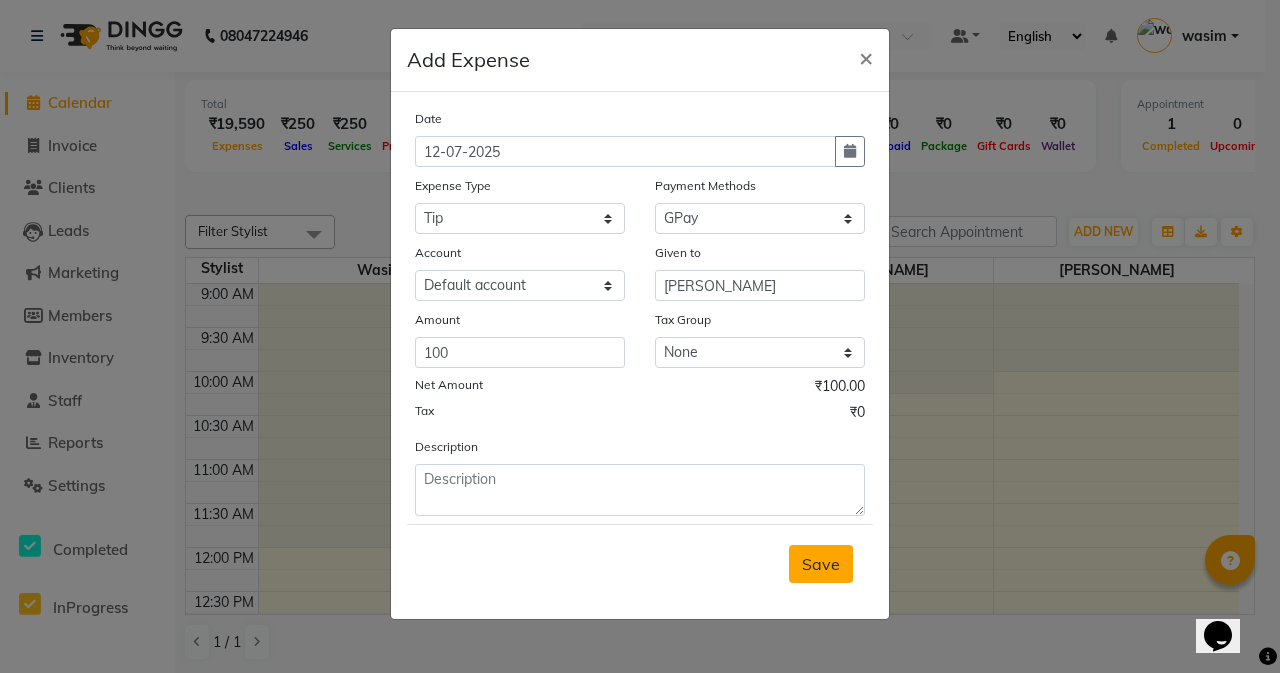 click on "Save" at bounding box center (821, 564) 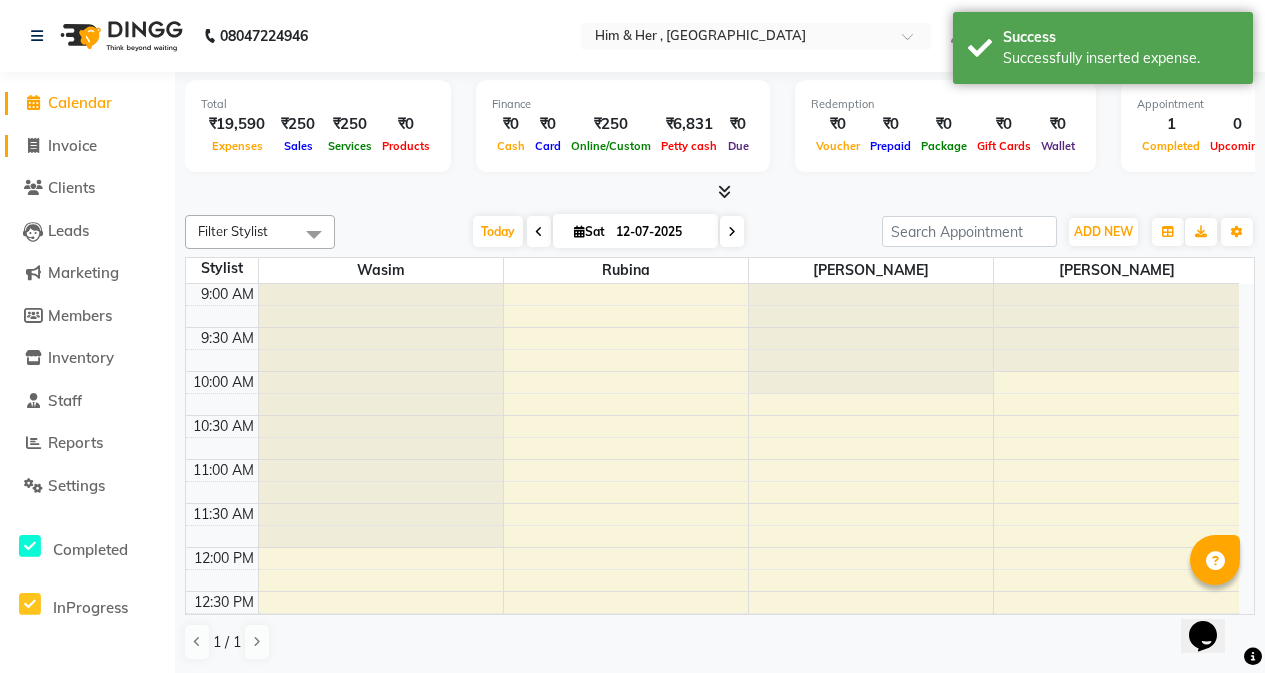 click on "Invoice" 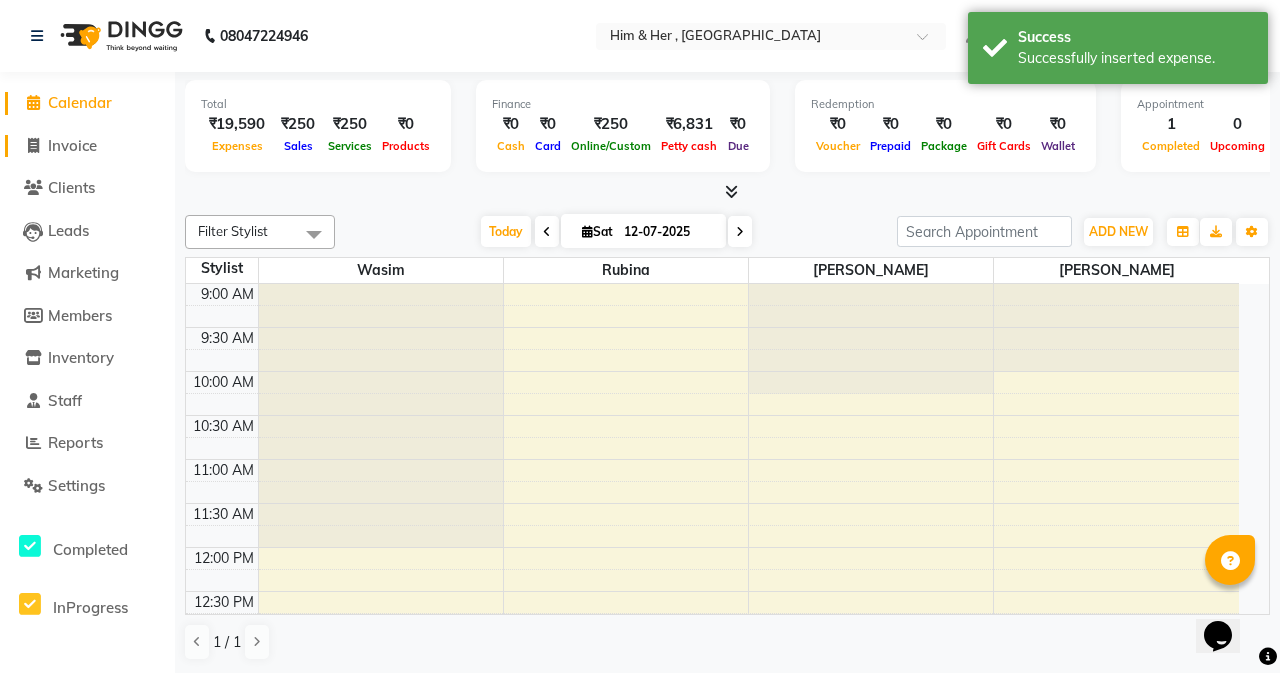 select on "5934" 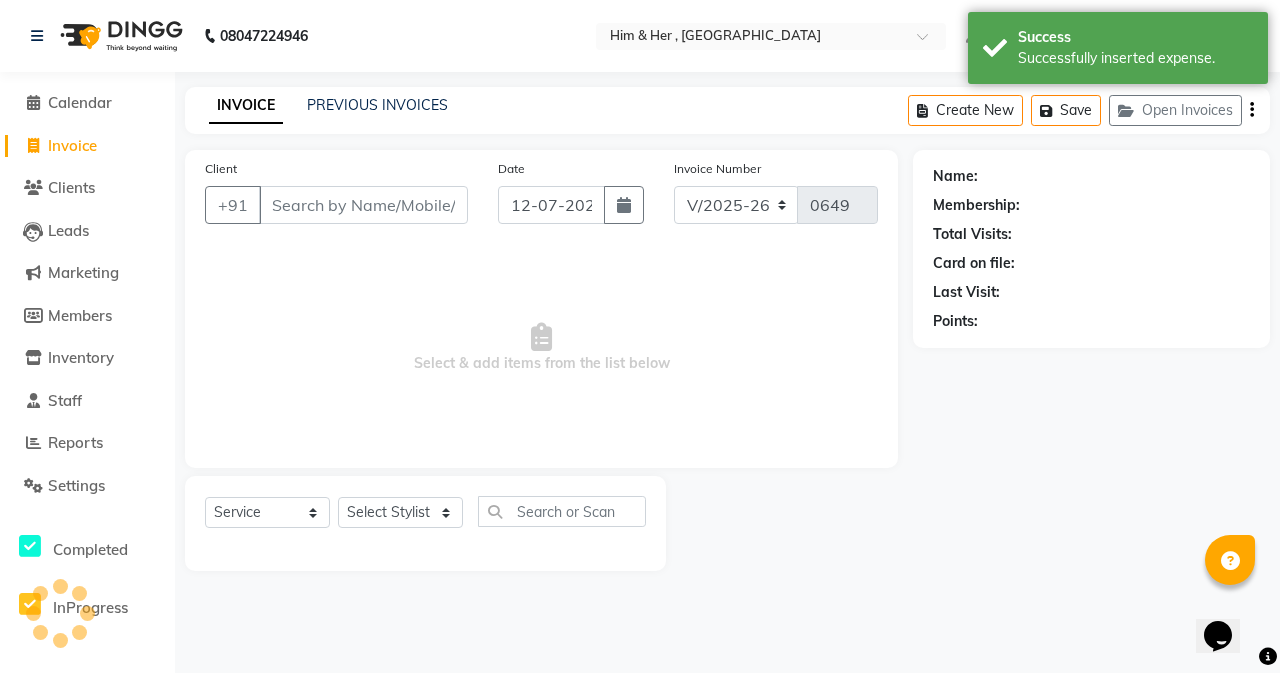 click on "Client" at bounding box center [363, 205] 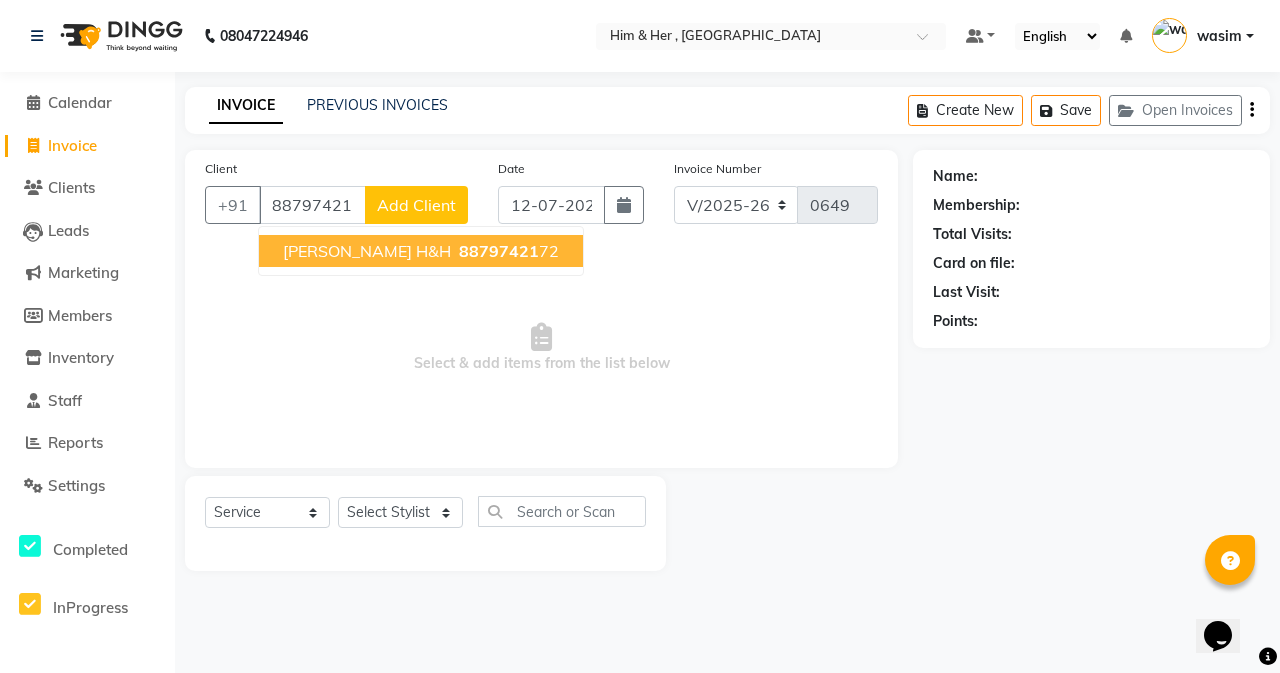 click on "[PERSON_NAME]  H&H" at bounding box center [367, 251] 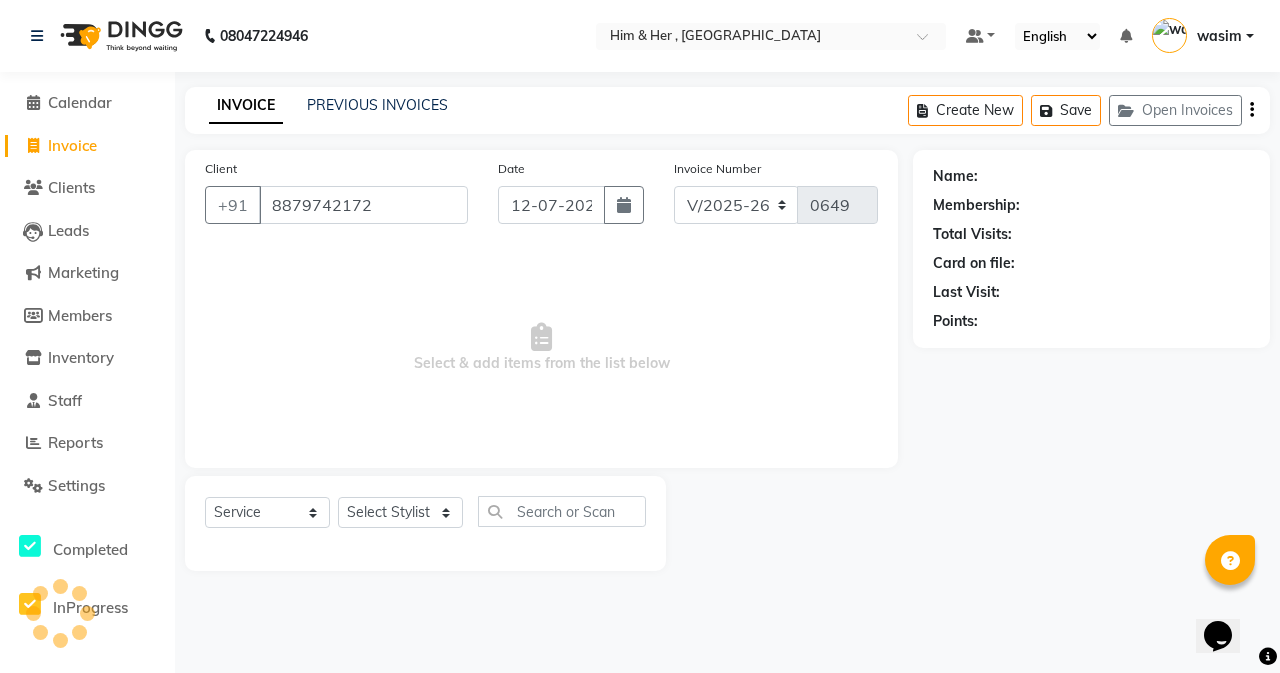 type on "8879742172" 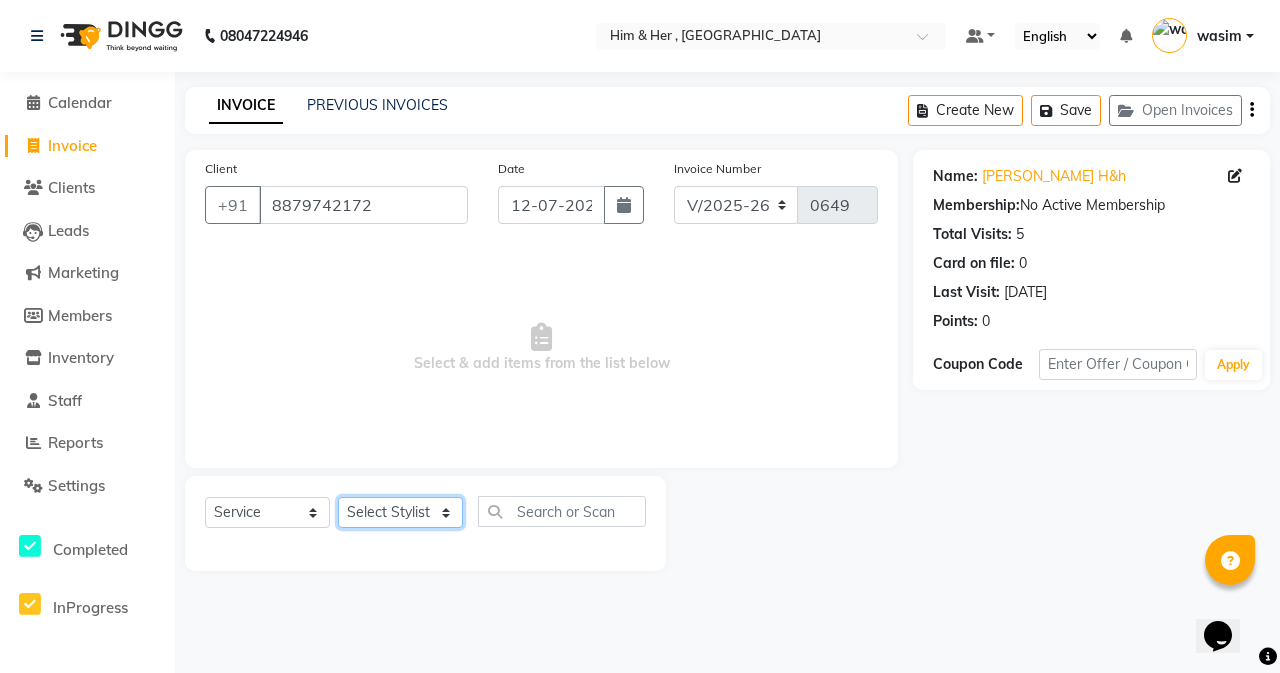 drag, startPoint x: 380, startPoint y: 499, endPoint x: 381, endPoint y: 521, distance: 22.022715 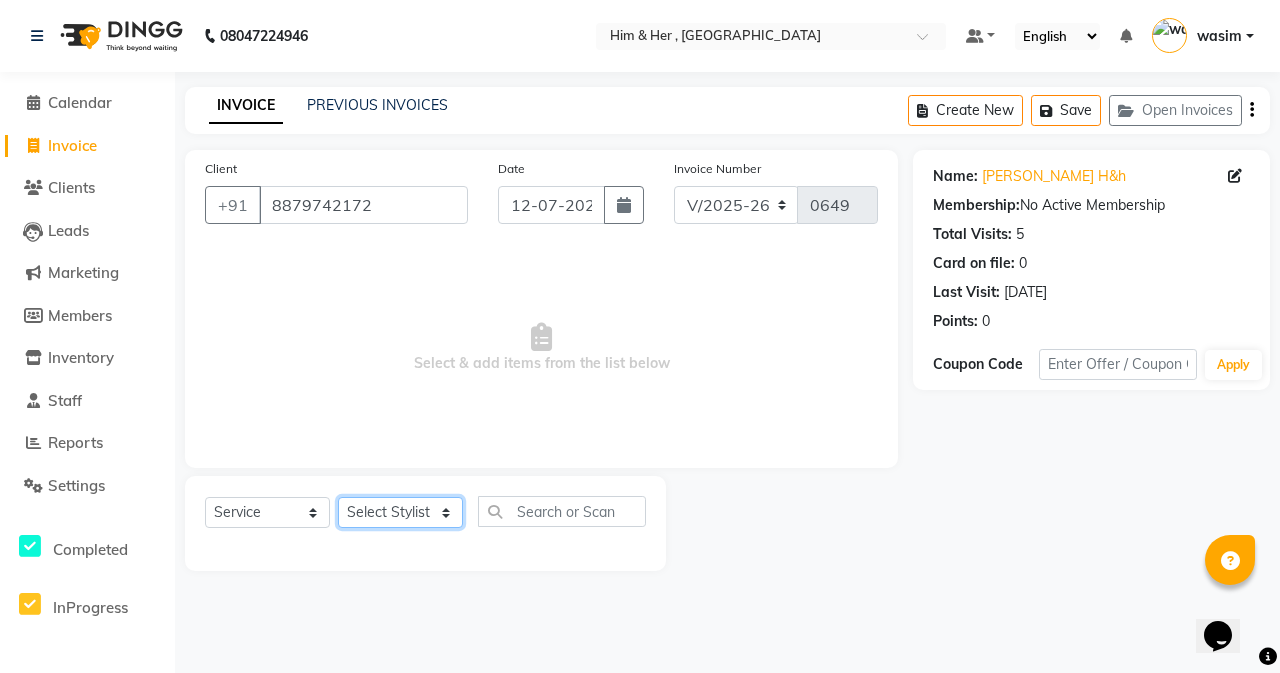 select on "47402" 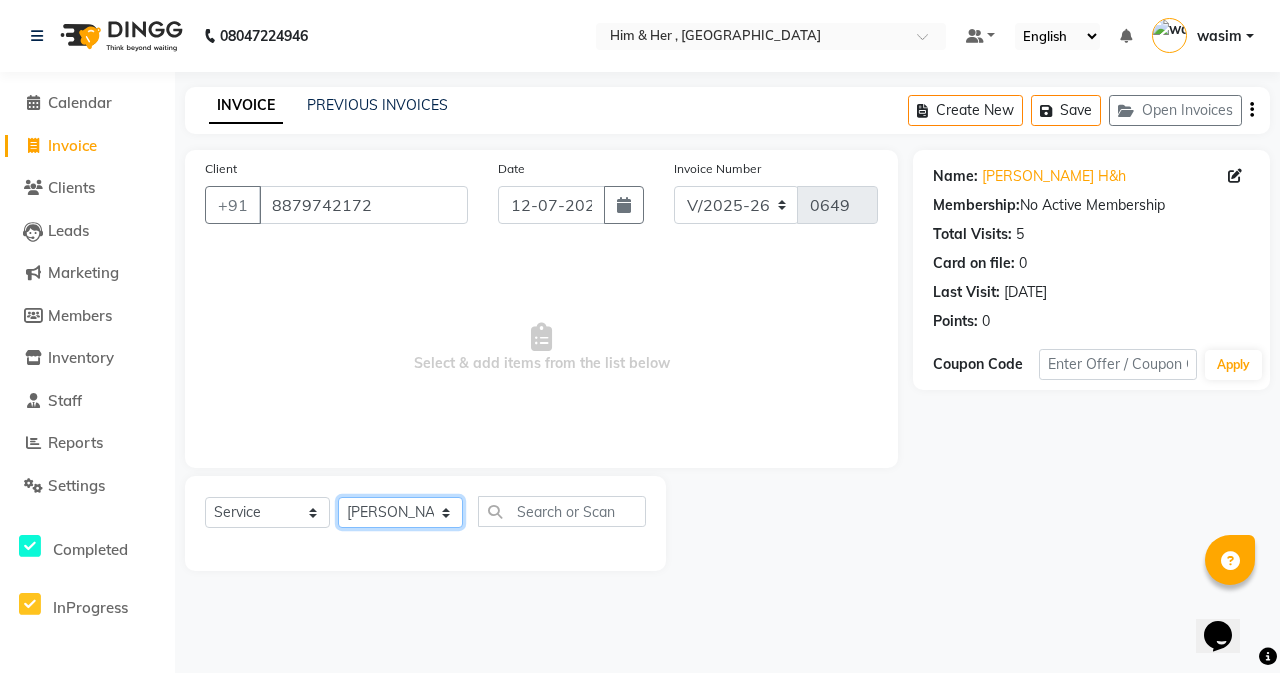click on "Select Stylist [PERSON_NAME] Rubina [PERSON_NAME] [PERSON_NAME]" 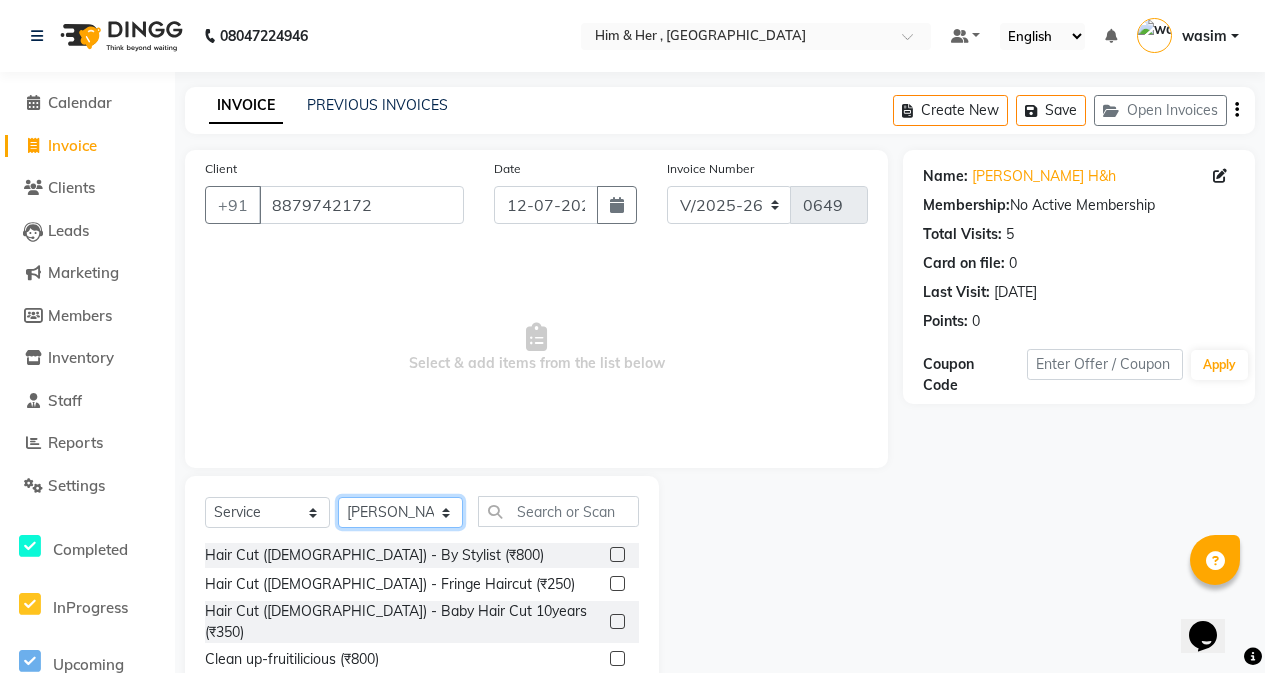 scroll, scrollTop: 128, scrollLeft: 0, axis: vertical 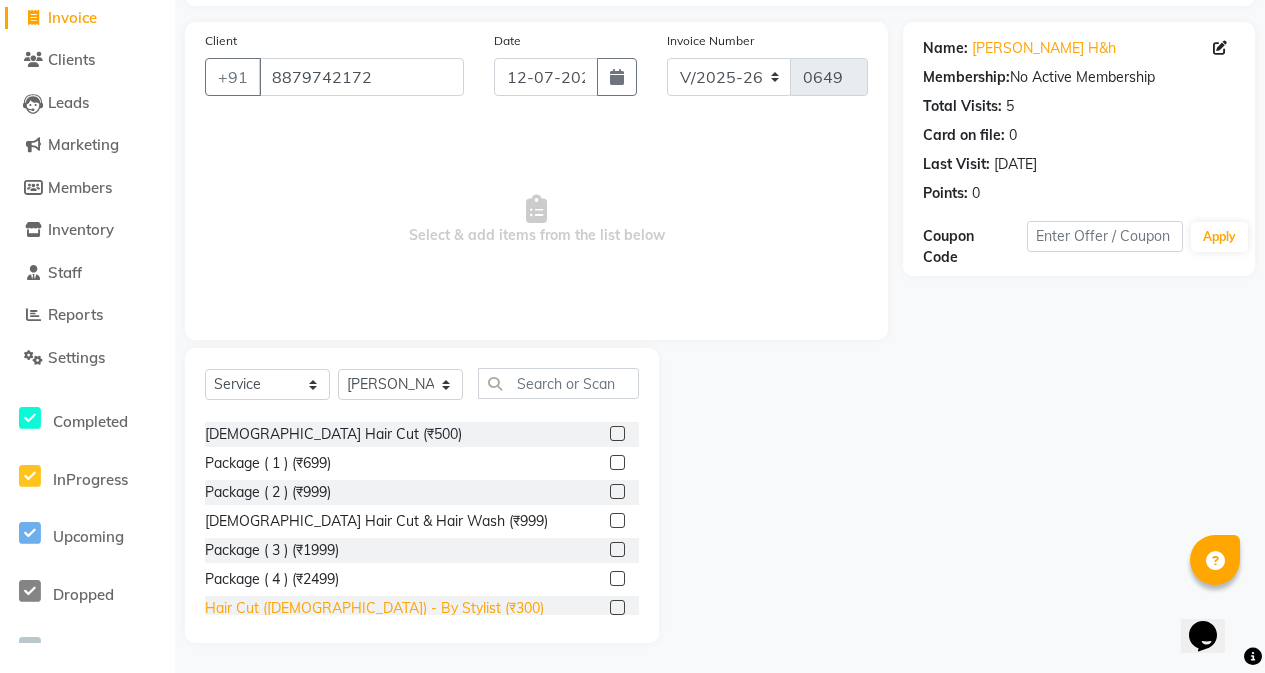 click on "Hair Cut ([DEMOGRAPHIC_DATA]) - By Stylist (₹300)" 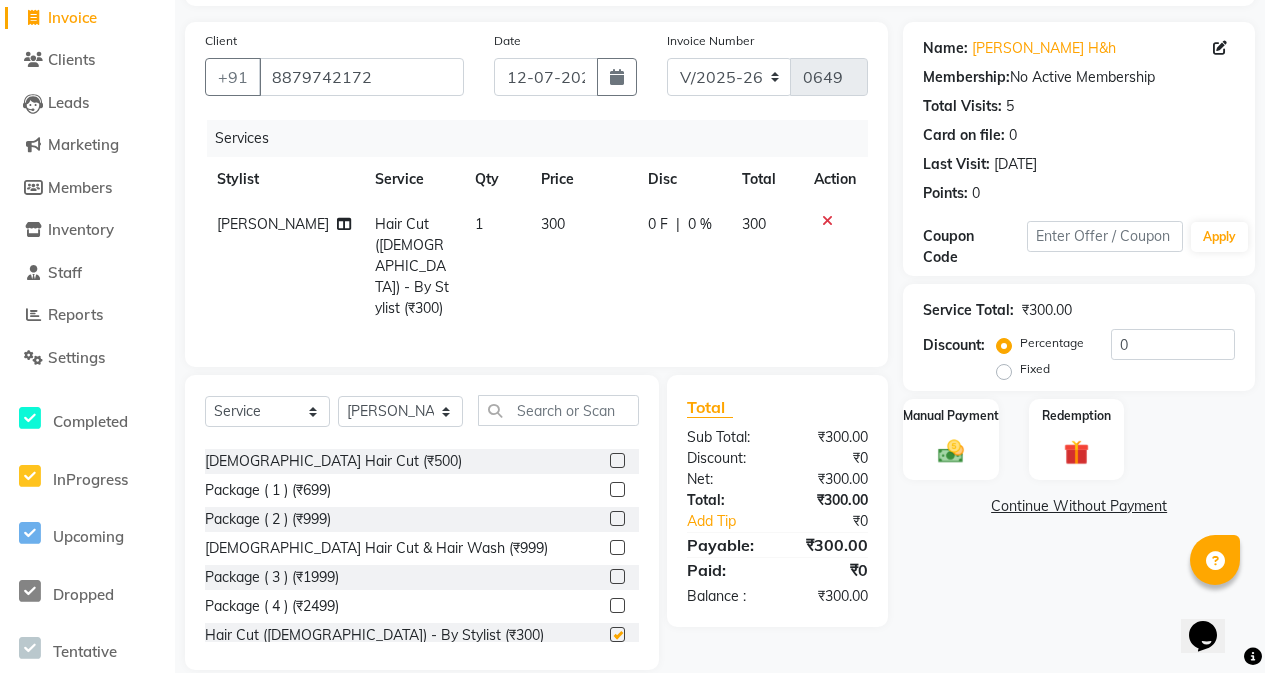 checkbox on "false" 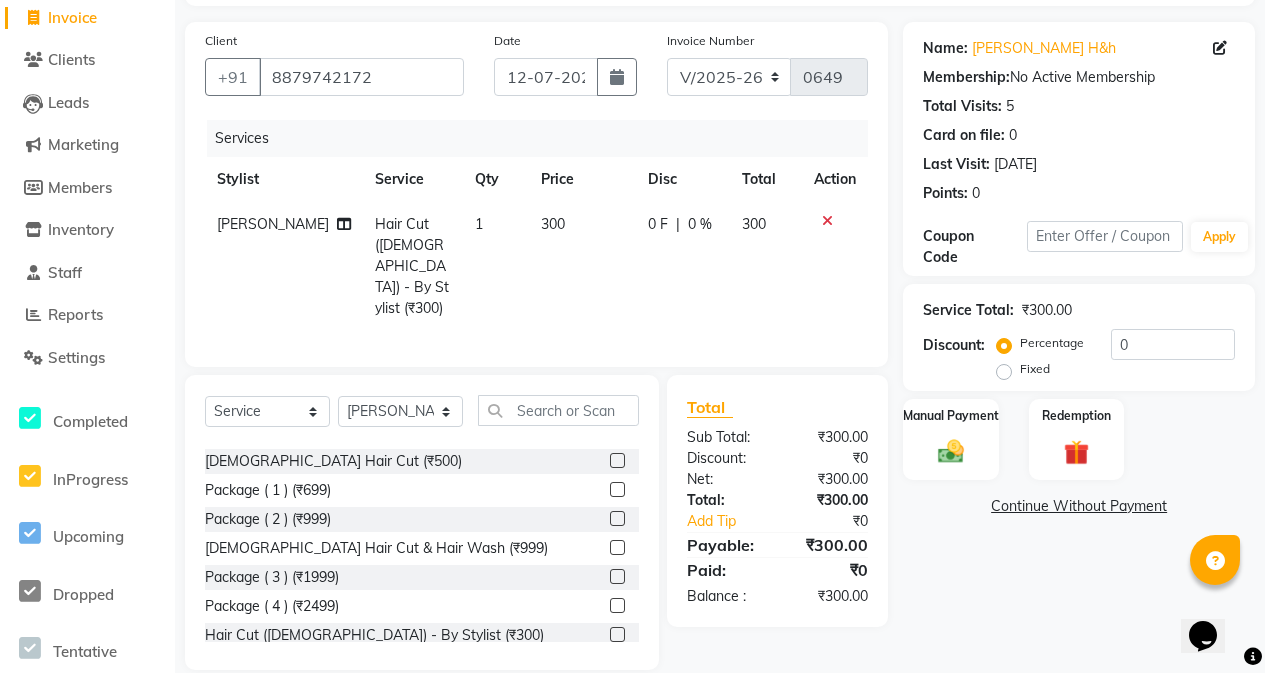 click on "300" 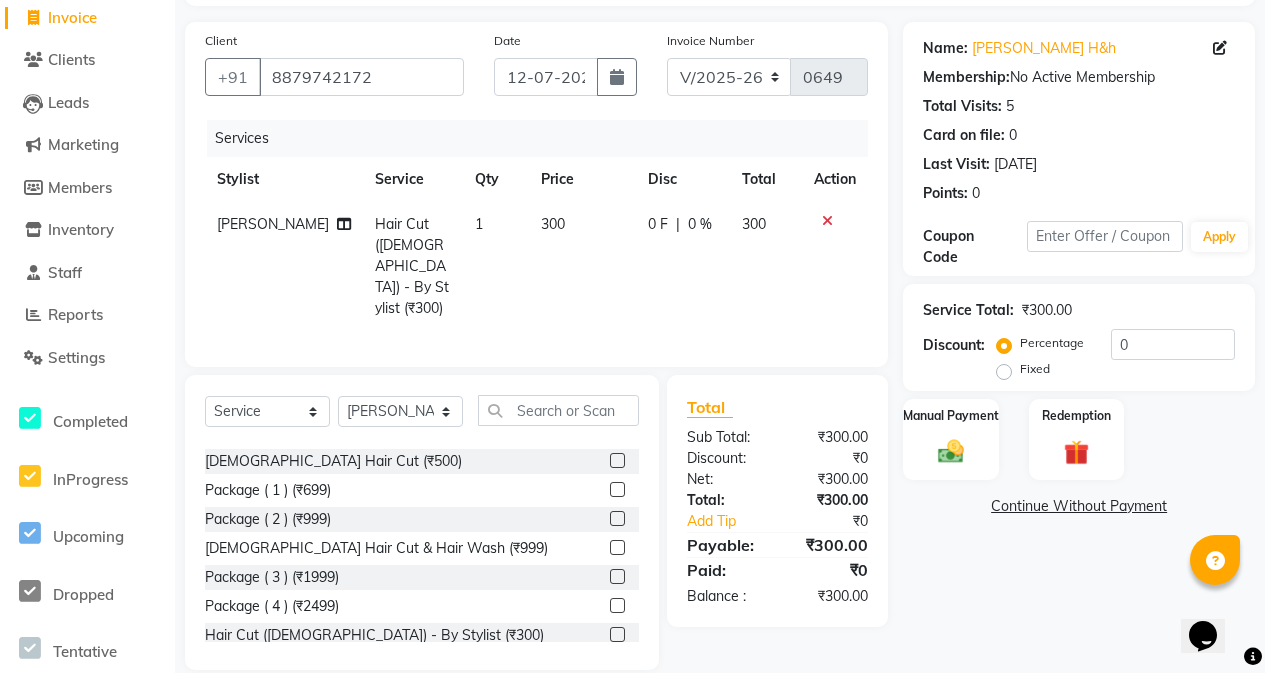select on "47402" 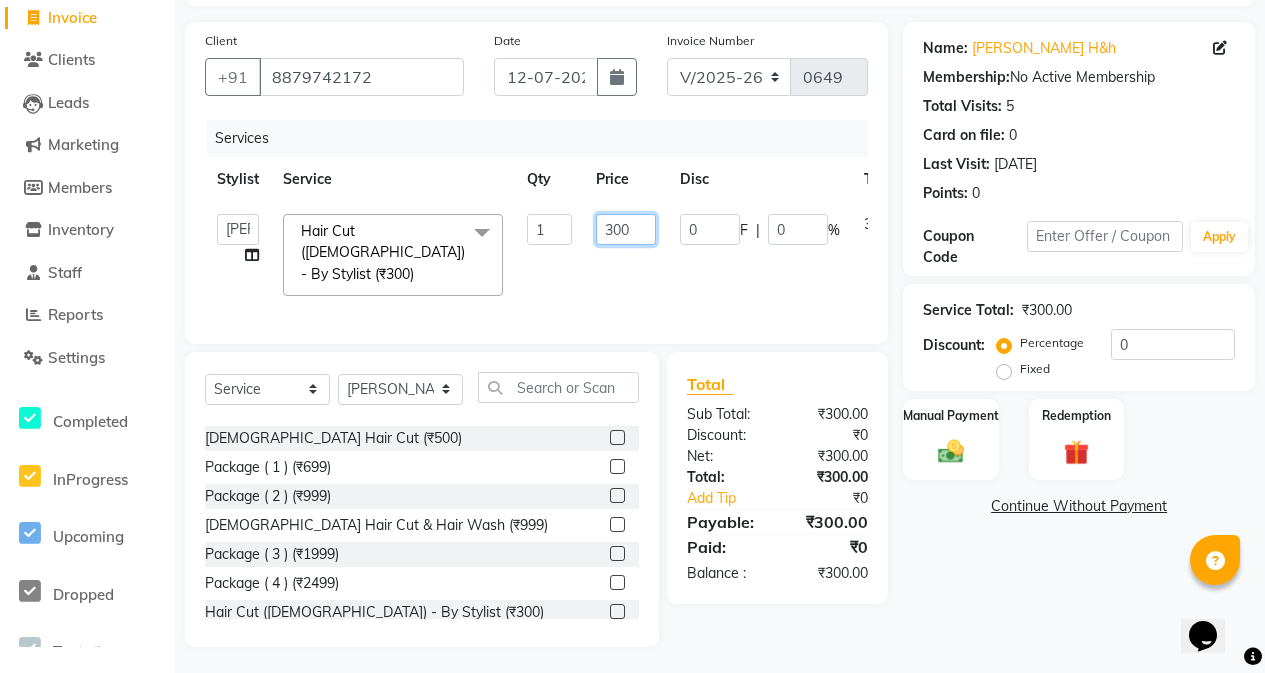 click on "300" 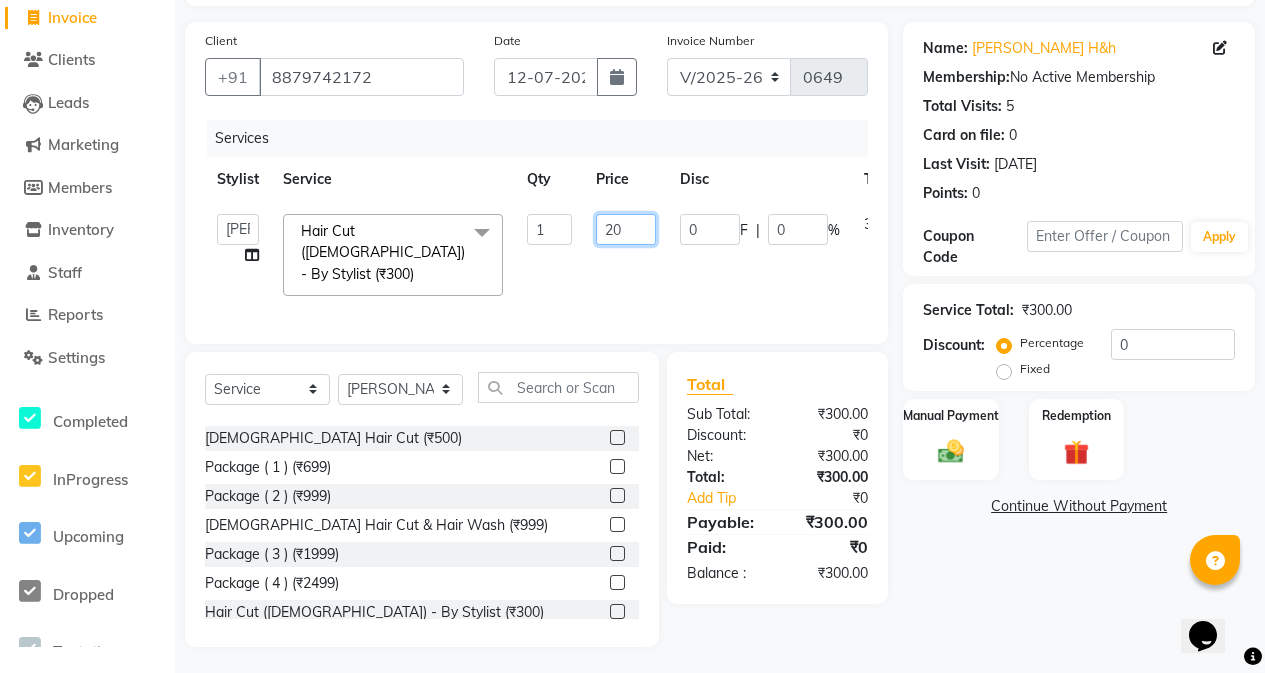 type on "250" 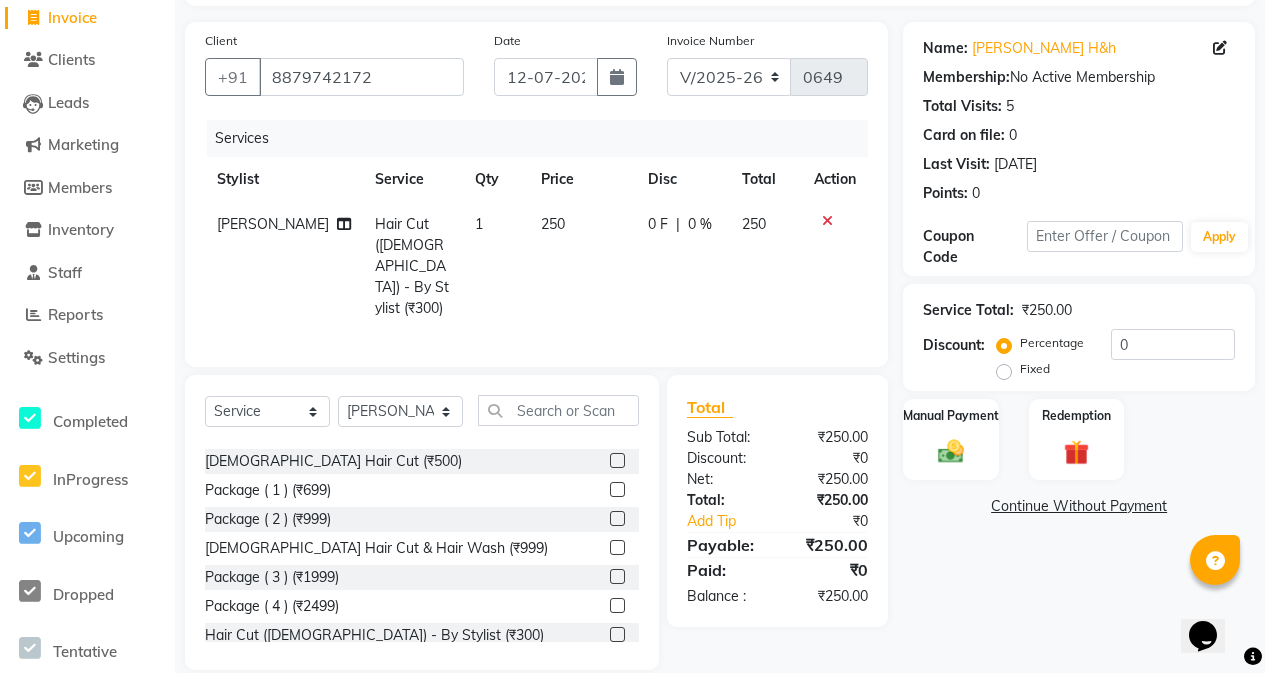 click on "250" 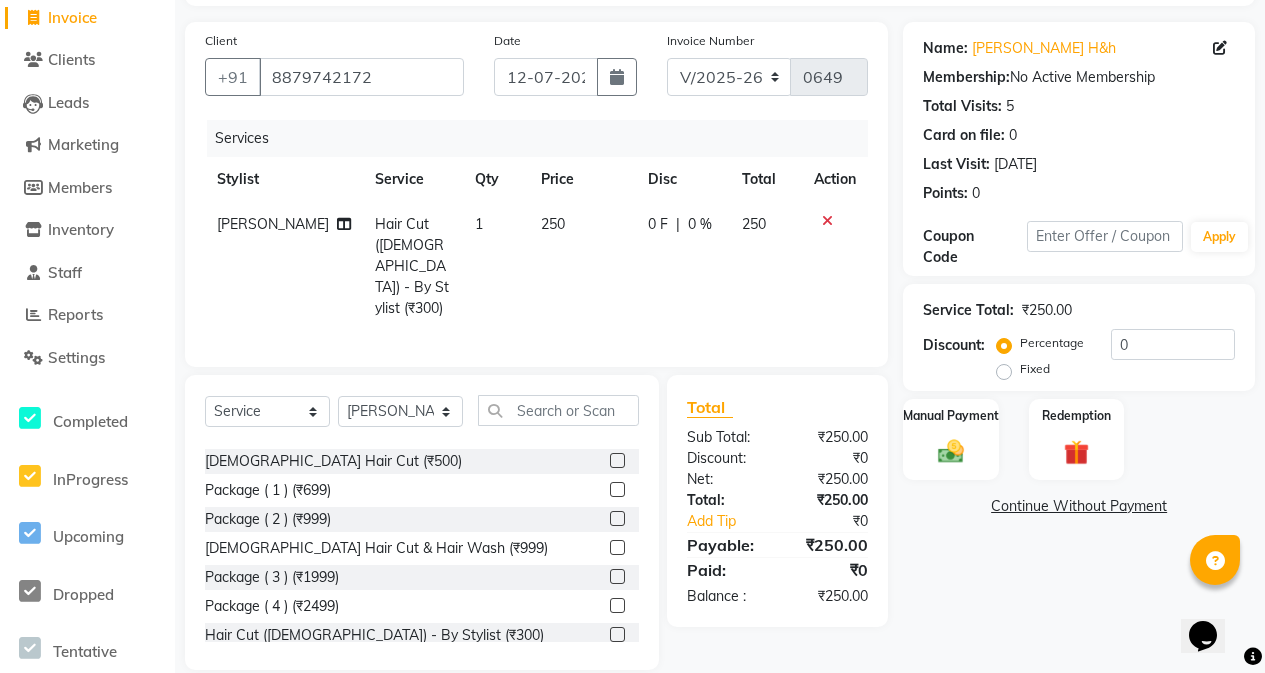 select on "47402" 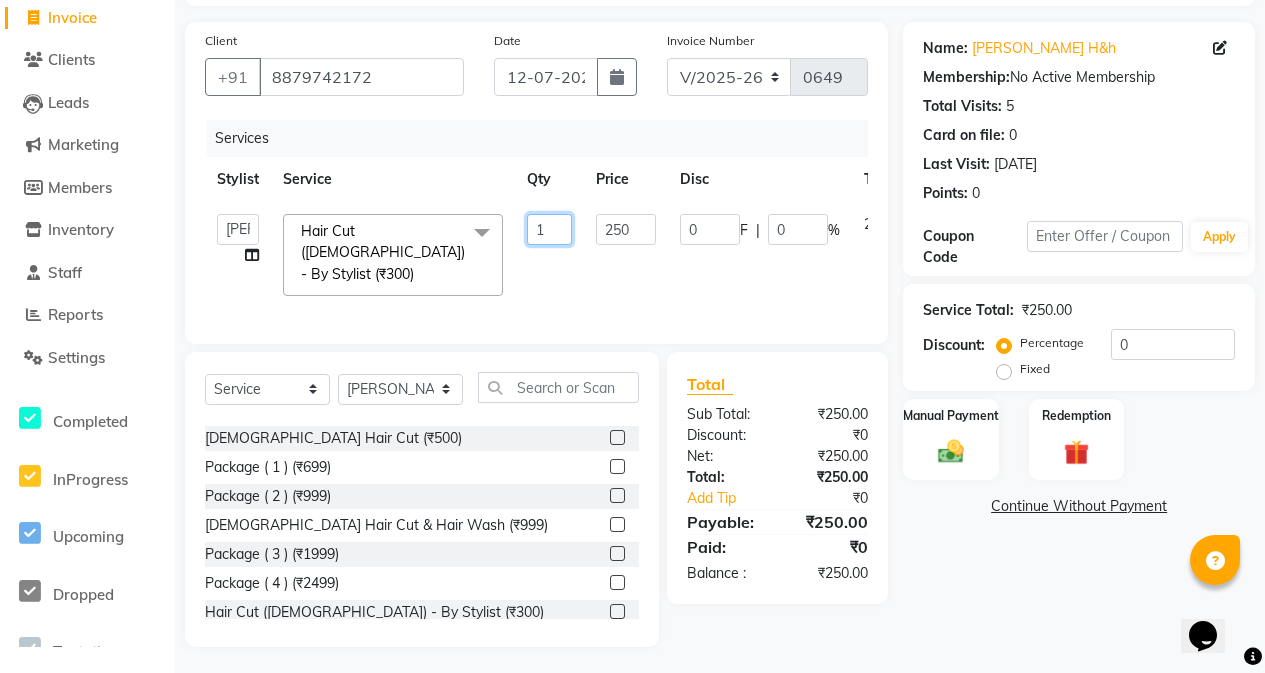 click on "1" 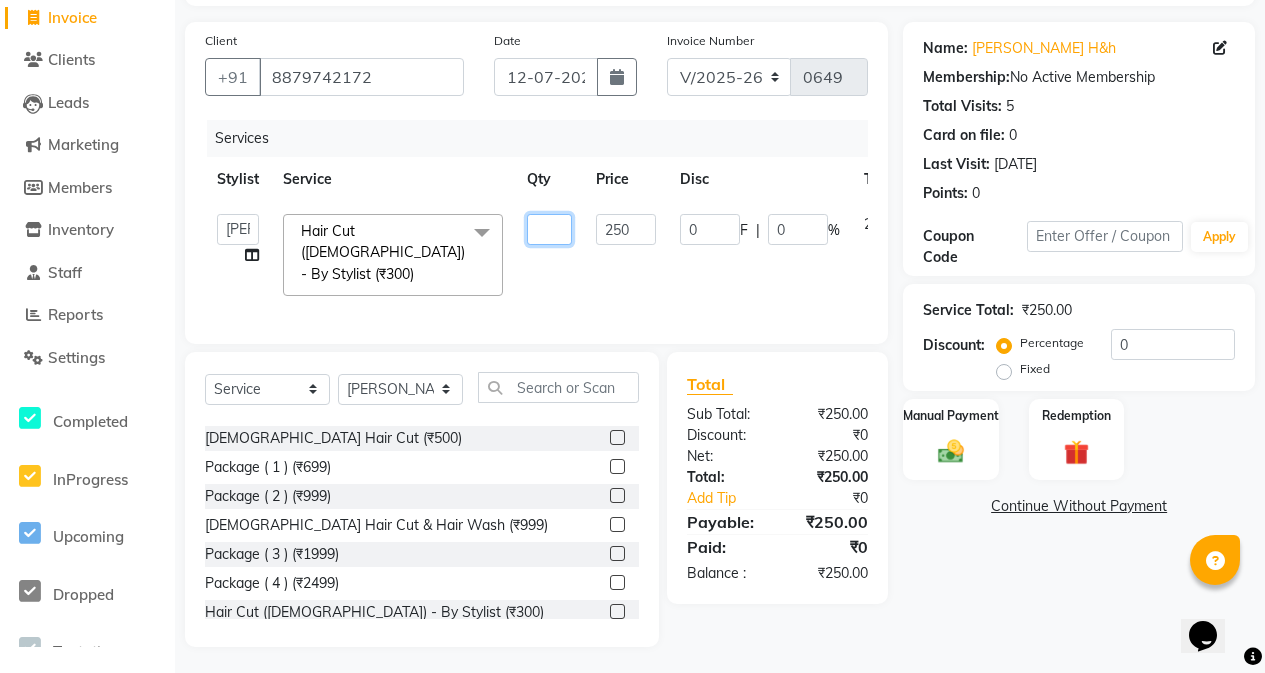 type on "2" 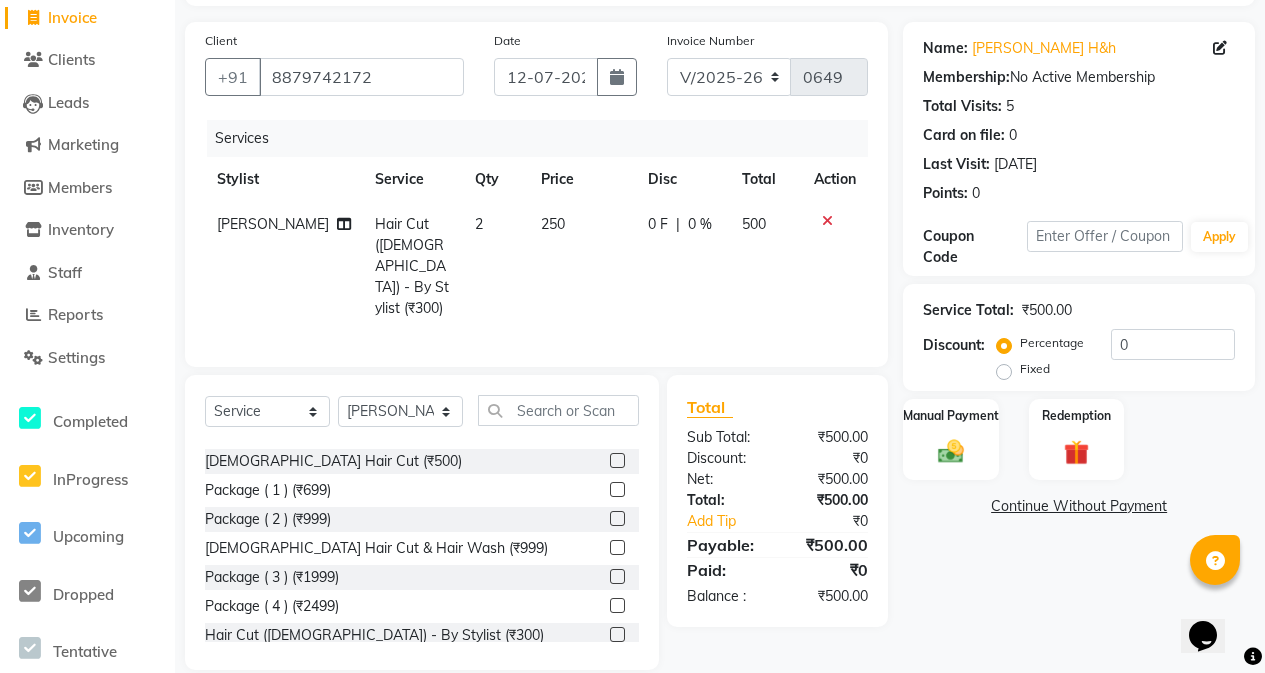click on "[PERSON_NAME] Hair Cut ([DEMOGRAPHIC_DATA]) - By Stylist (₹300) 2 250 0 F | 0 % 500" 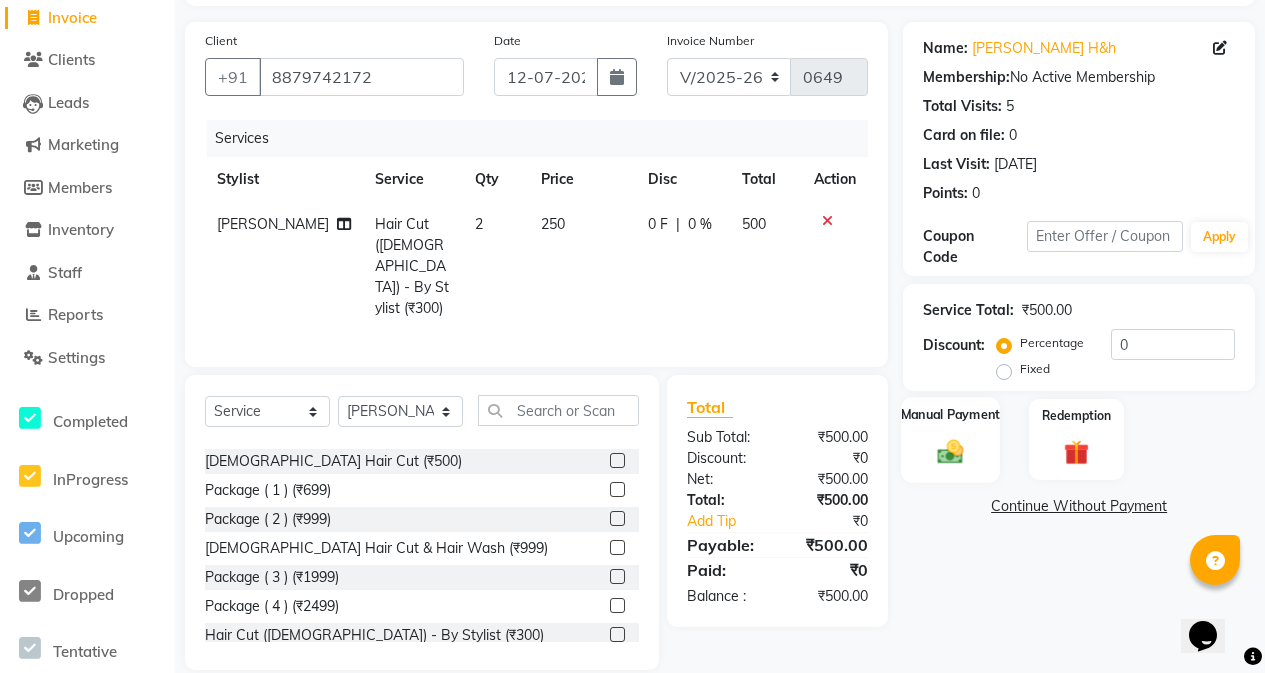 click 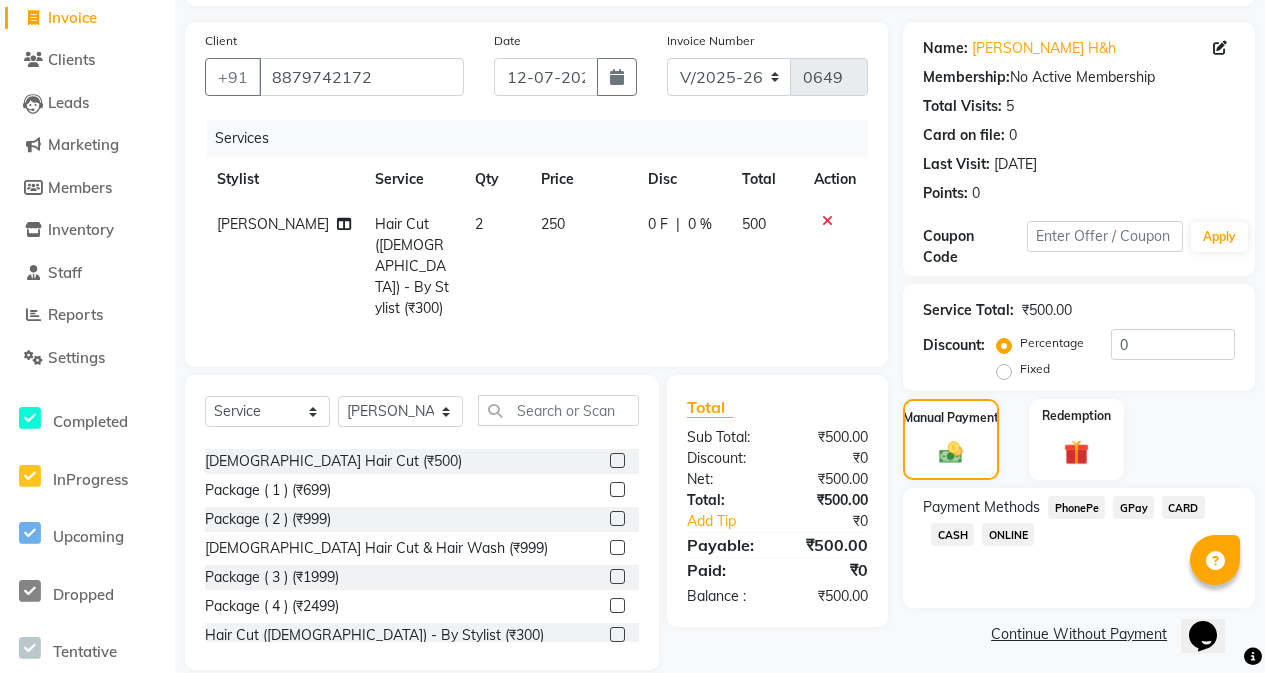 click on "GPay" 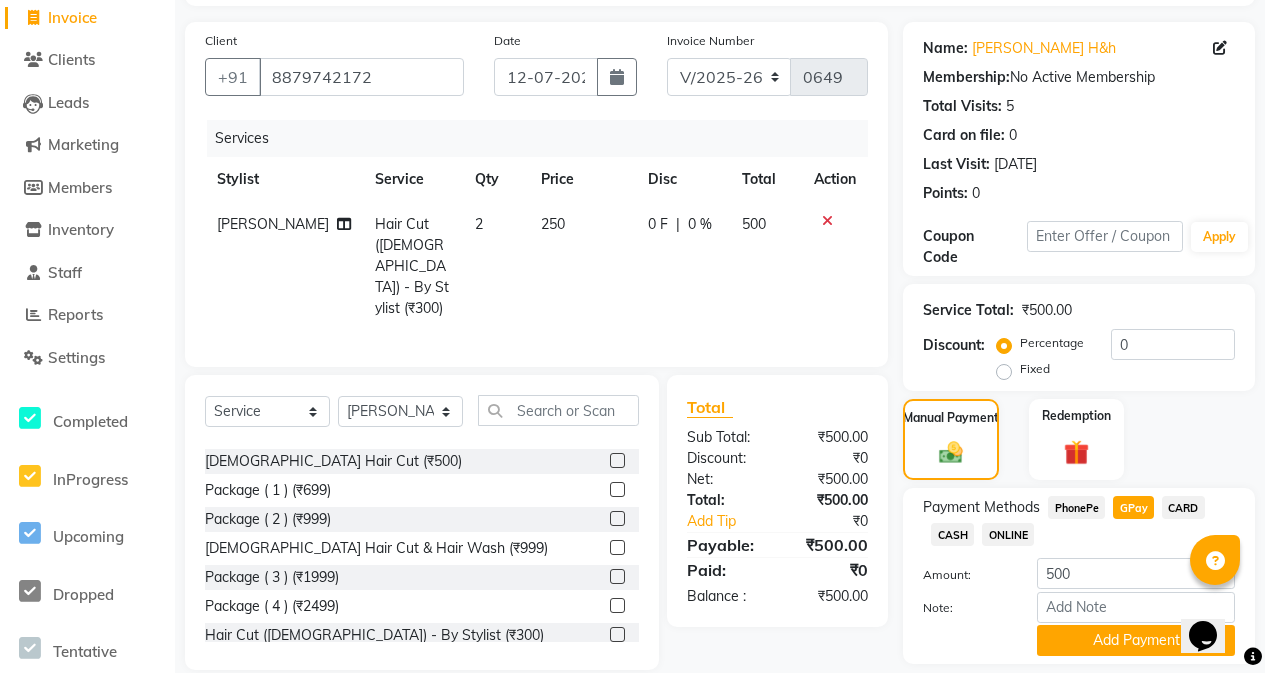 click on "Note:" 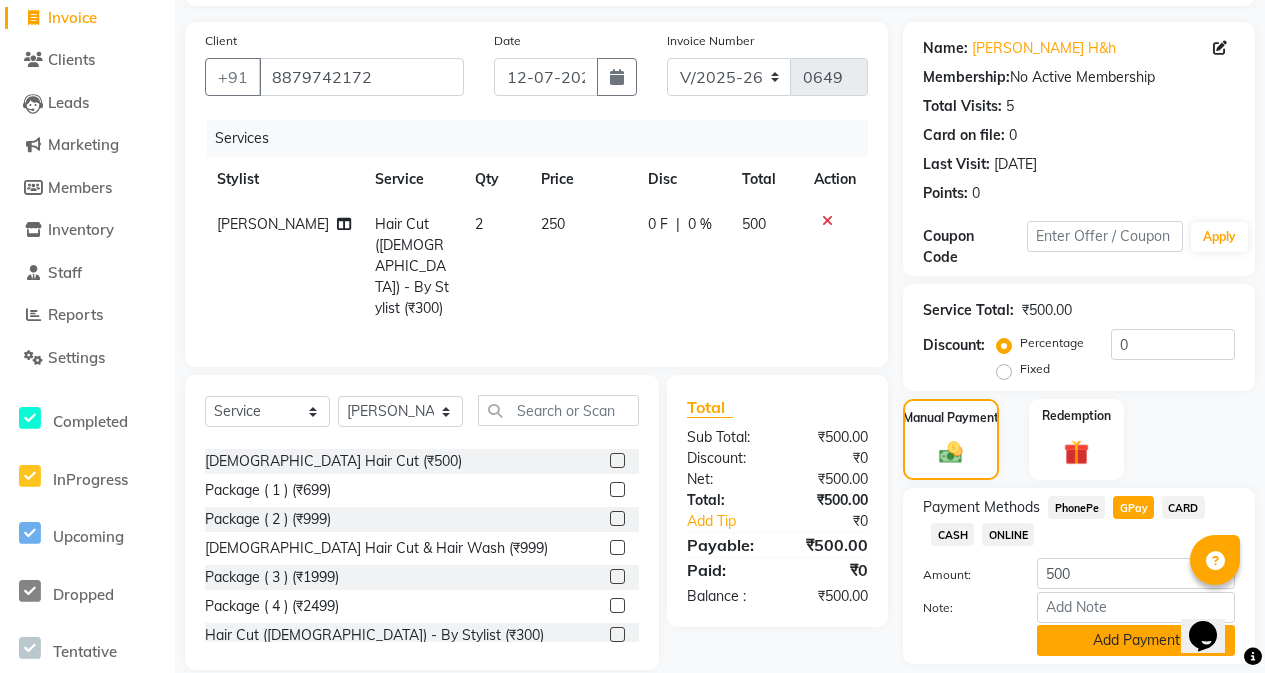 click on "Add Payment" 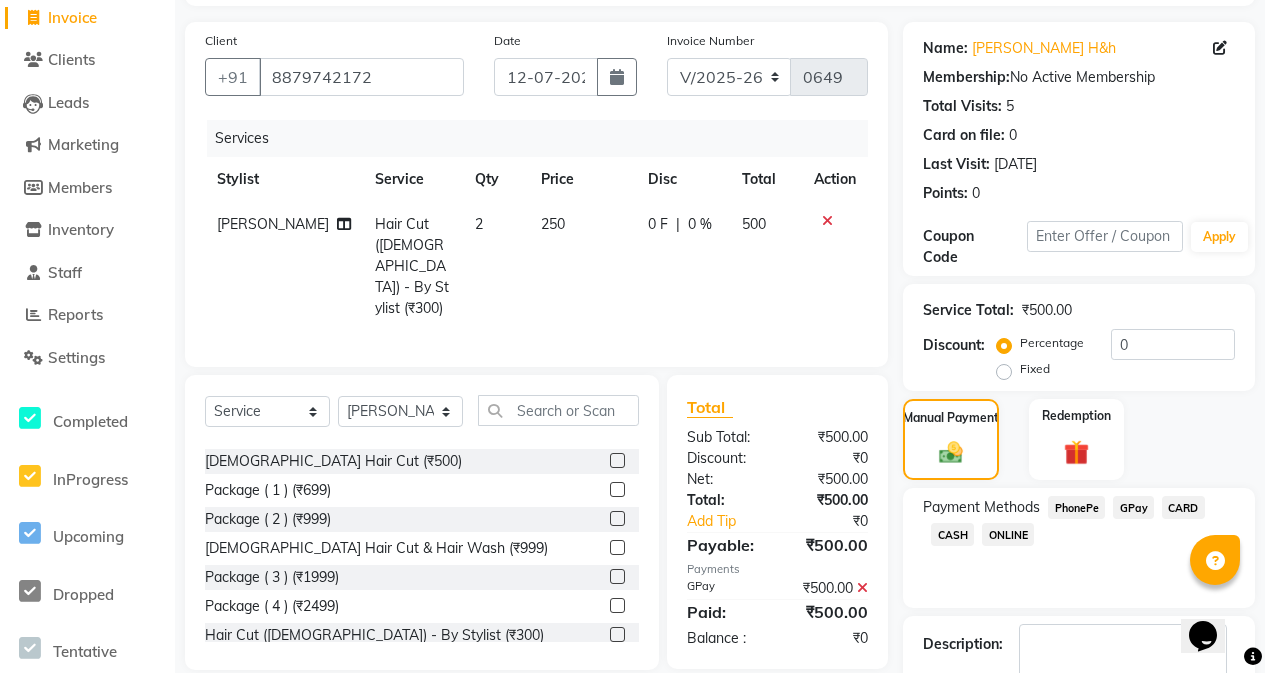 scroll, scrollTop: 247, scrollLeft: 0, axis: vertical 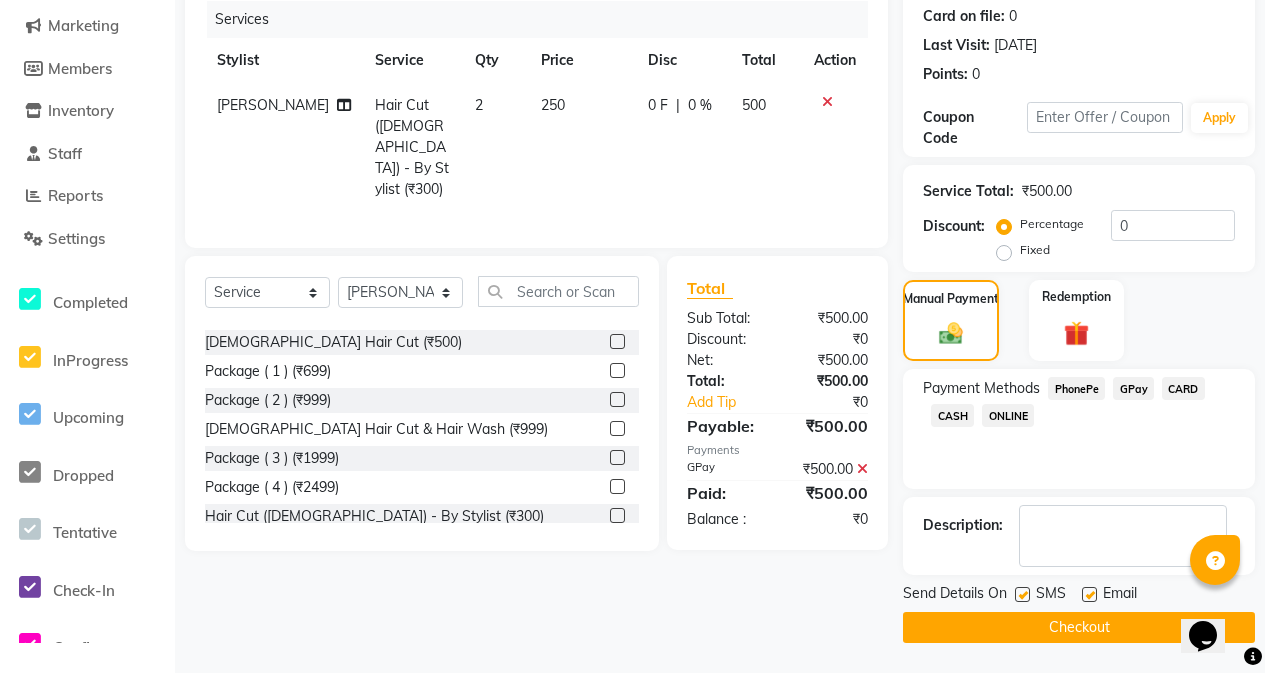 click 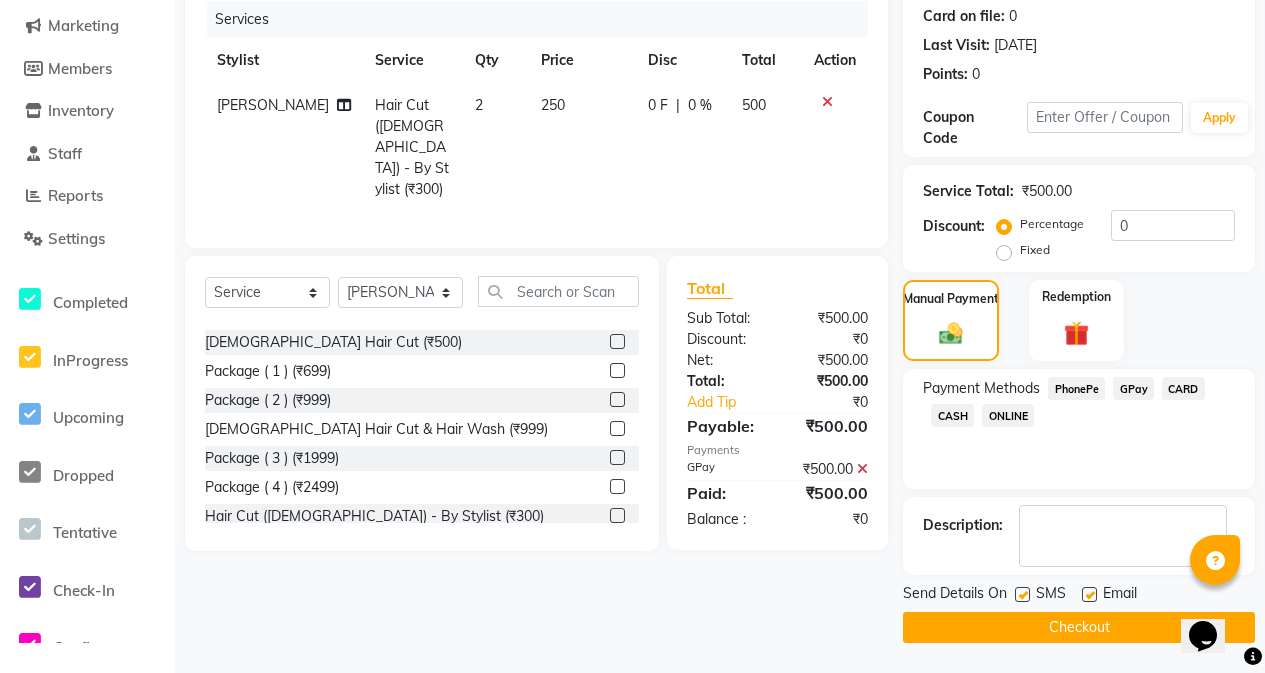 click at bounding box center (1021, 595) 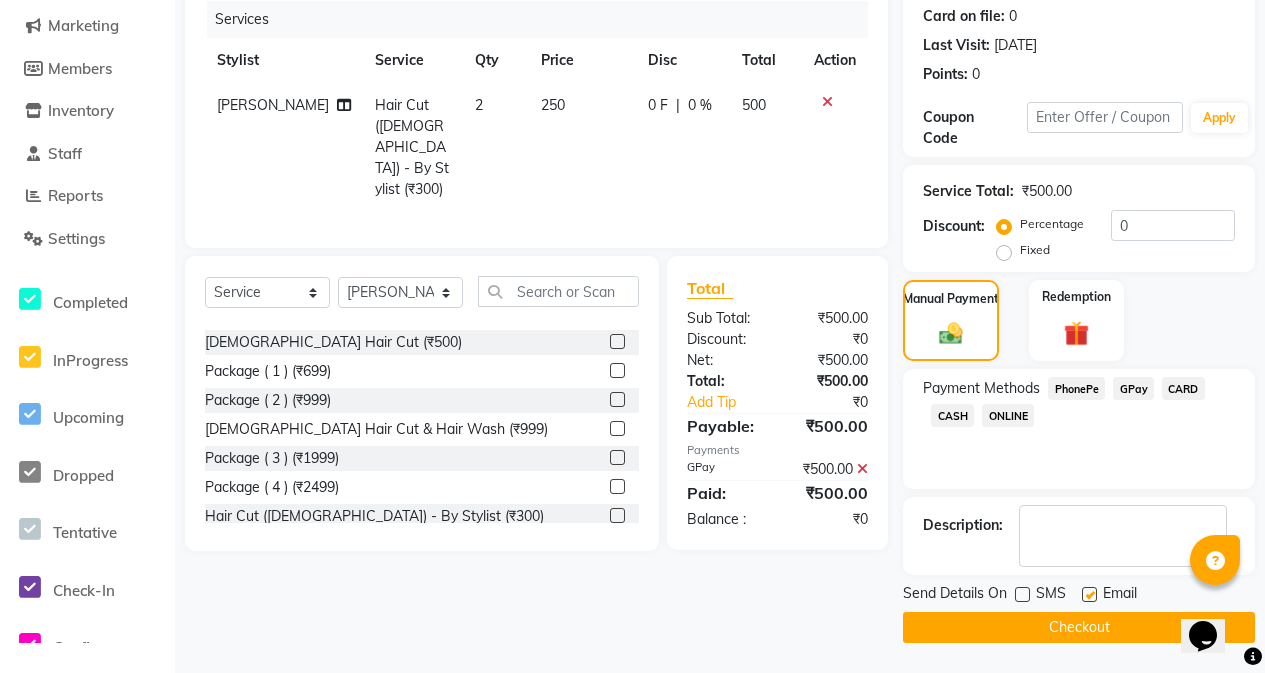 click on "Send Details On SMS Email  Checkout" 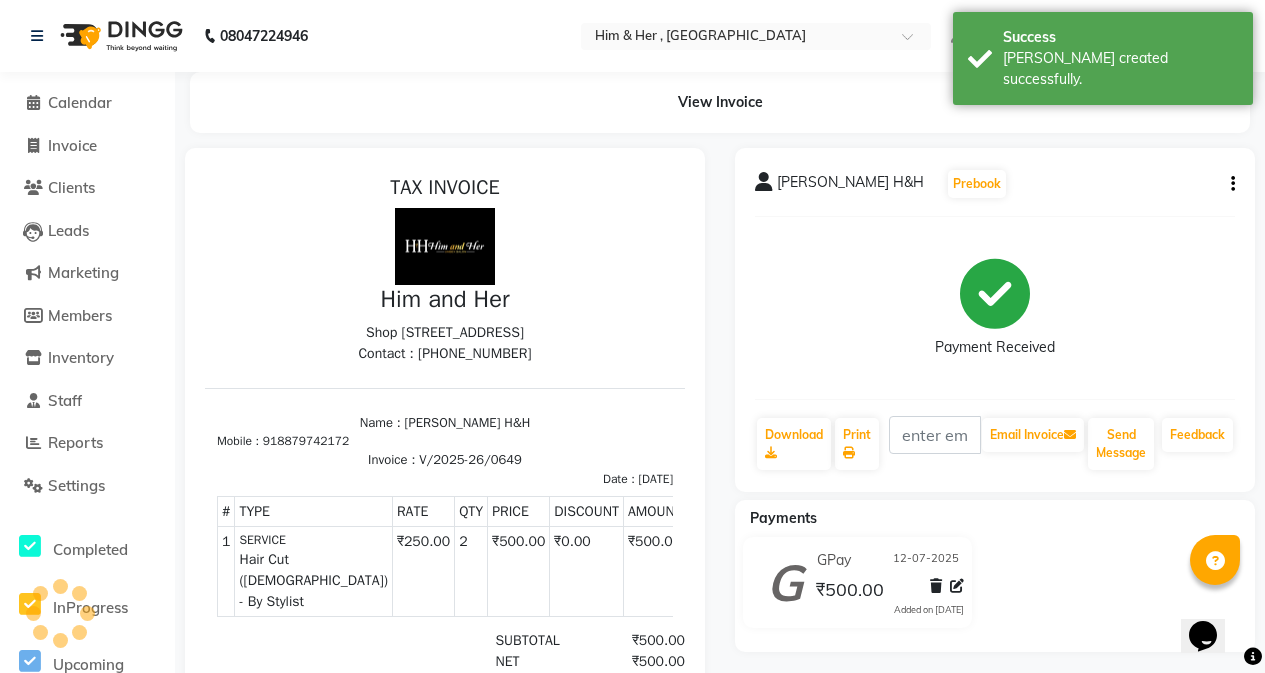 scroll, scrollTop: 0, scrollLeft: 0, axis: both 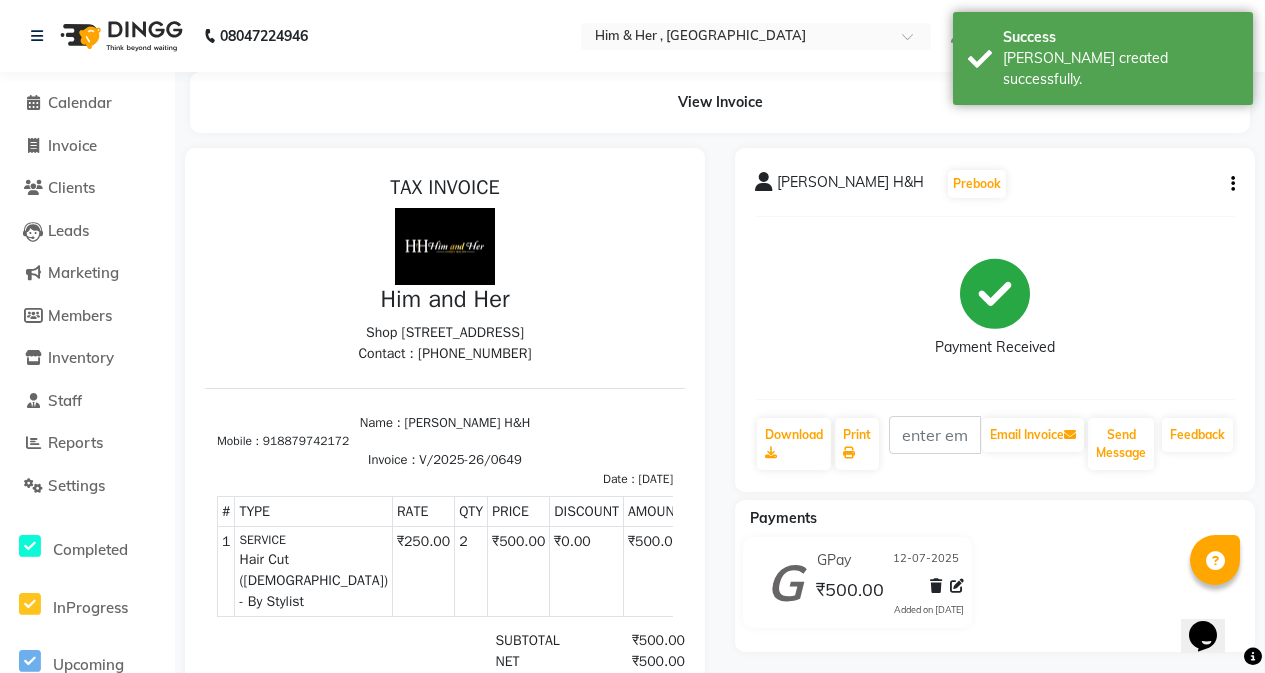 click on "Calendar" 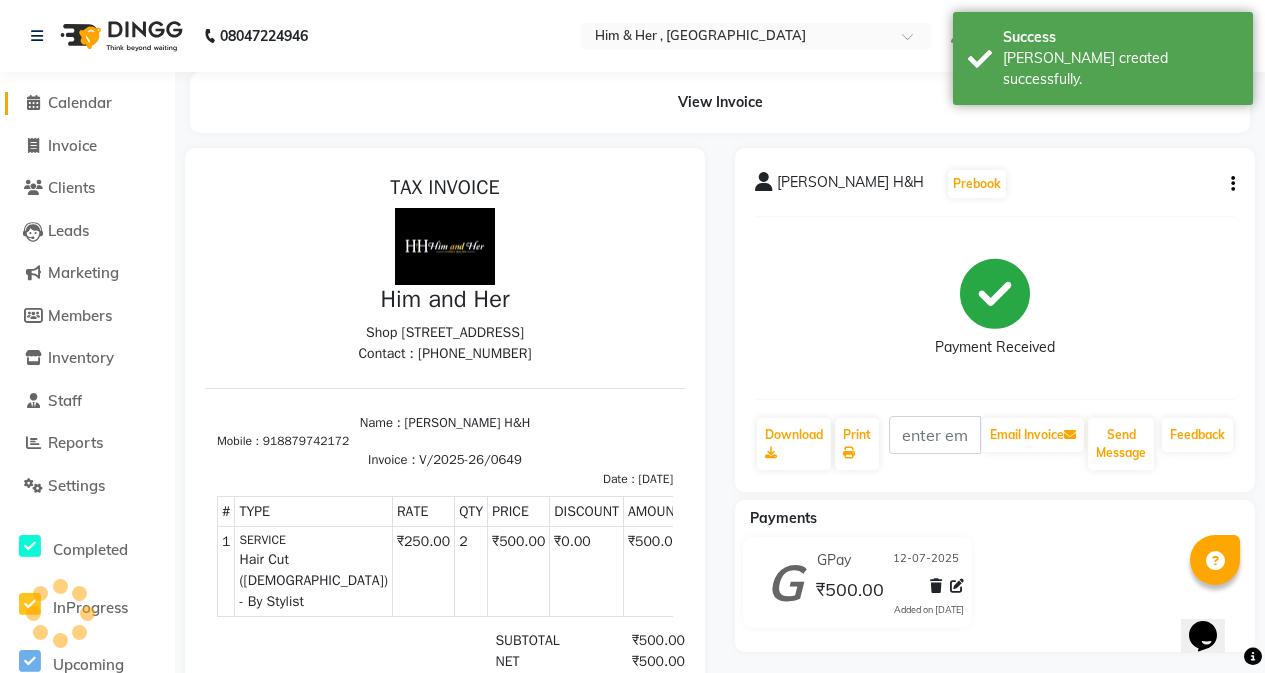 click on "Calendar" 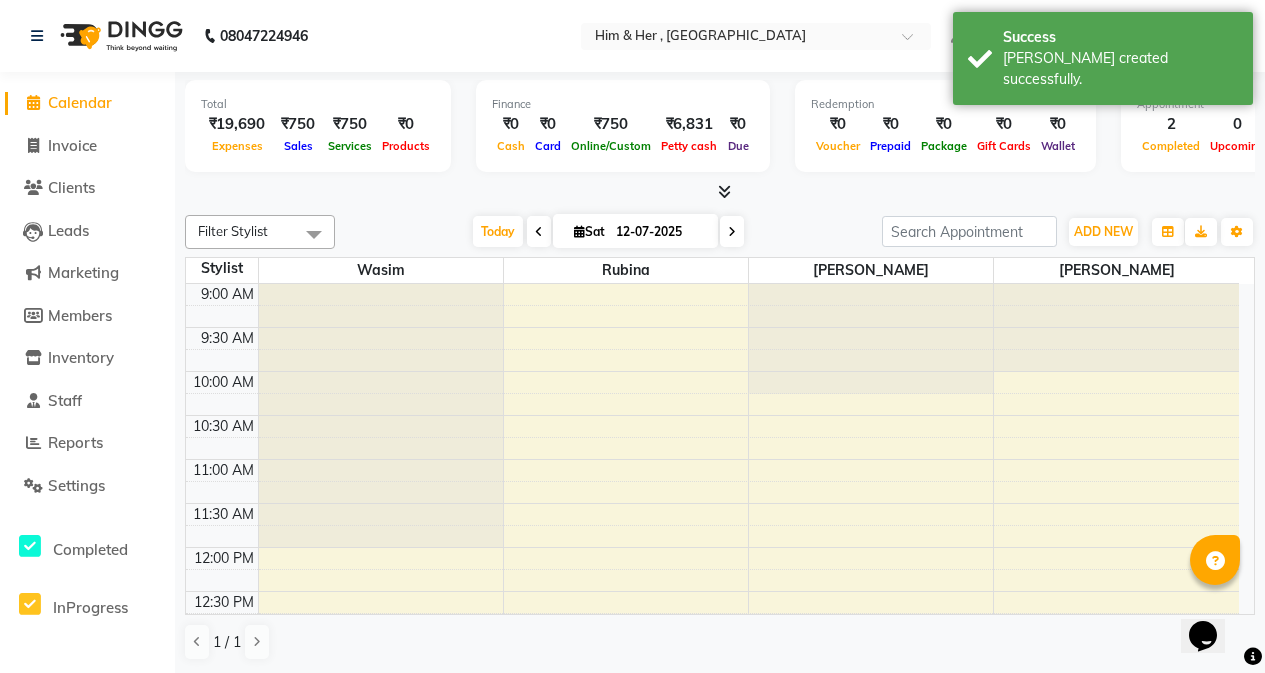 scroll, scrollTop: 813, scrollLeft: 0, axis: vertical 